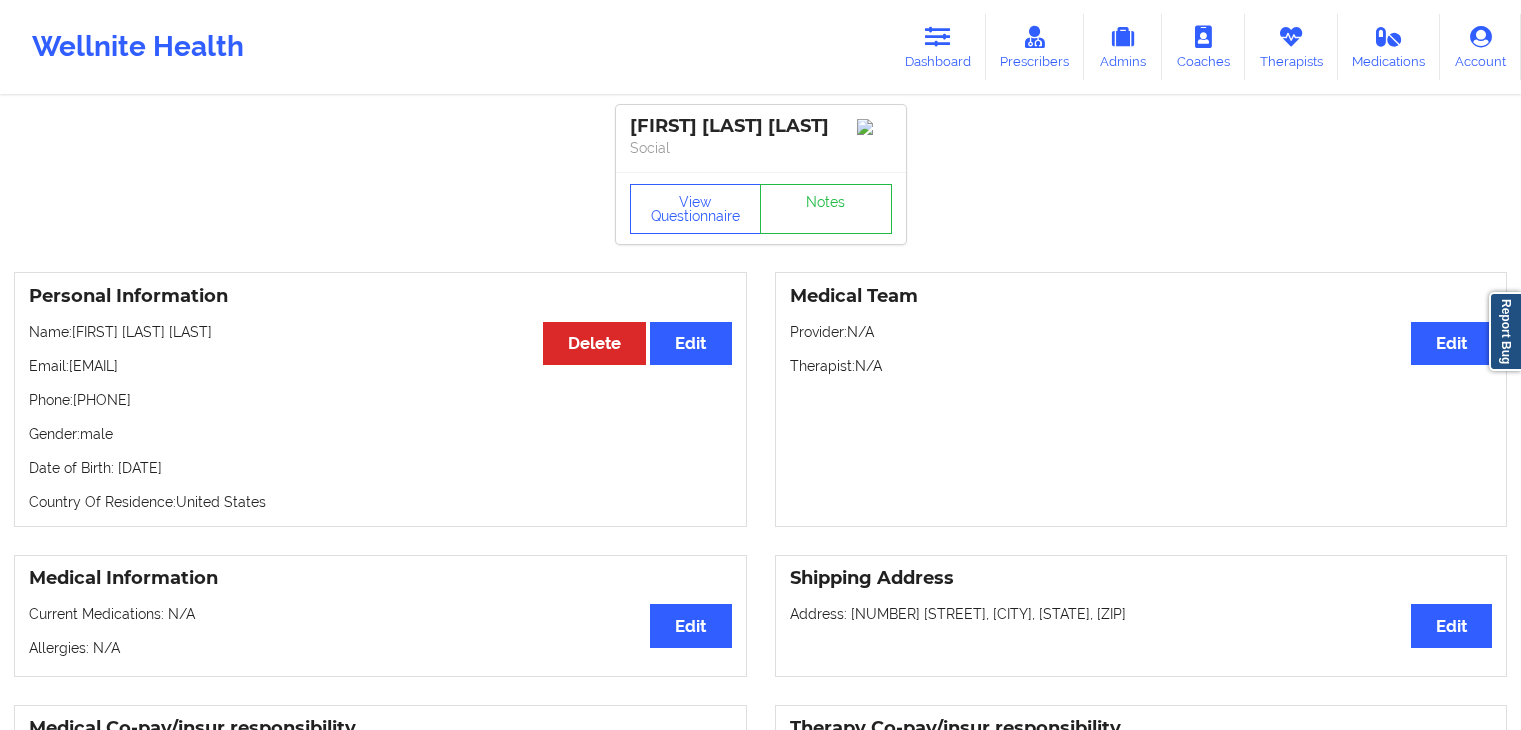 scroll, scrollTop: 0, scrollLeft: 0, axis: both 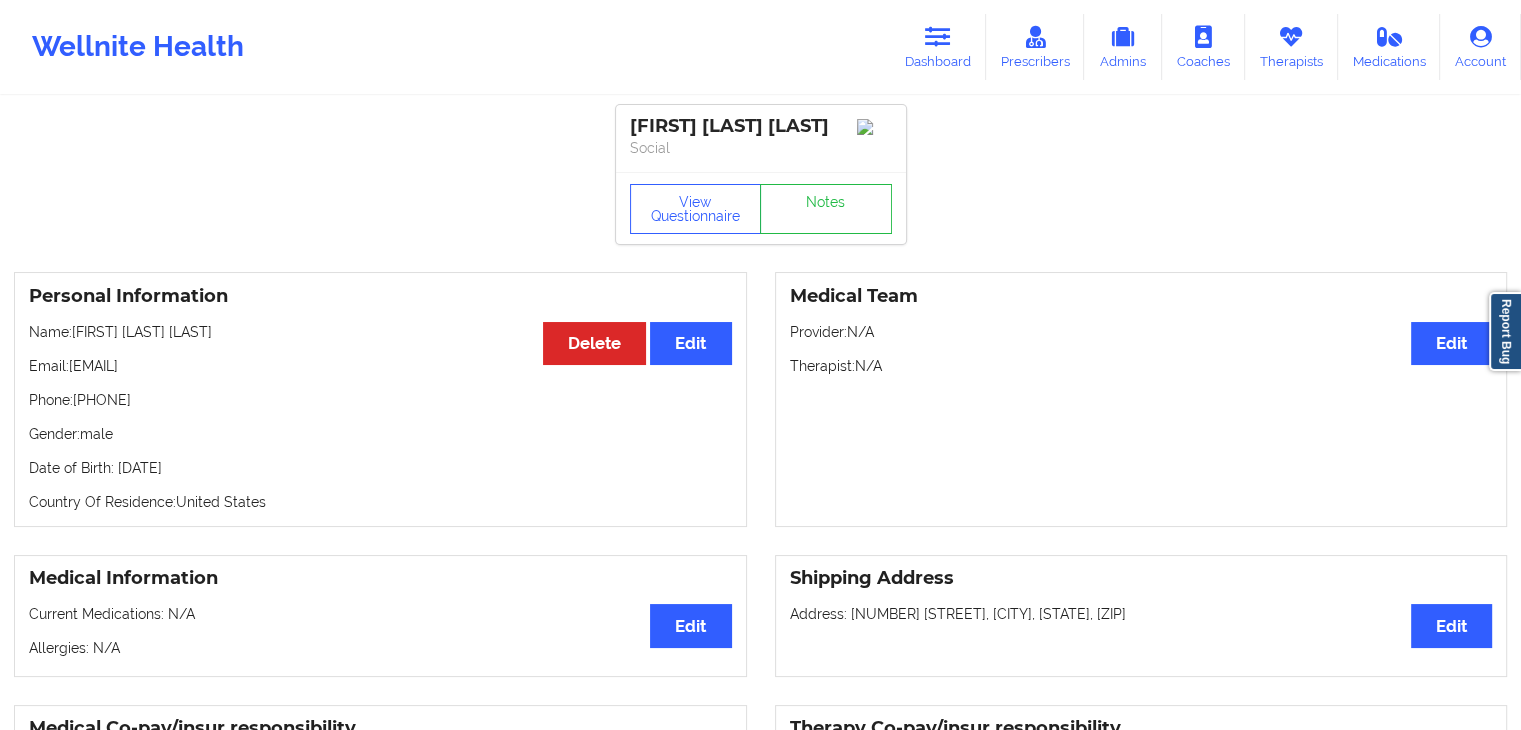click on "Therapists" at bounding box center [1291, 47] 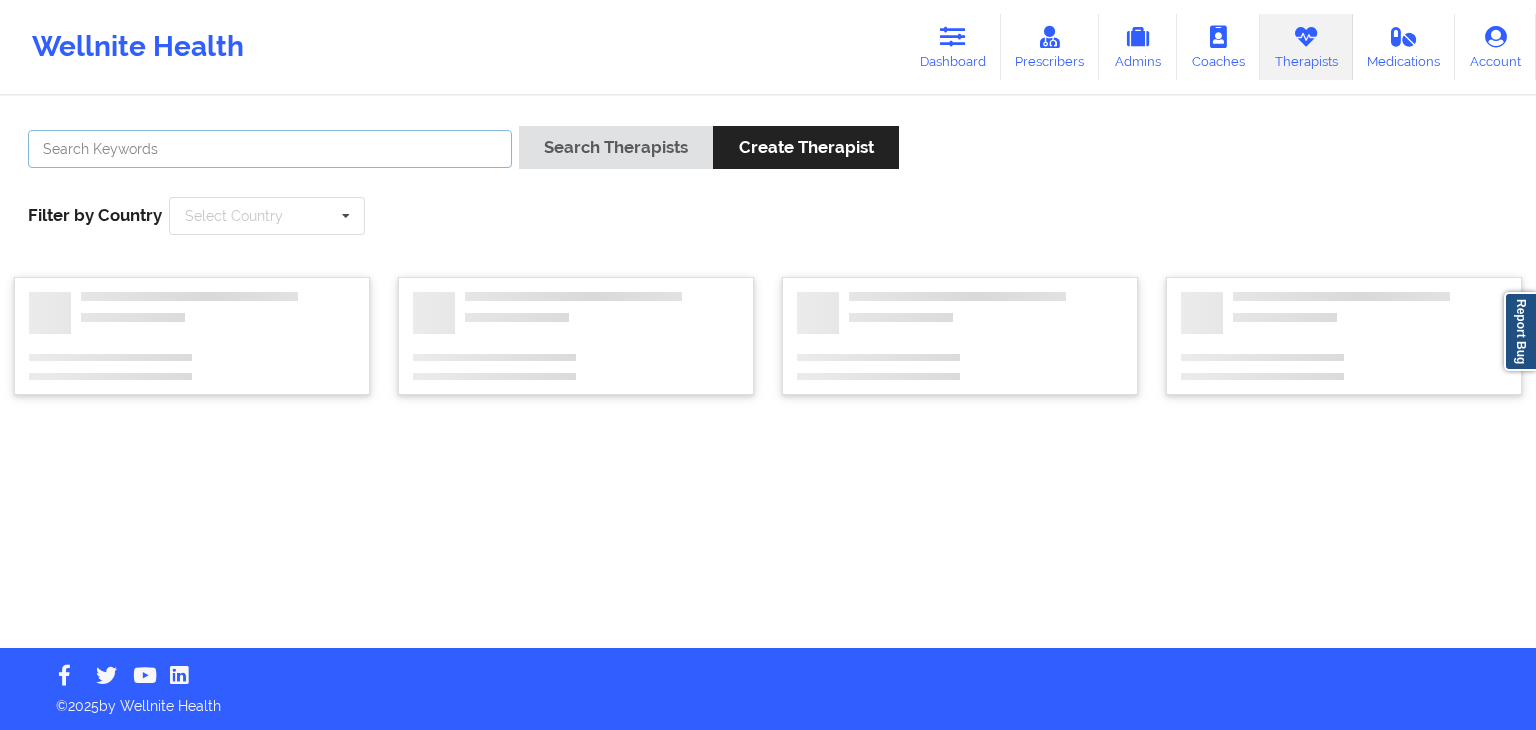 click at bounding box center (270, 149) 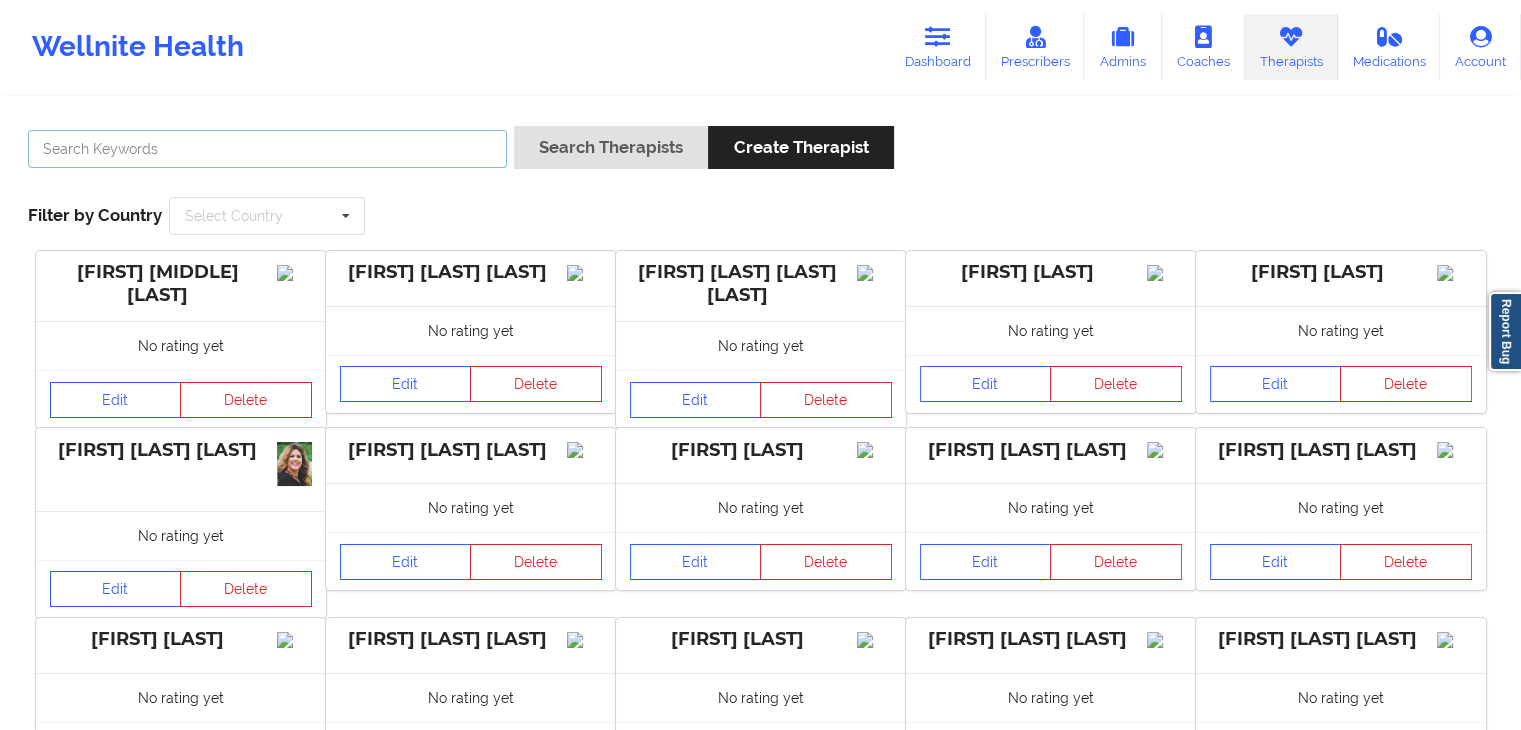 click at bounding box center (267, 149) 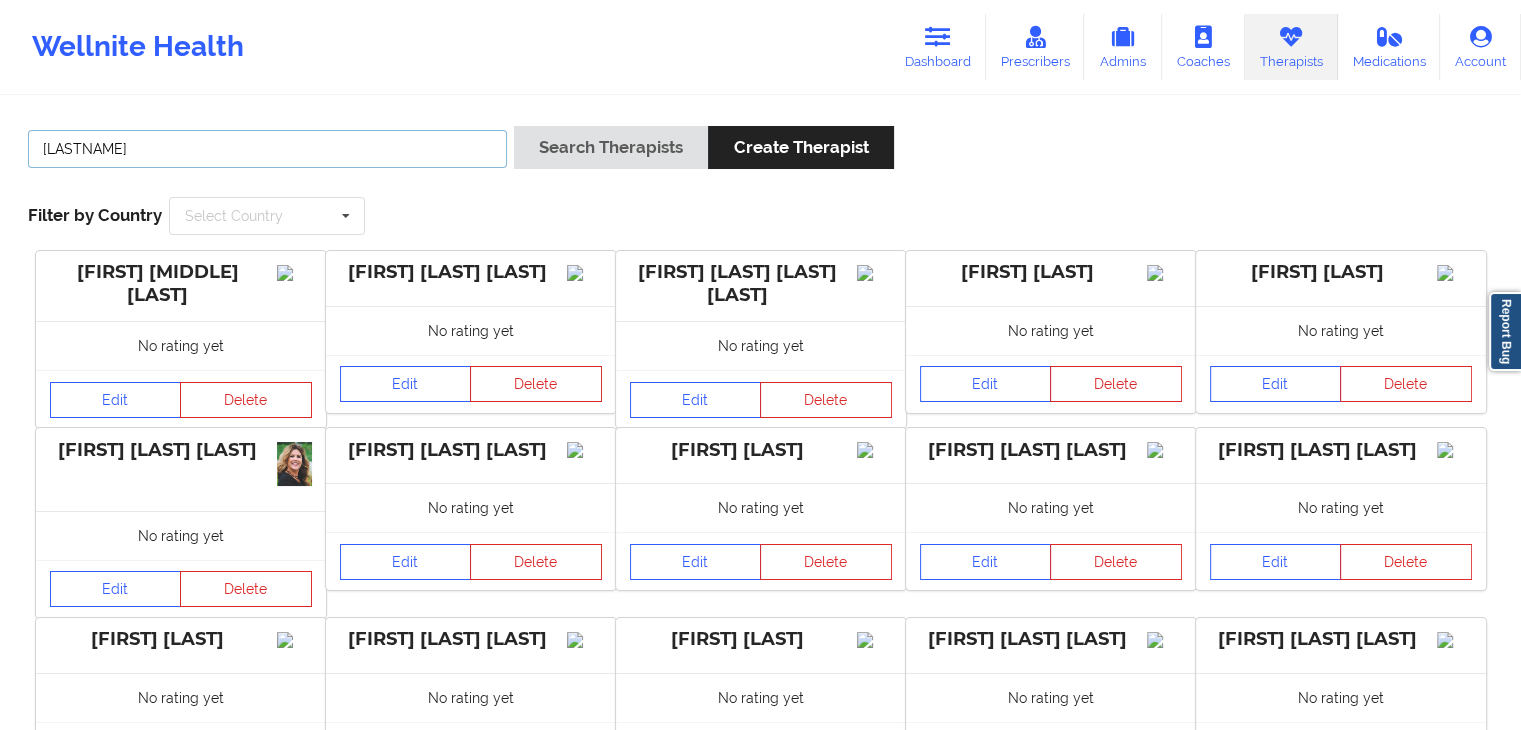 type on "[LASTNAME]" 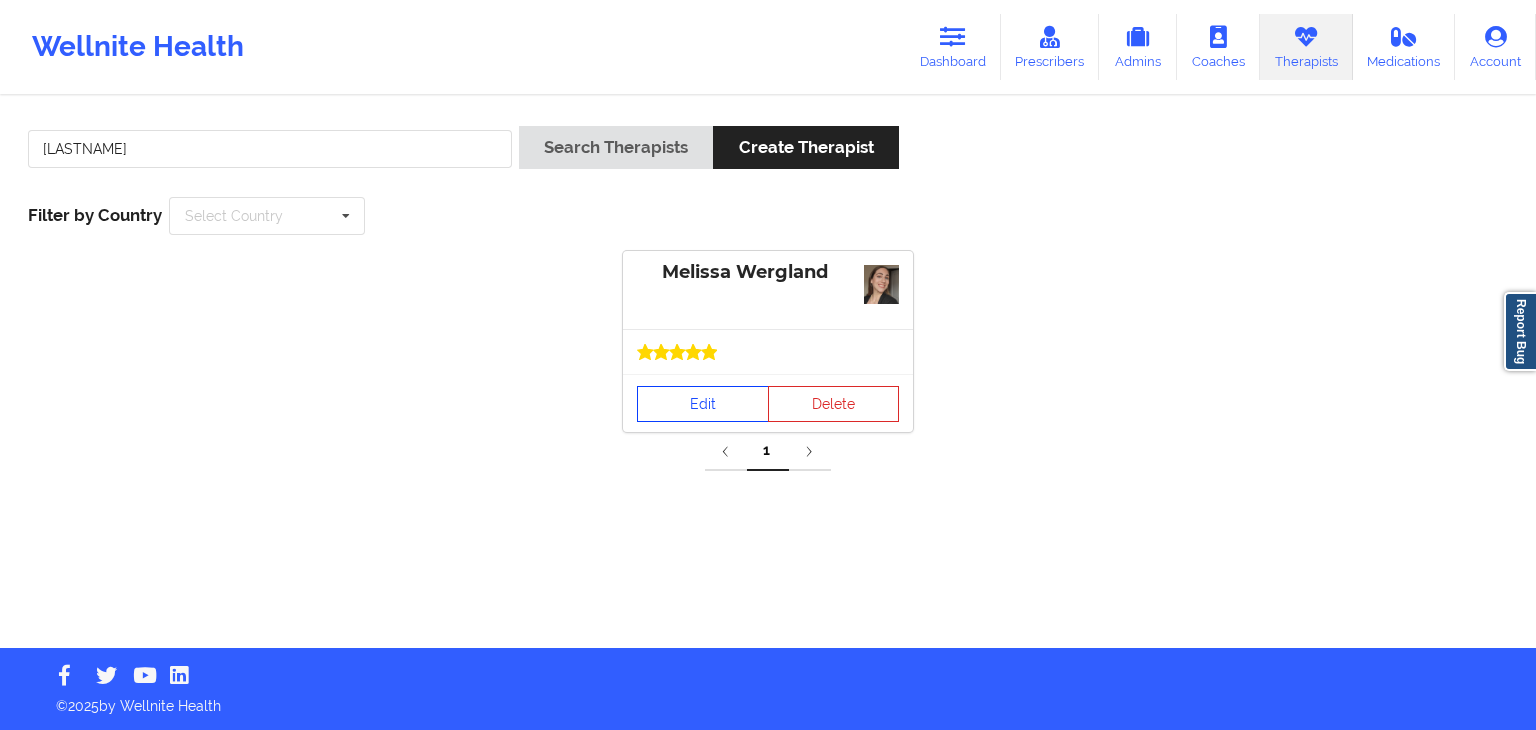 click on "Edit" at bounding box center (703, 404) 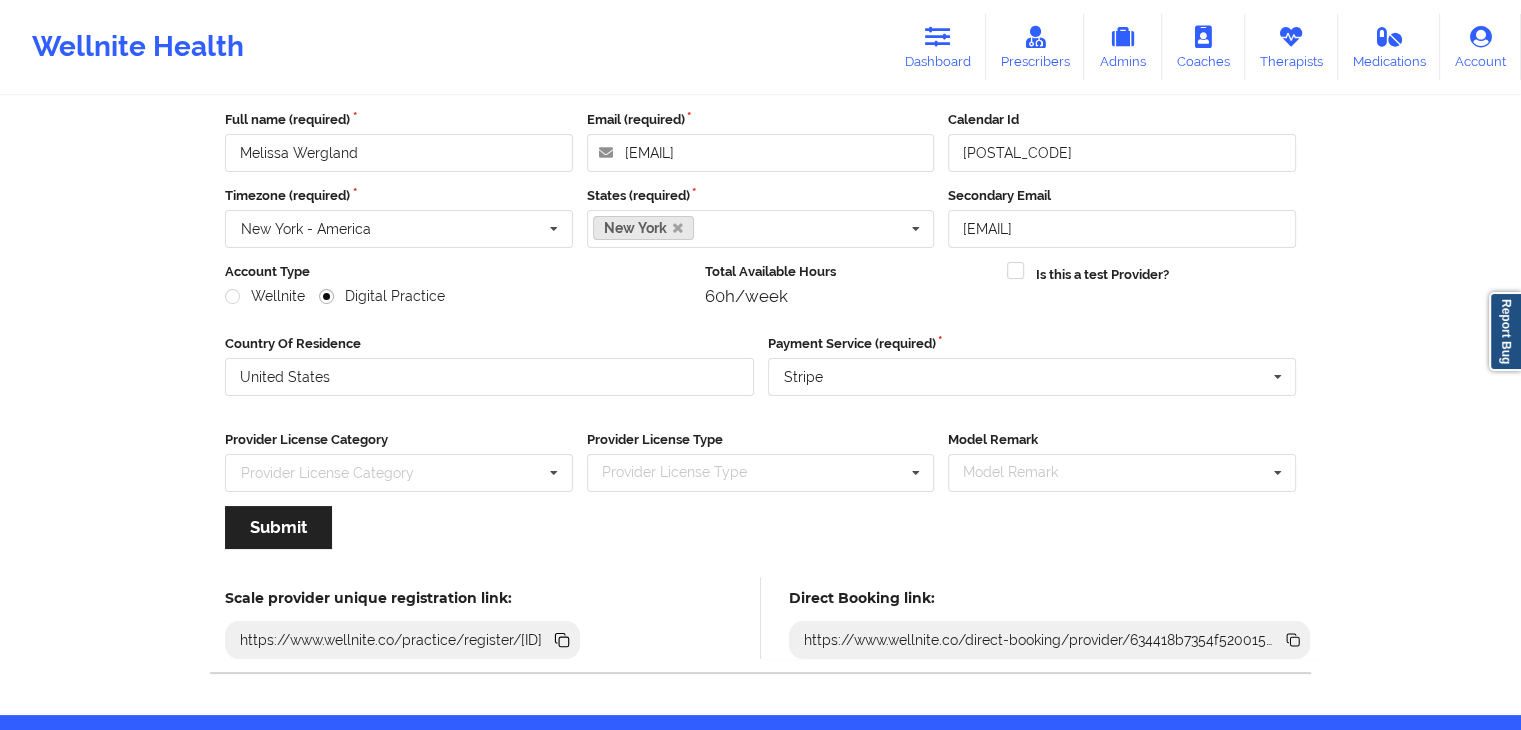 scroll, scrollTop: 166, scrollLeft: 0, axis: vertical 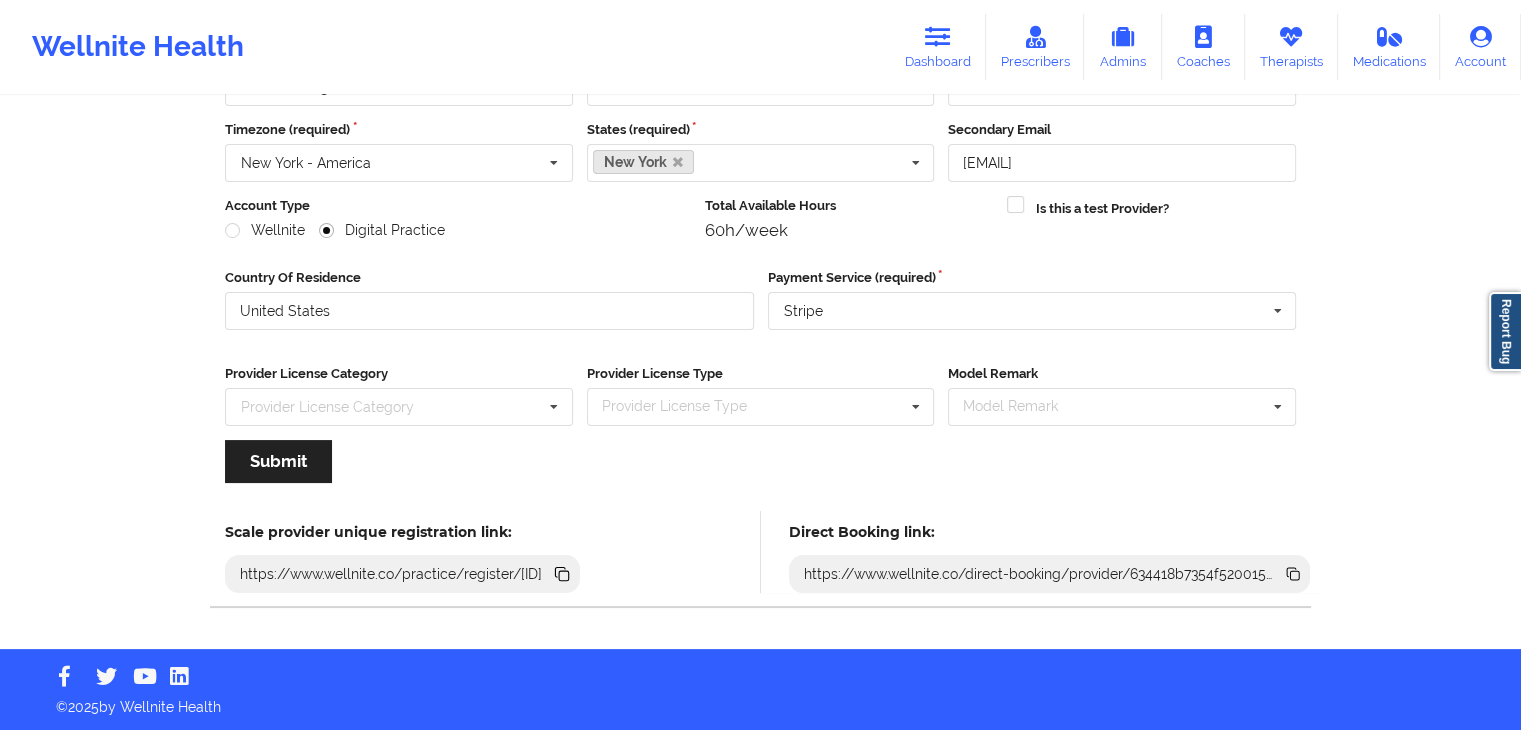 click 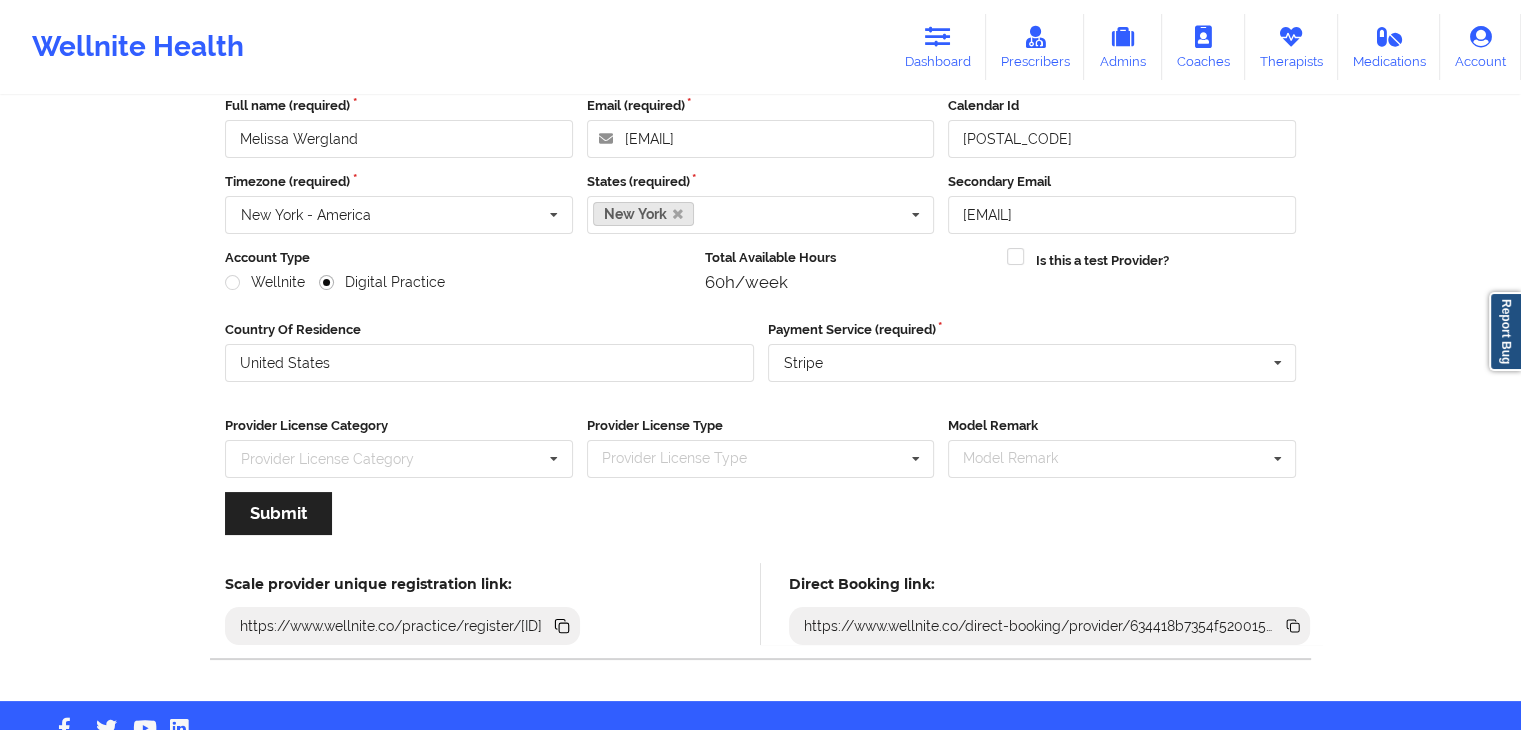 scroll, scrollTop: 0, scrollLeft: 0, axis: both 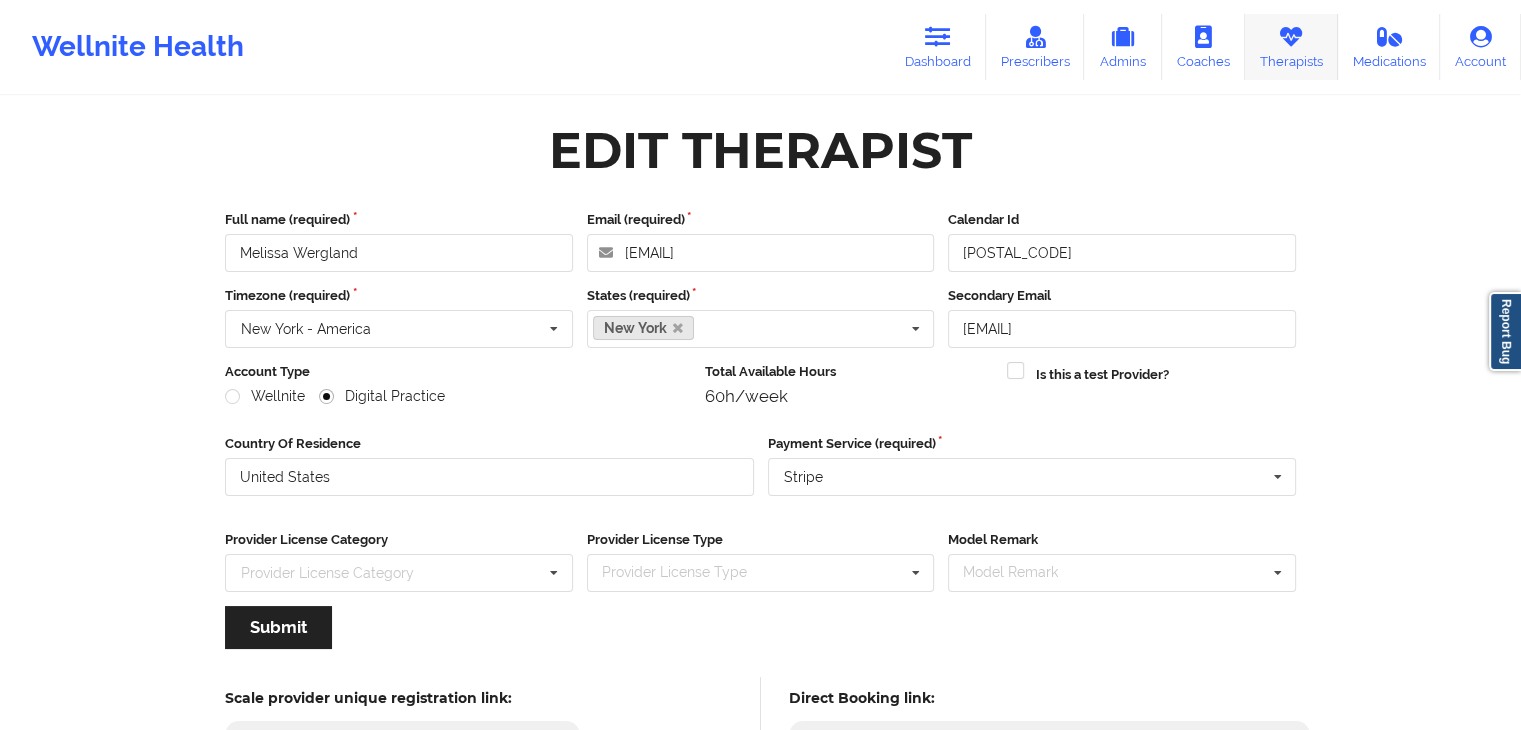 click on "Therapists" at bounding box center [1291, 47] 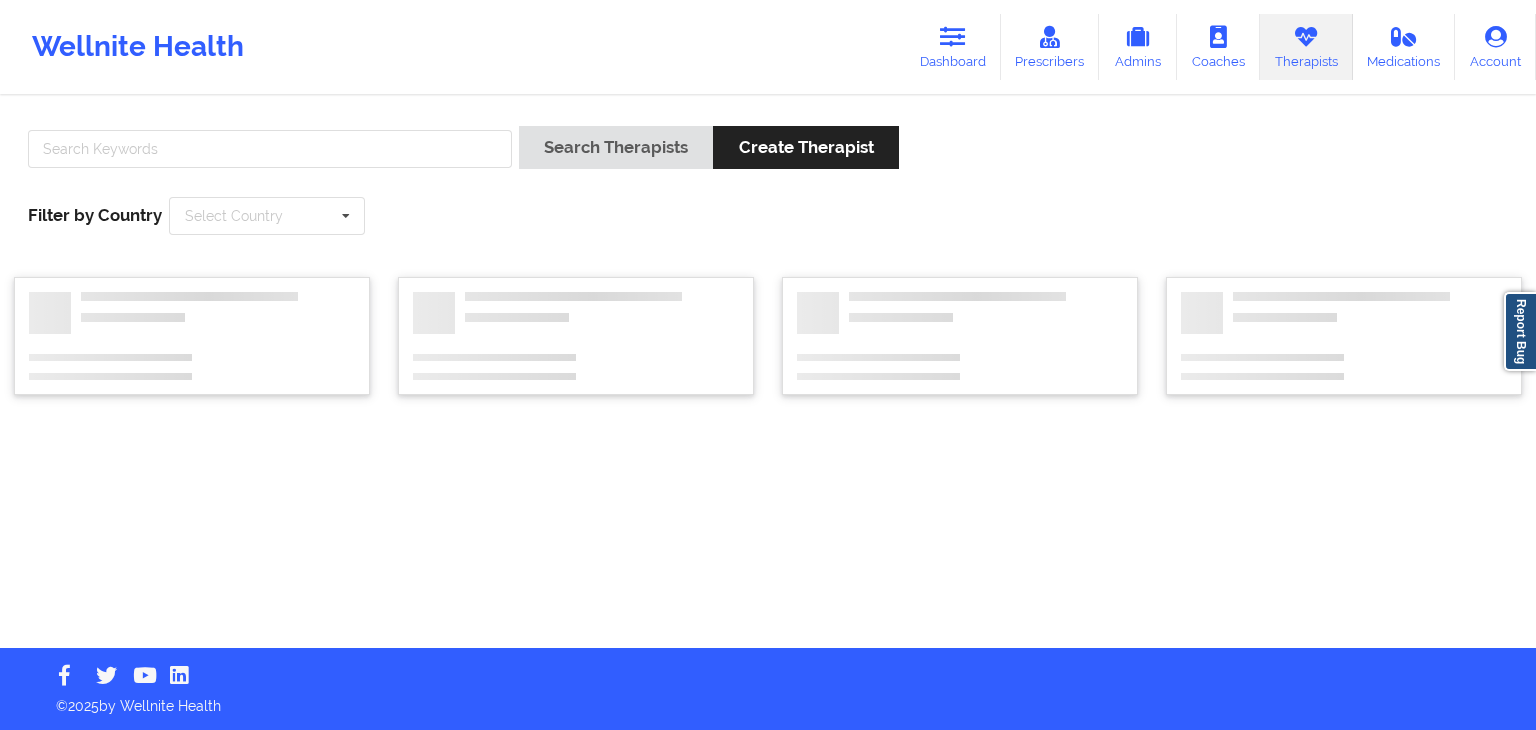 click at bounding box center [270, 154] 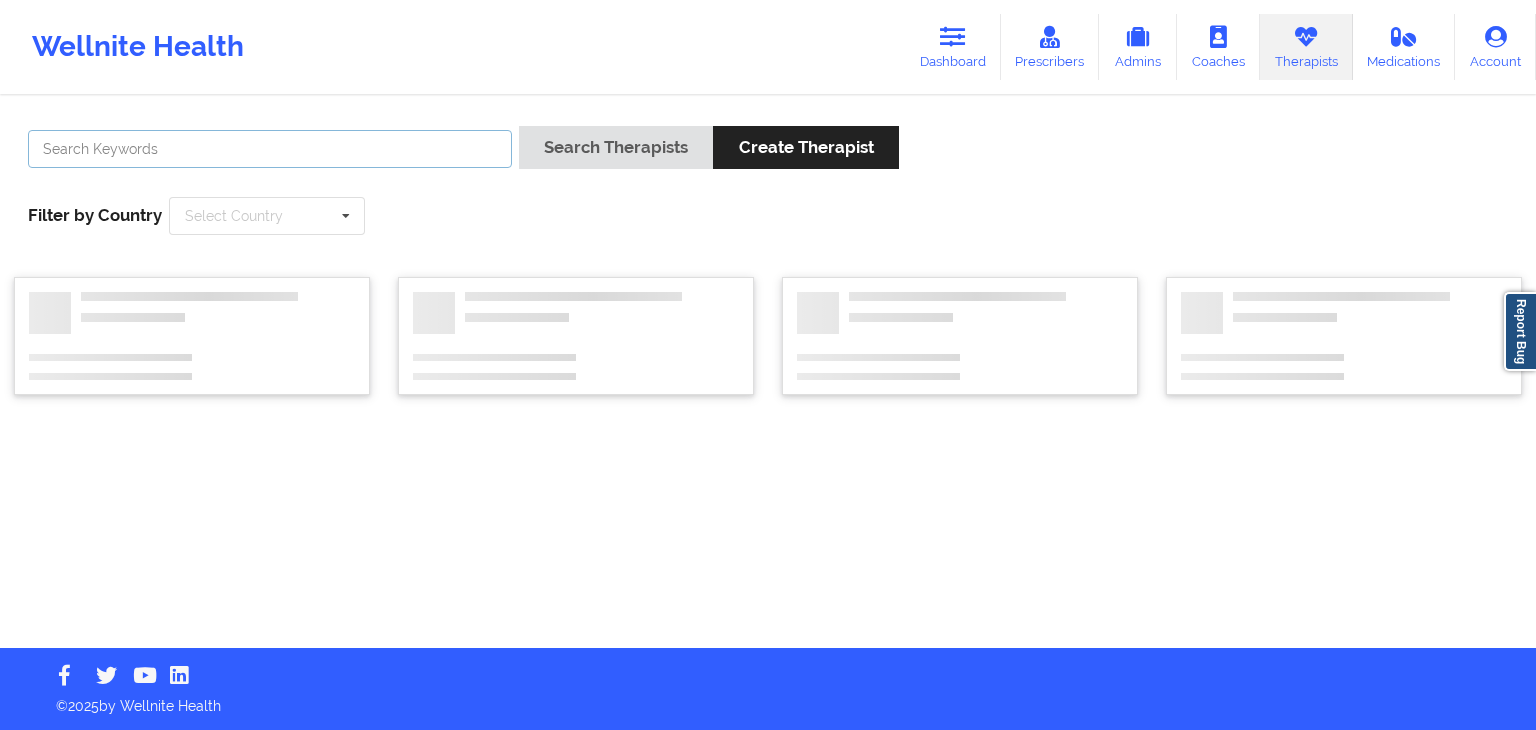 click at bounding box center (270, 149) 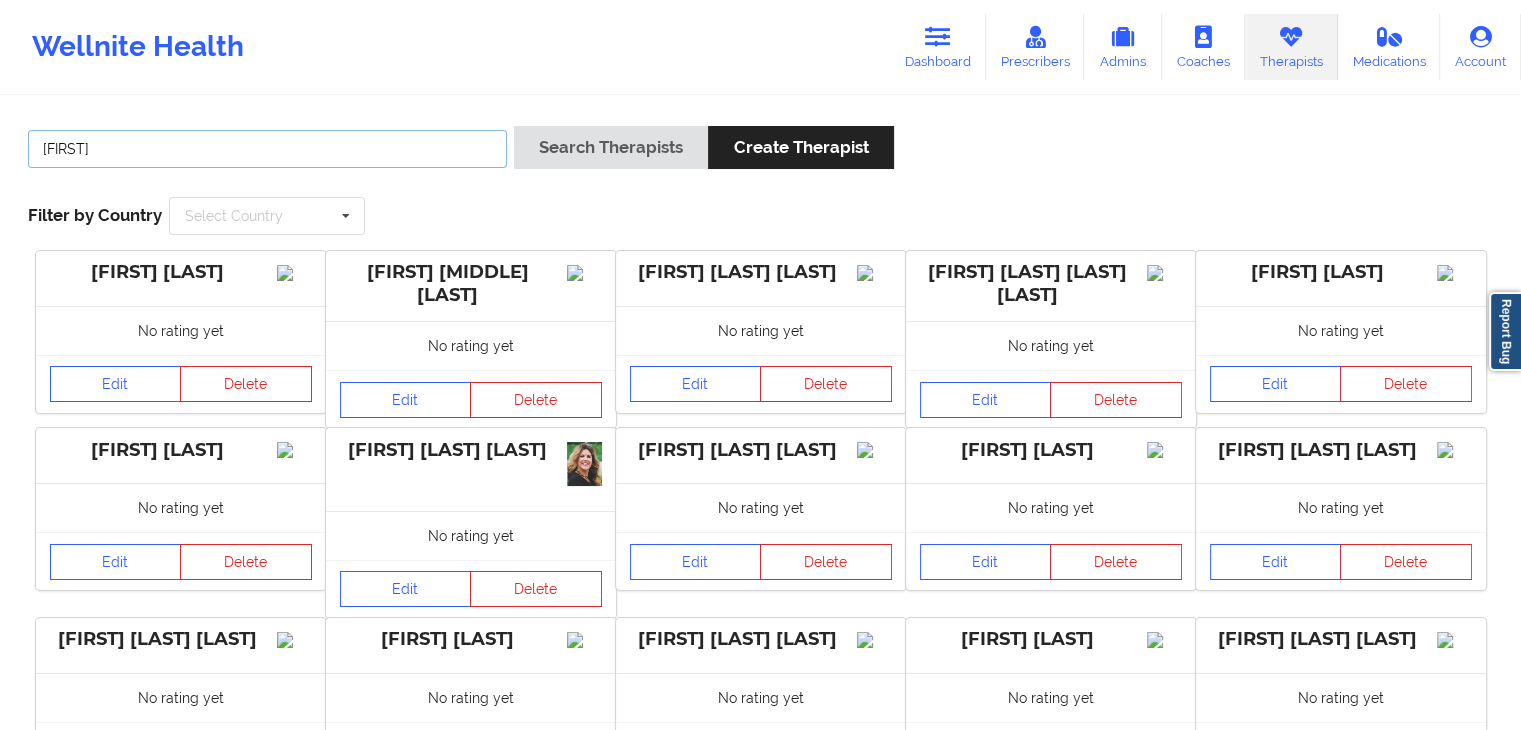 click on "Search Therapists" at bounding box center [611, 147] 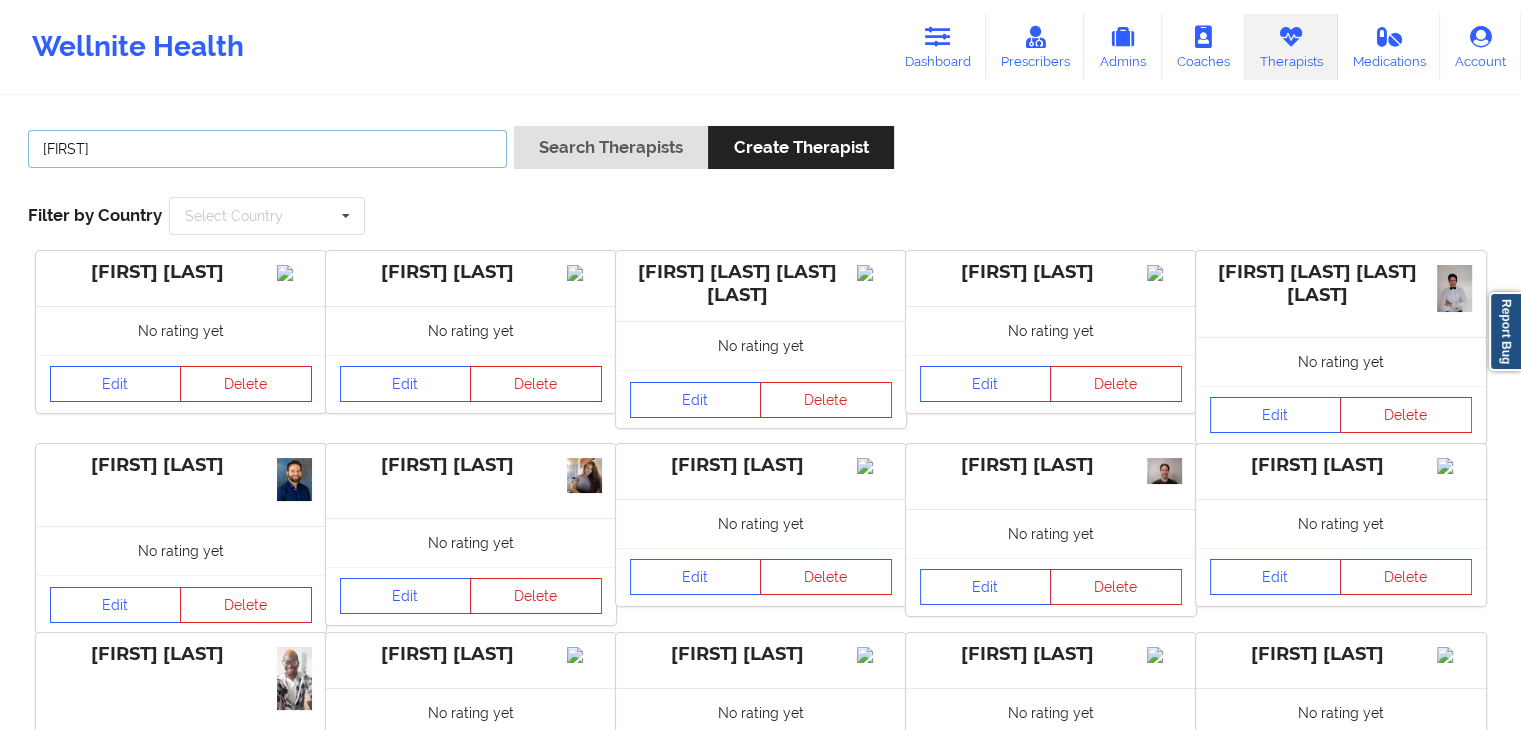 type on "R" 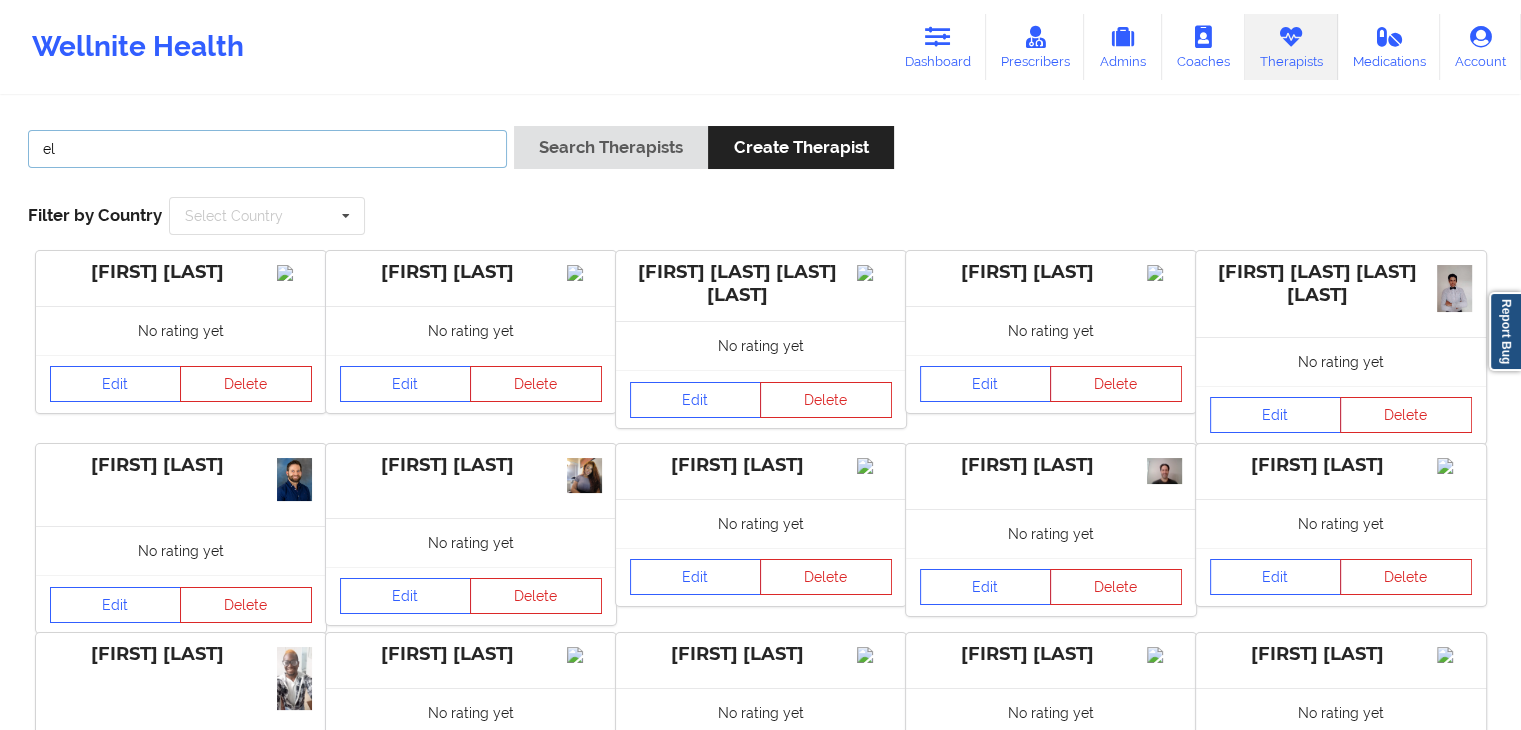 type on "e" 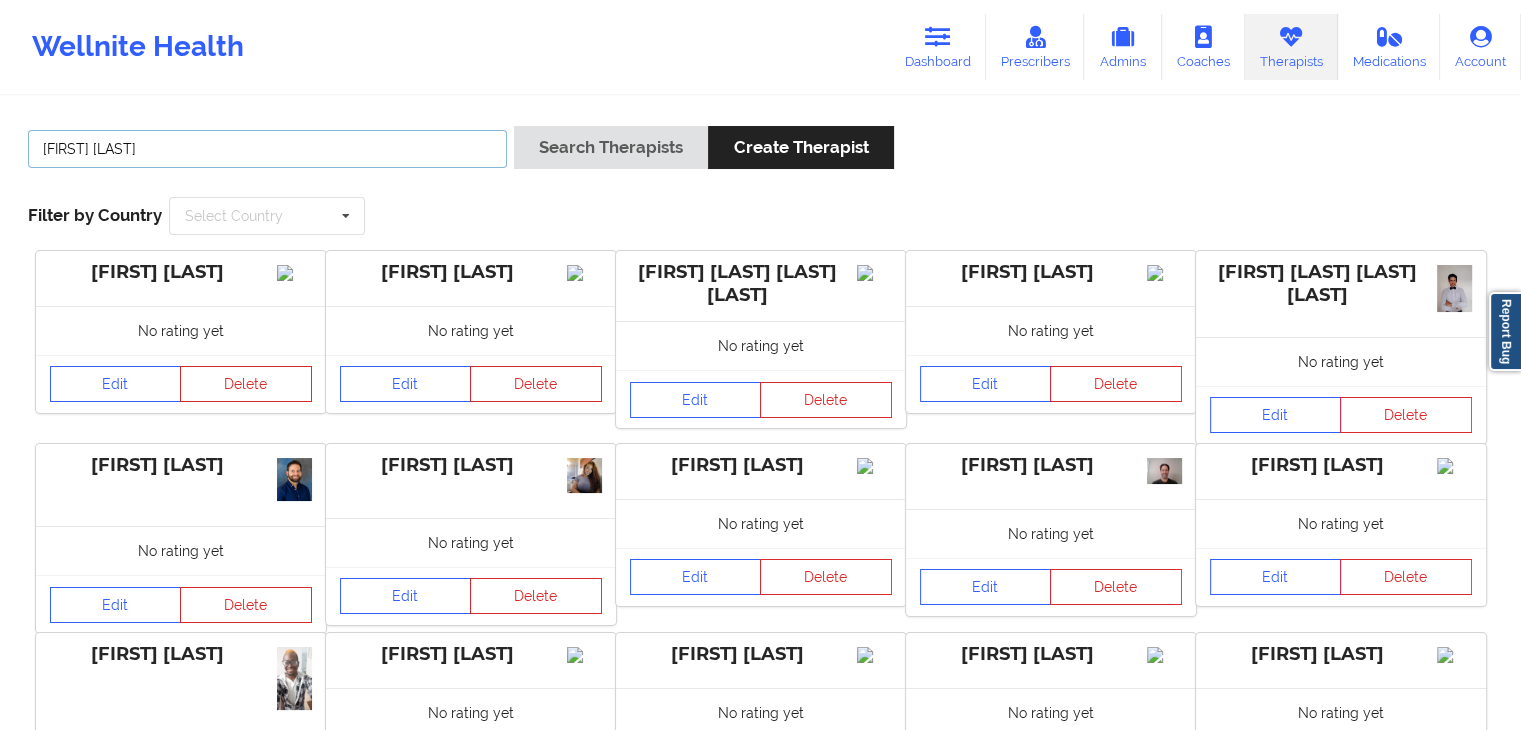 click on "Search Therapists" at bounding box center [611, 147] 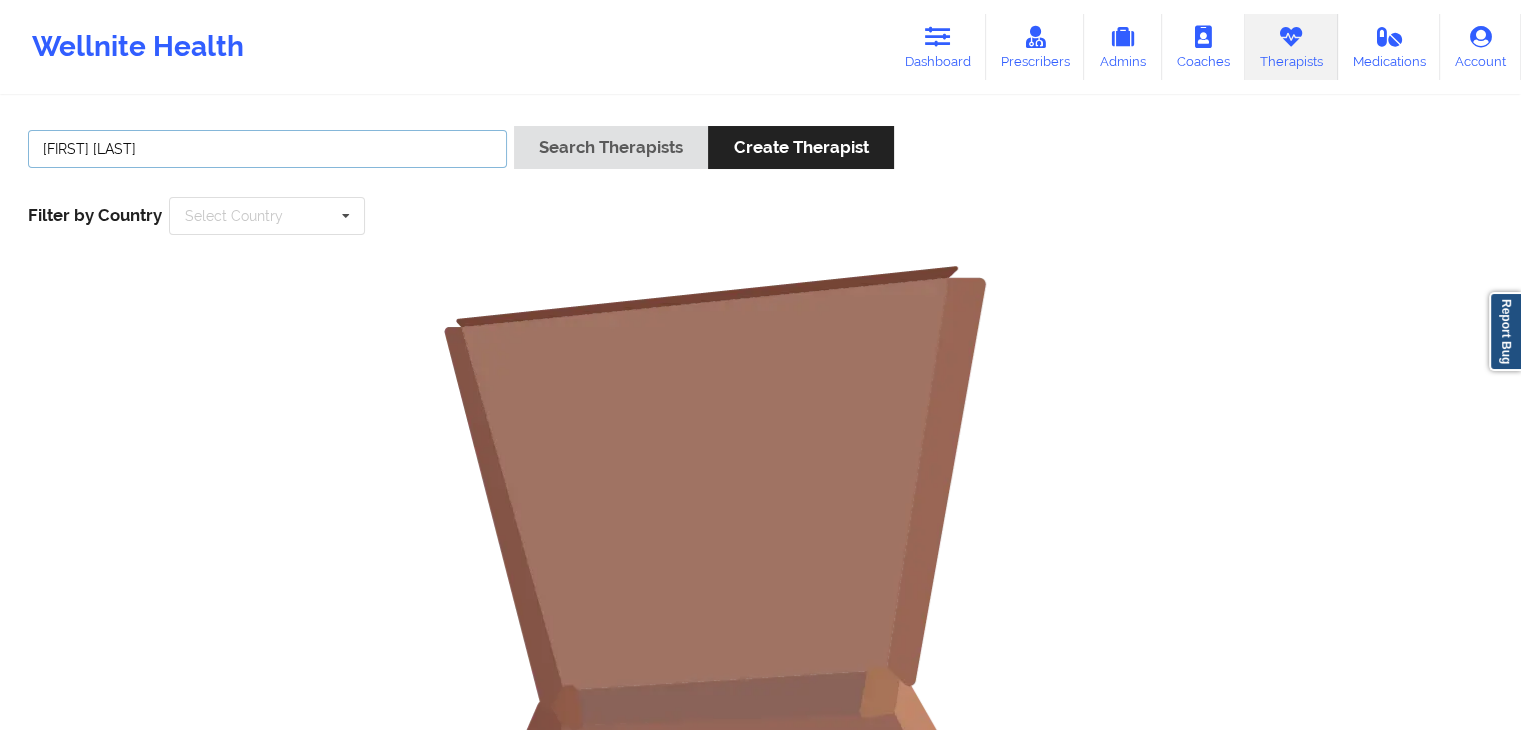 click on "[FIRST] [LAST]" at bounding box center (267, 149) 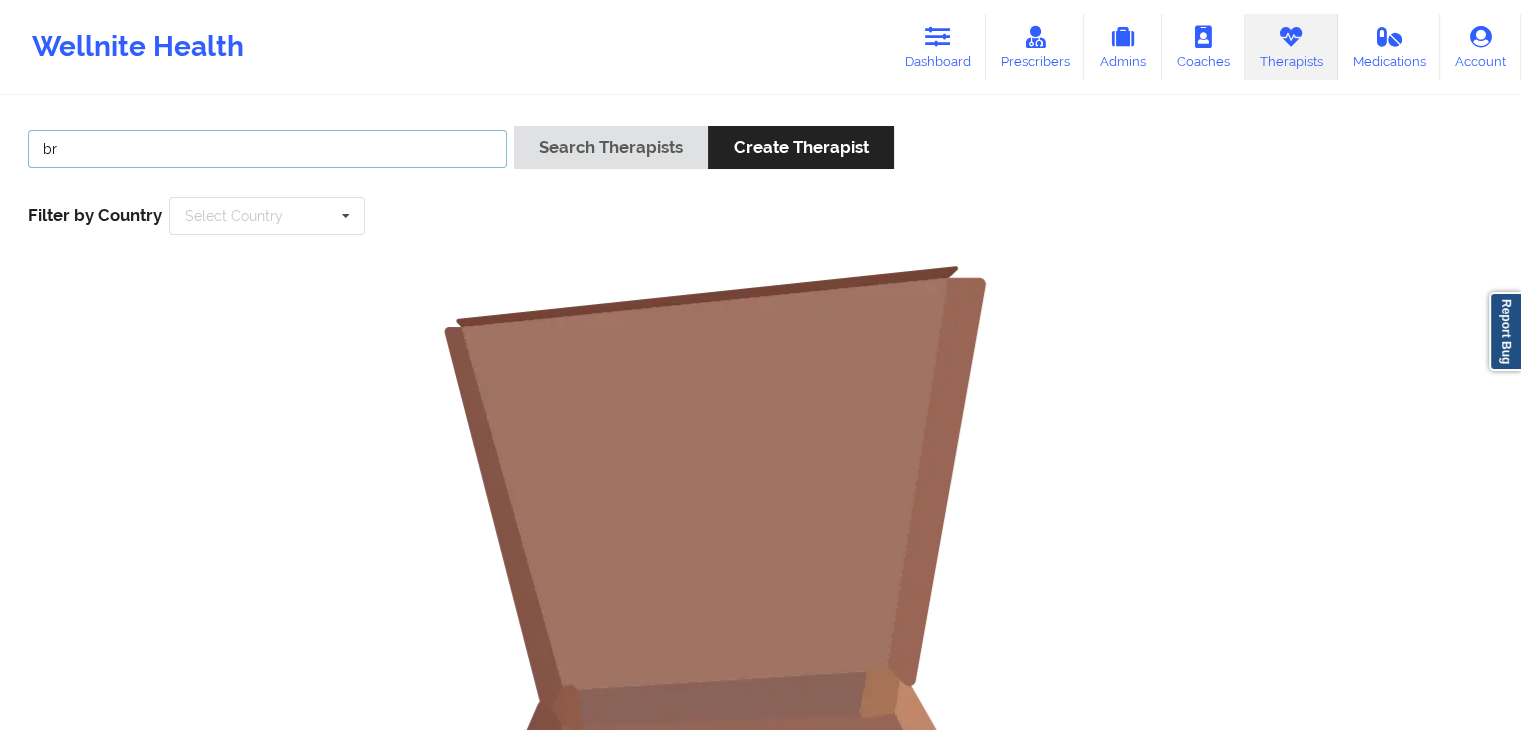 type on "b" 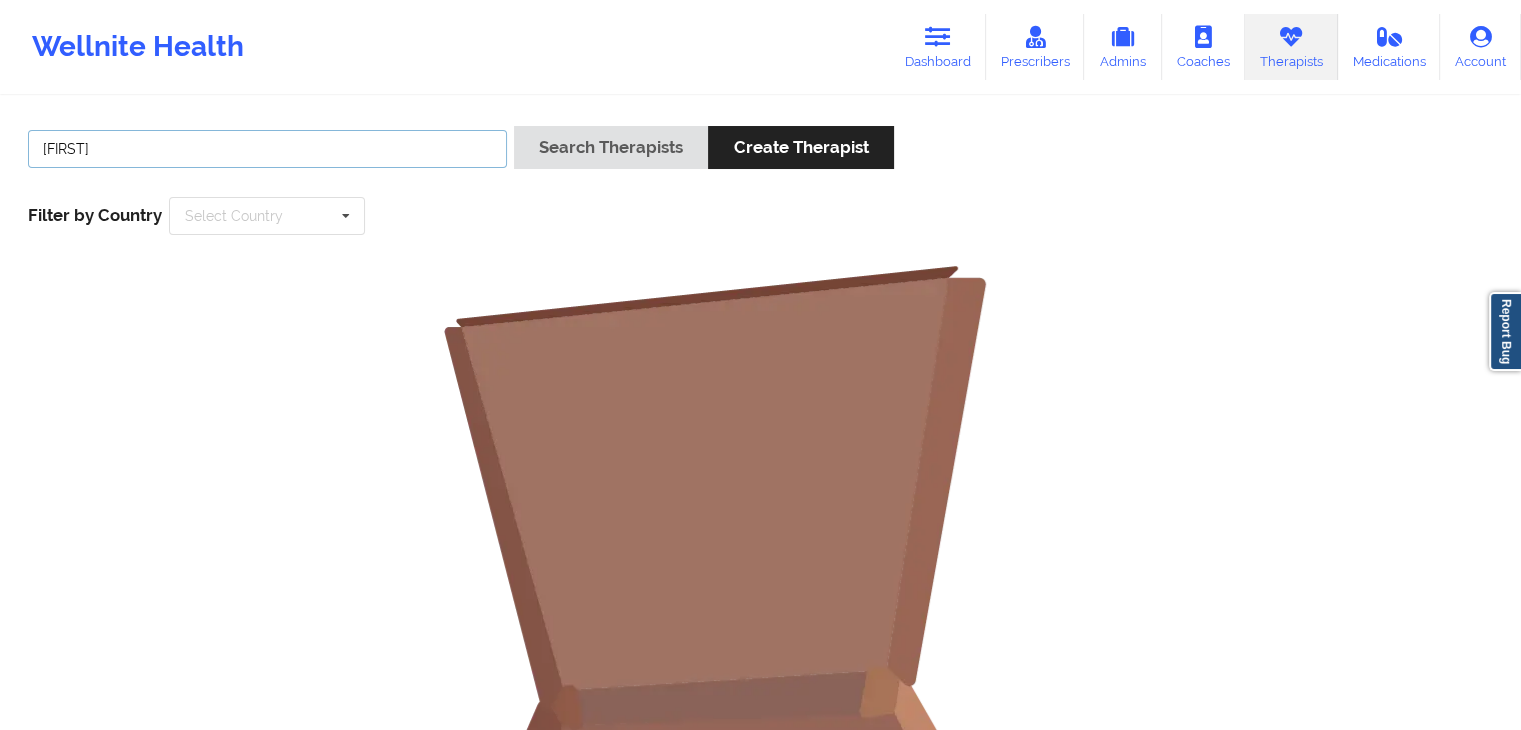 click on "Search Therapists" at bounding box center [611, 147] 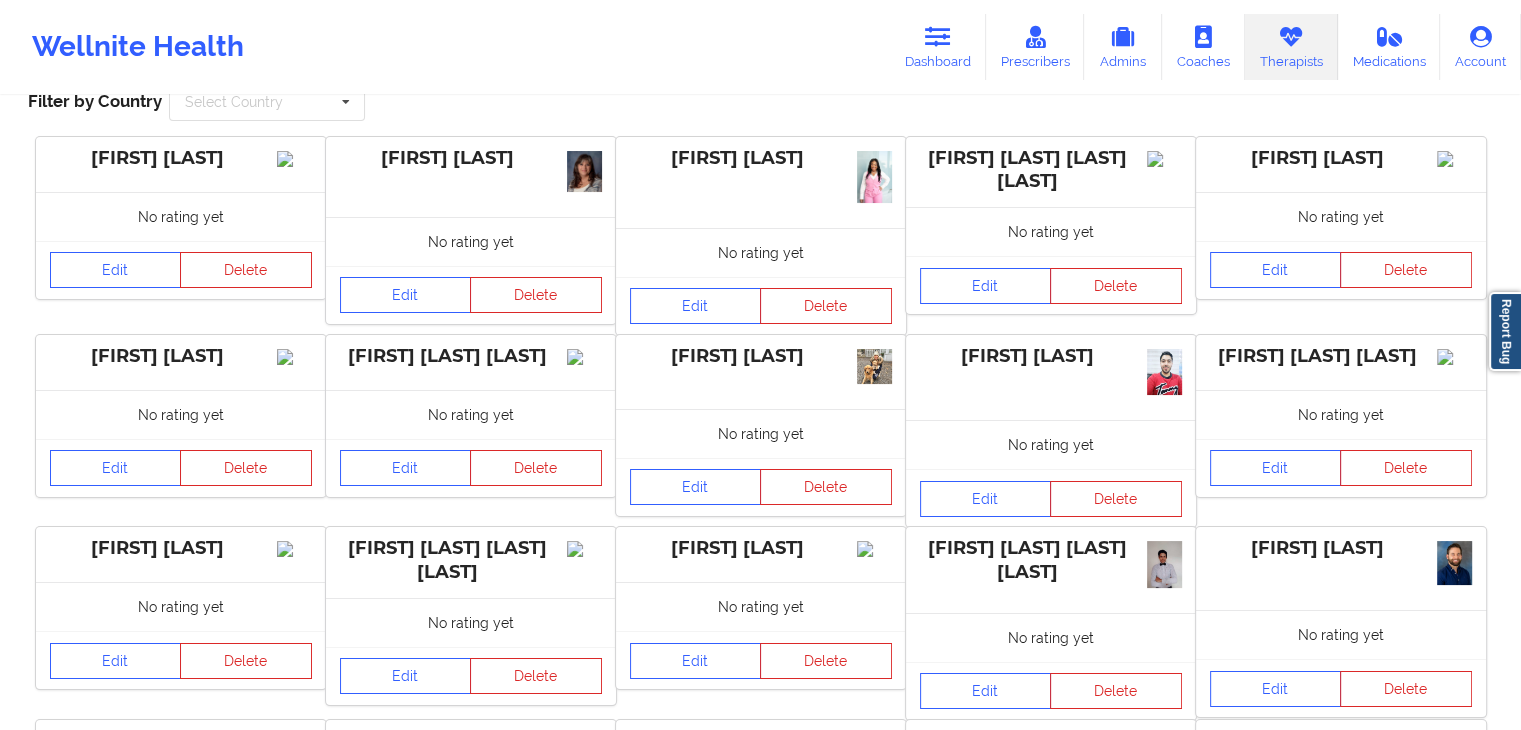 scroll, scrollTop: 71, scrollLeft: 0, axis: vertical 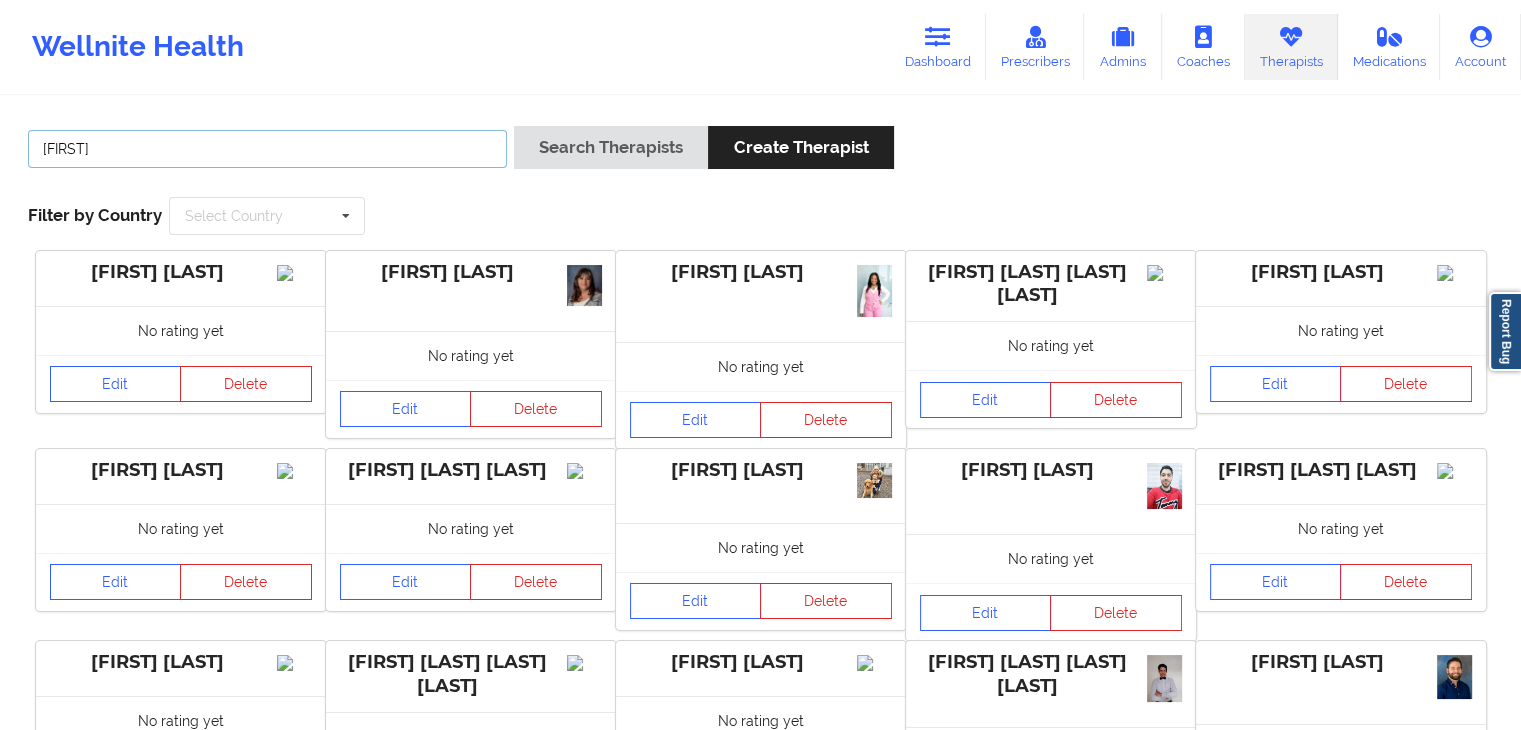 type on "R" 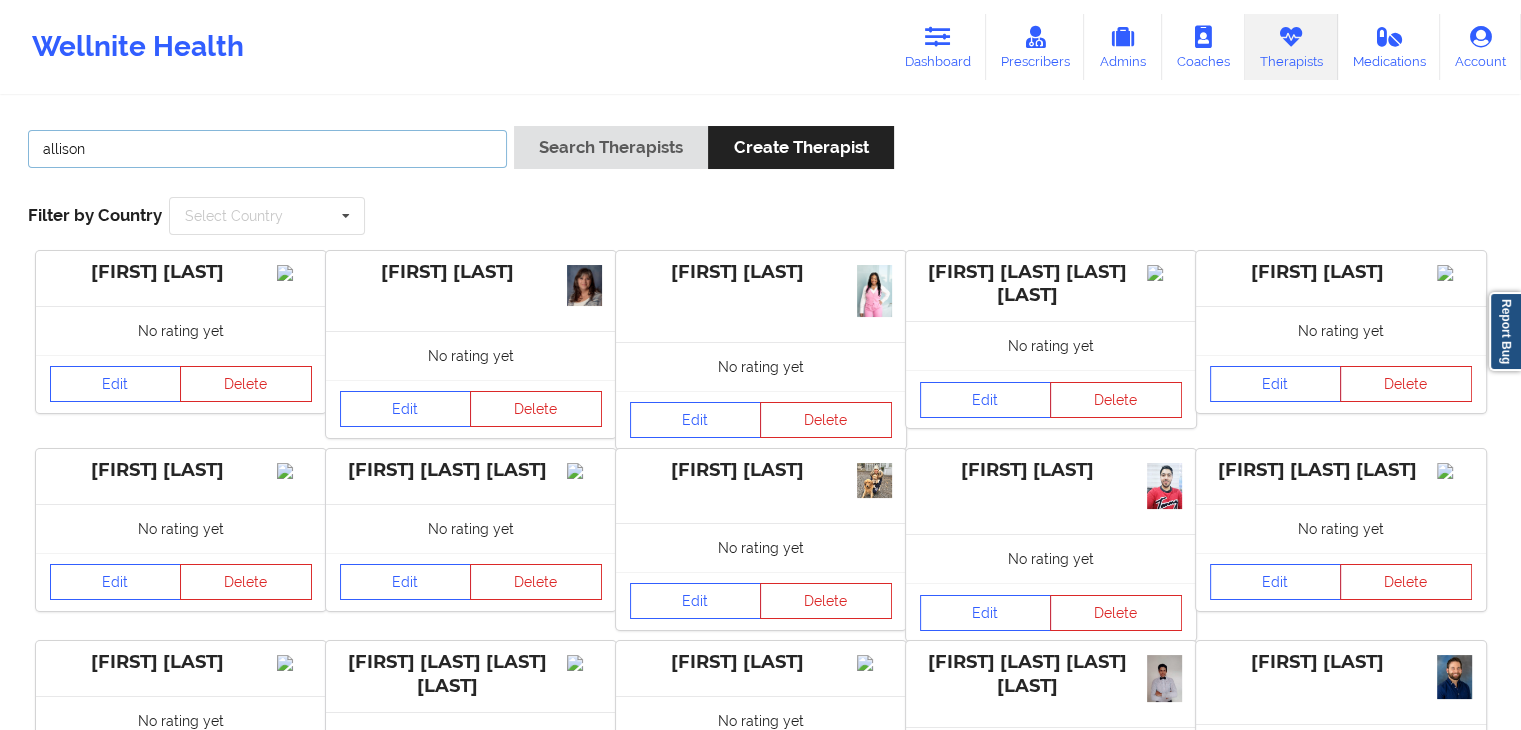 click on "Search Therapists" at bounding box center (611, 147) 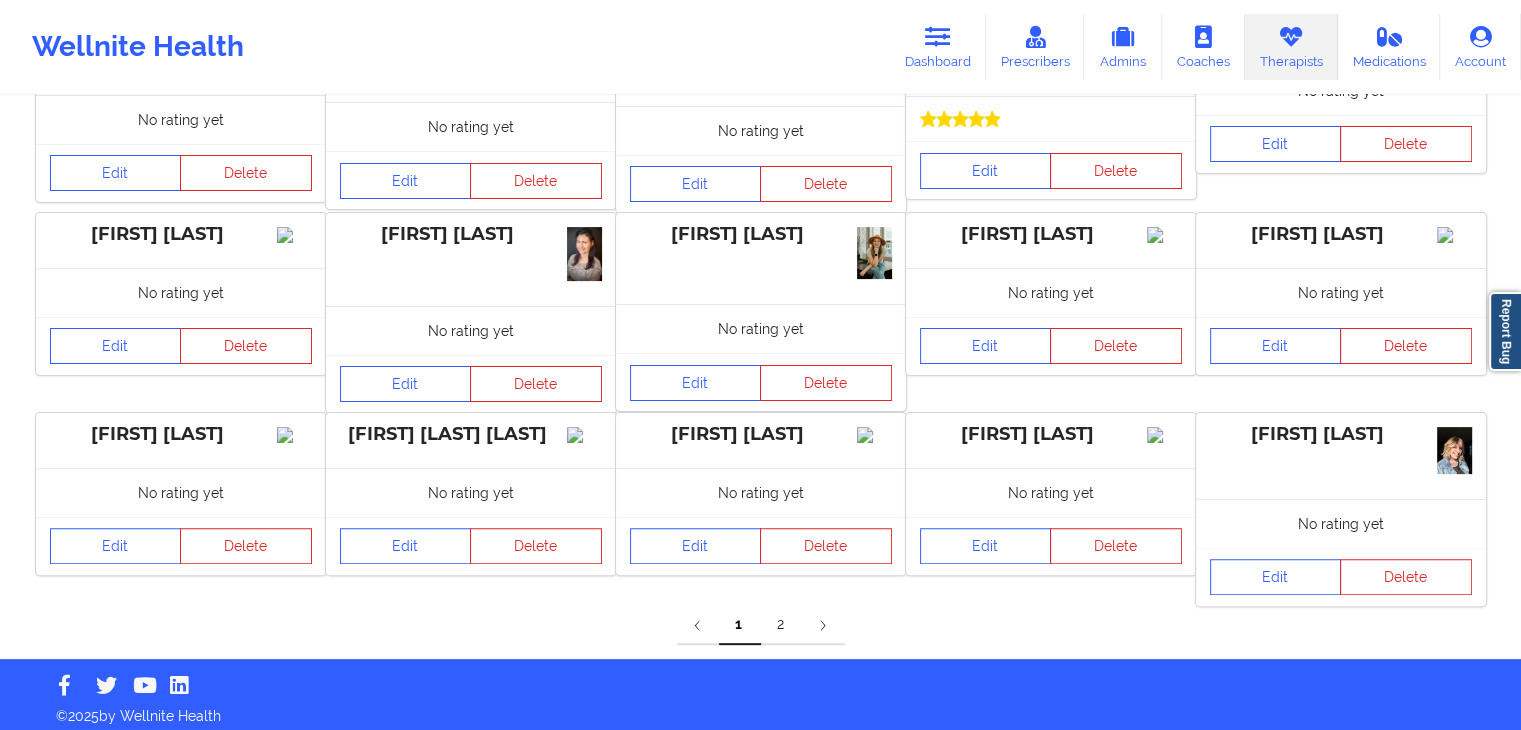 scroll, scrollTop: 442, scrollLeft: 0, axis: vertical 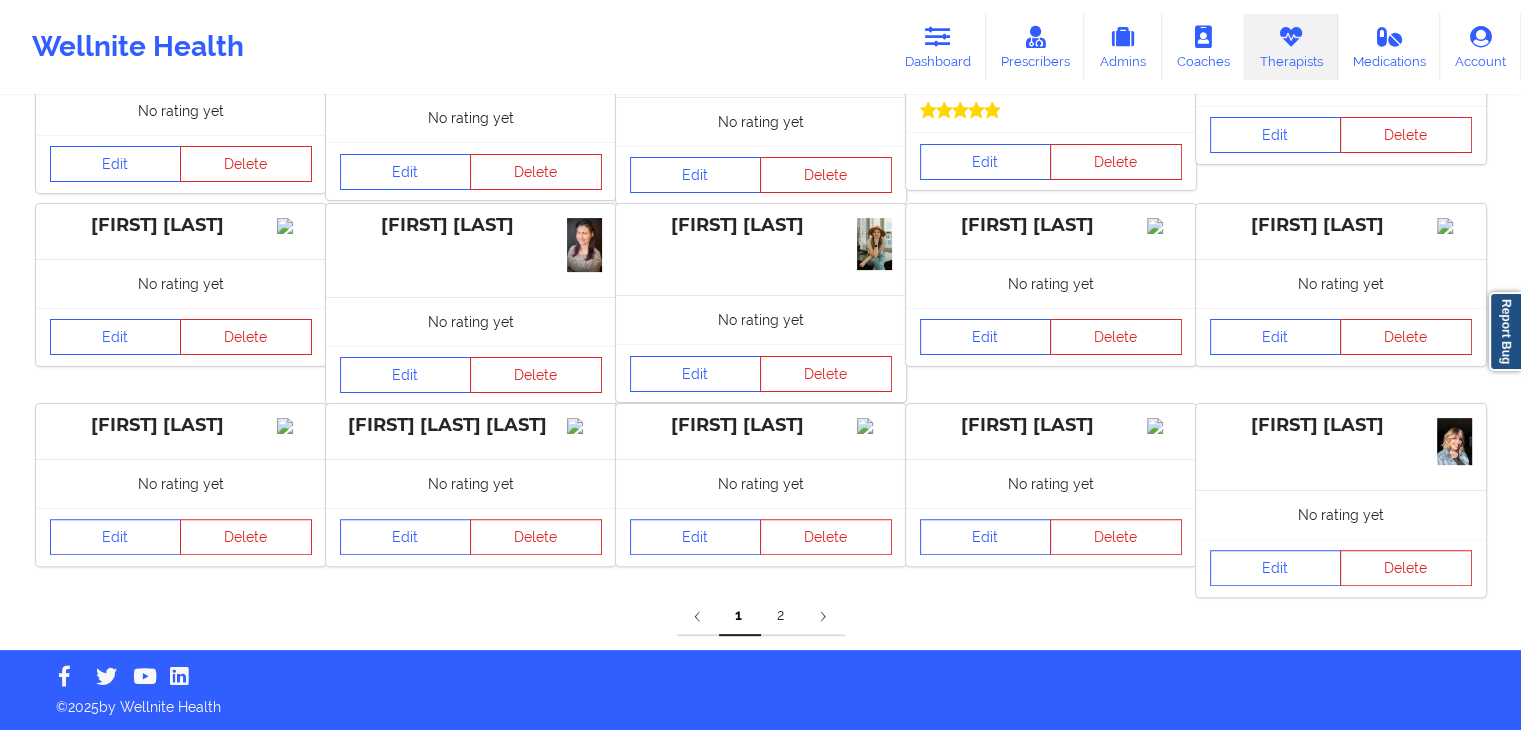 click on "2" at bounding box center [782, 616] 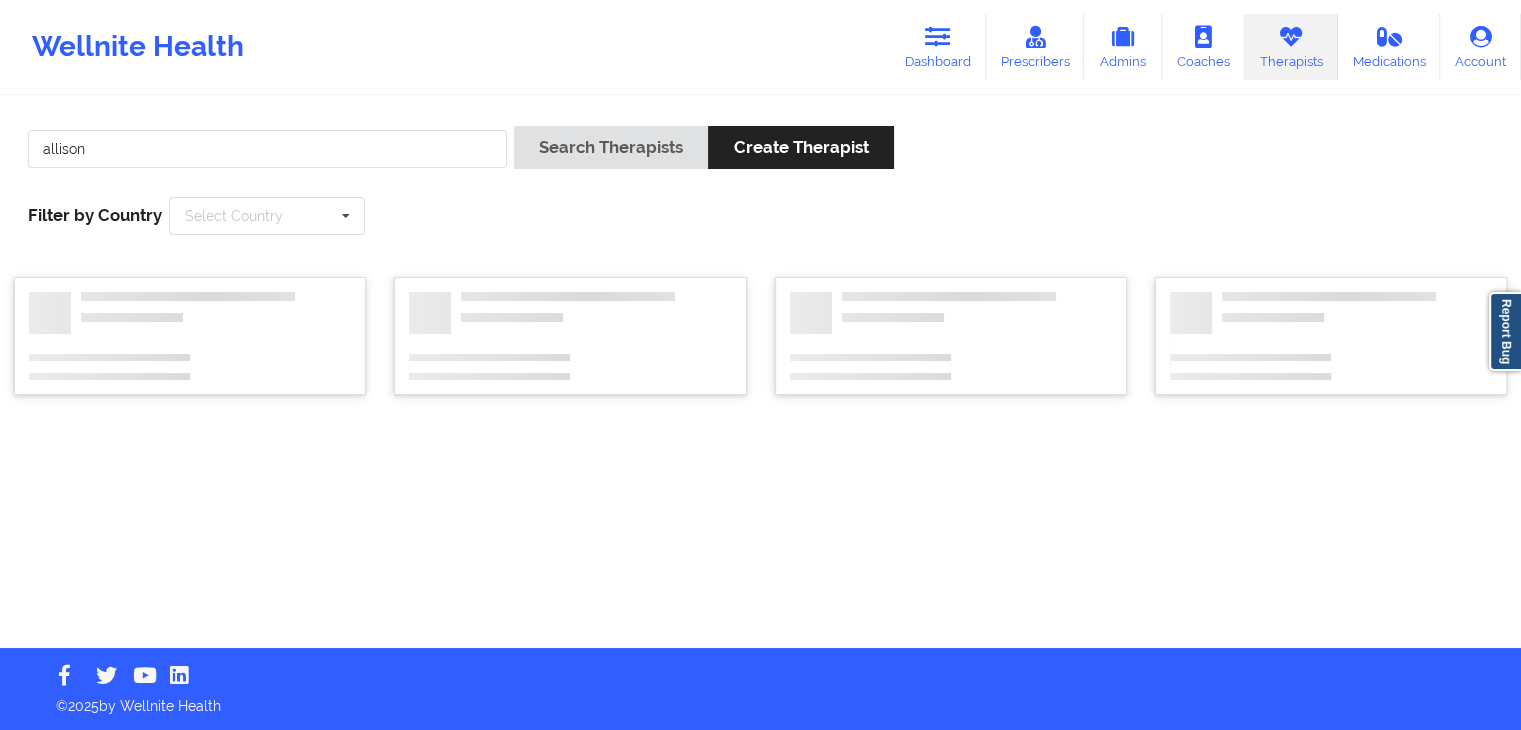 scroll, scrollTop: 0, scrollLeft: 0, axis: both 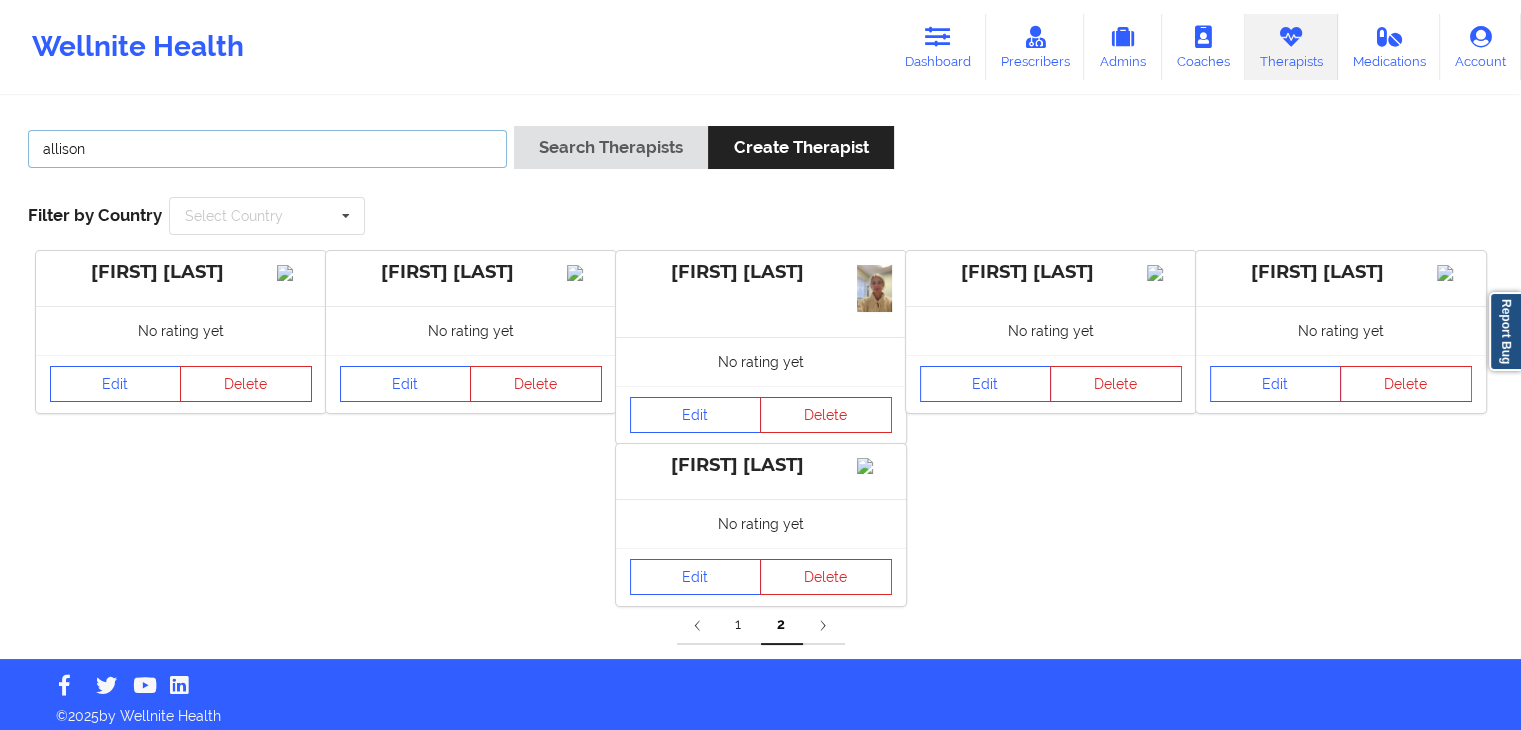 click on "allison" at bounding box center (267, 149) 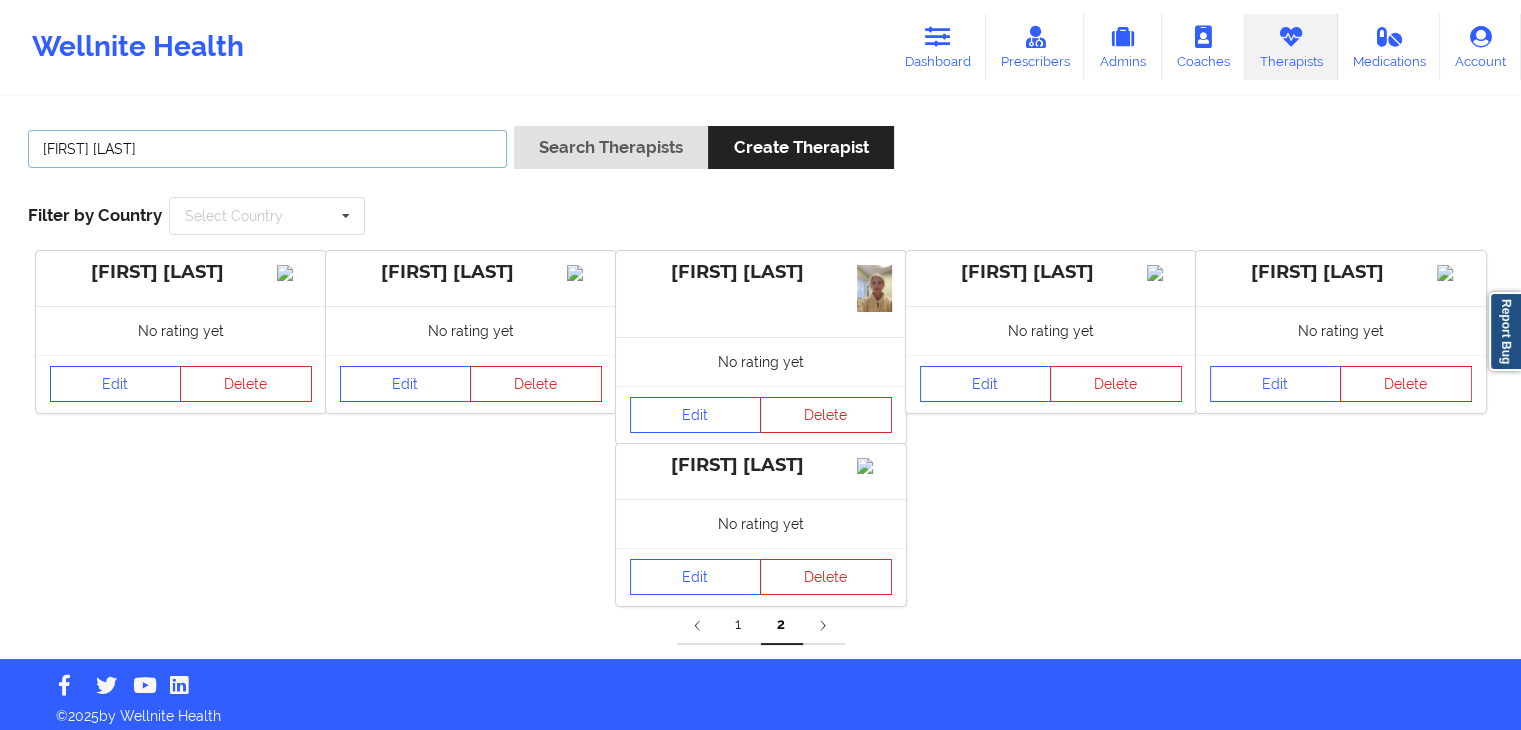 click on "Search Therapists" at bounding box center (611, 147) 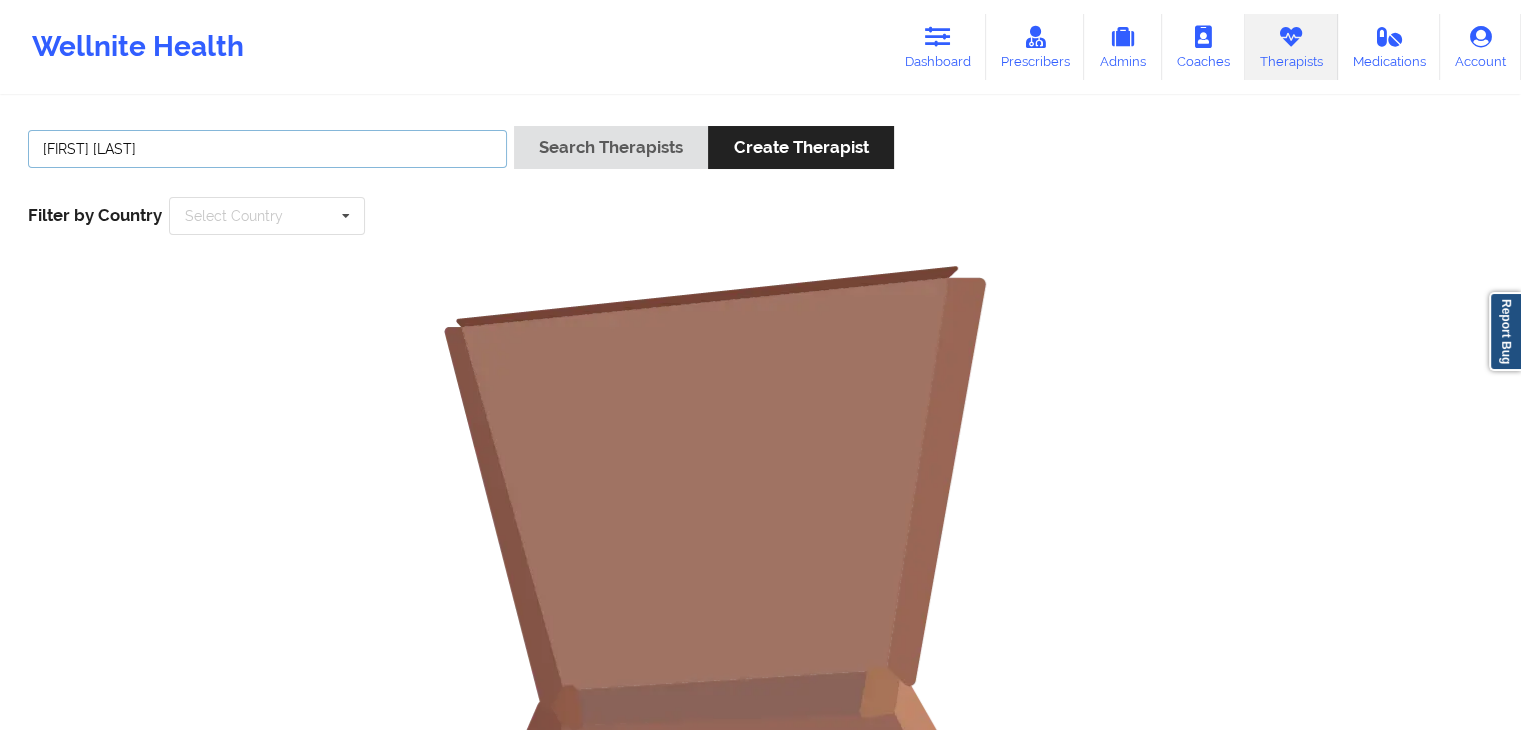 click on "[FIRST] [LAST]" at bounding box center [267, 149] 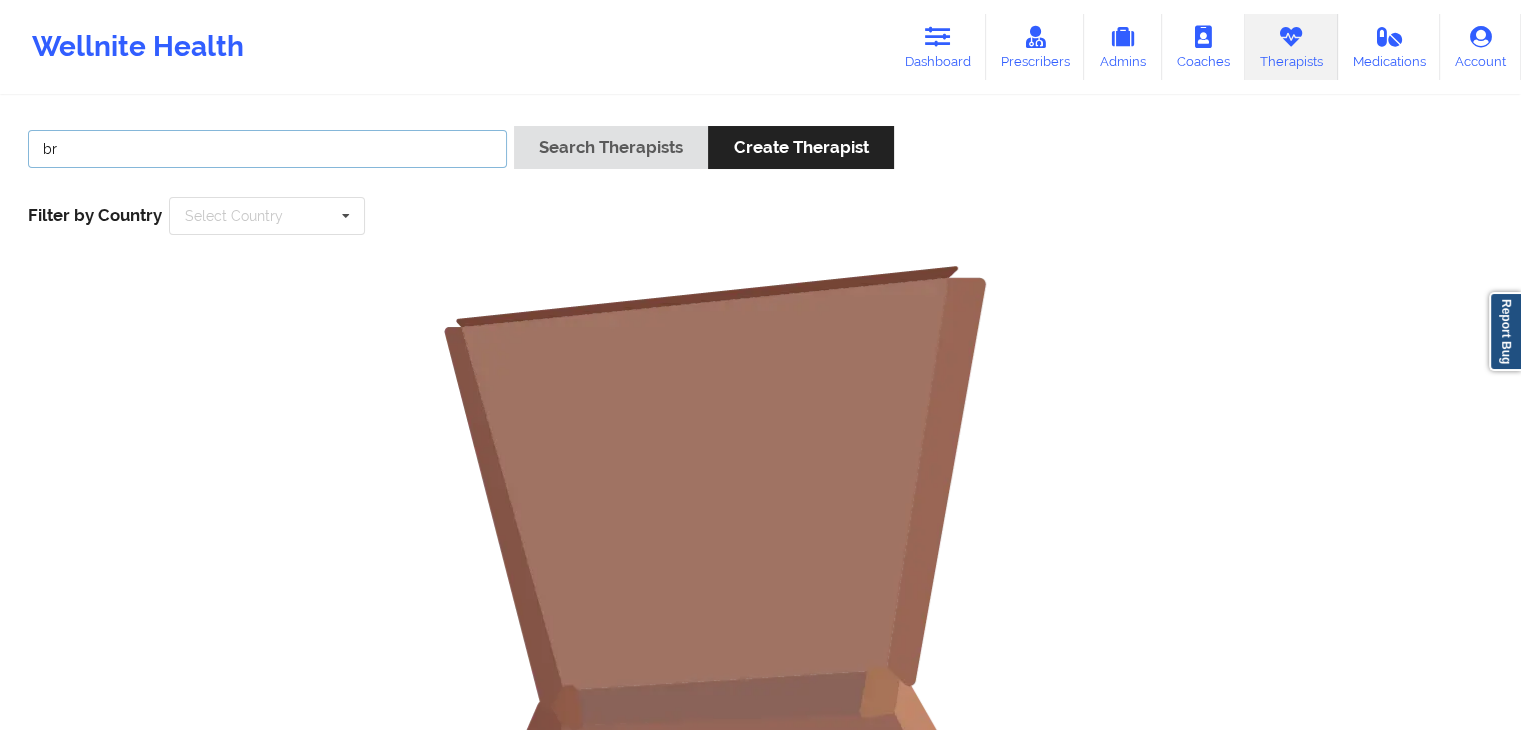 type on "b" 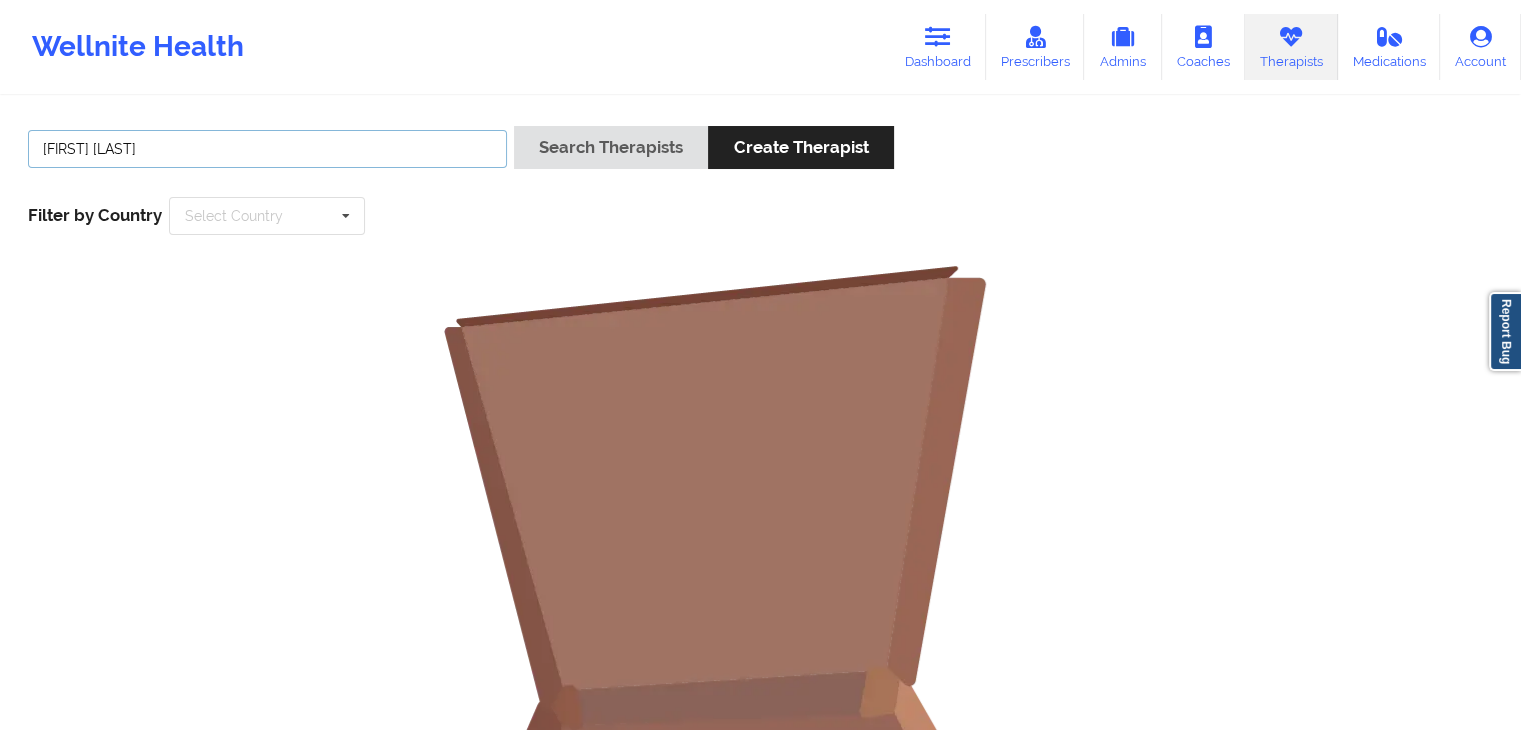 type on "[FIRST] [LAST]" 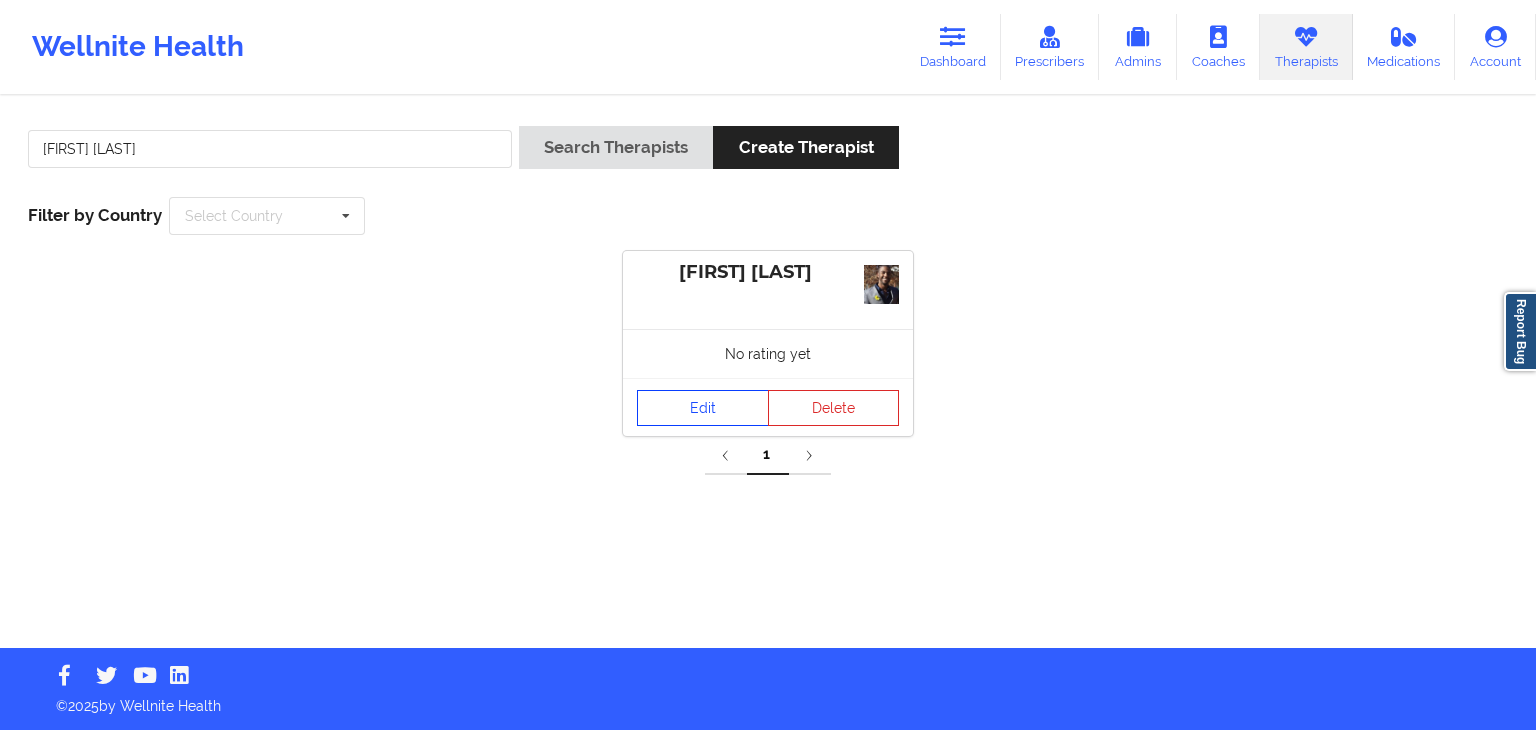 click on "Edit" at bounding box center (703, 408) 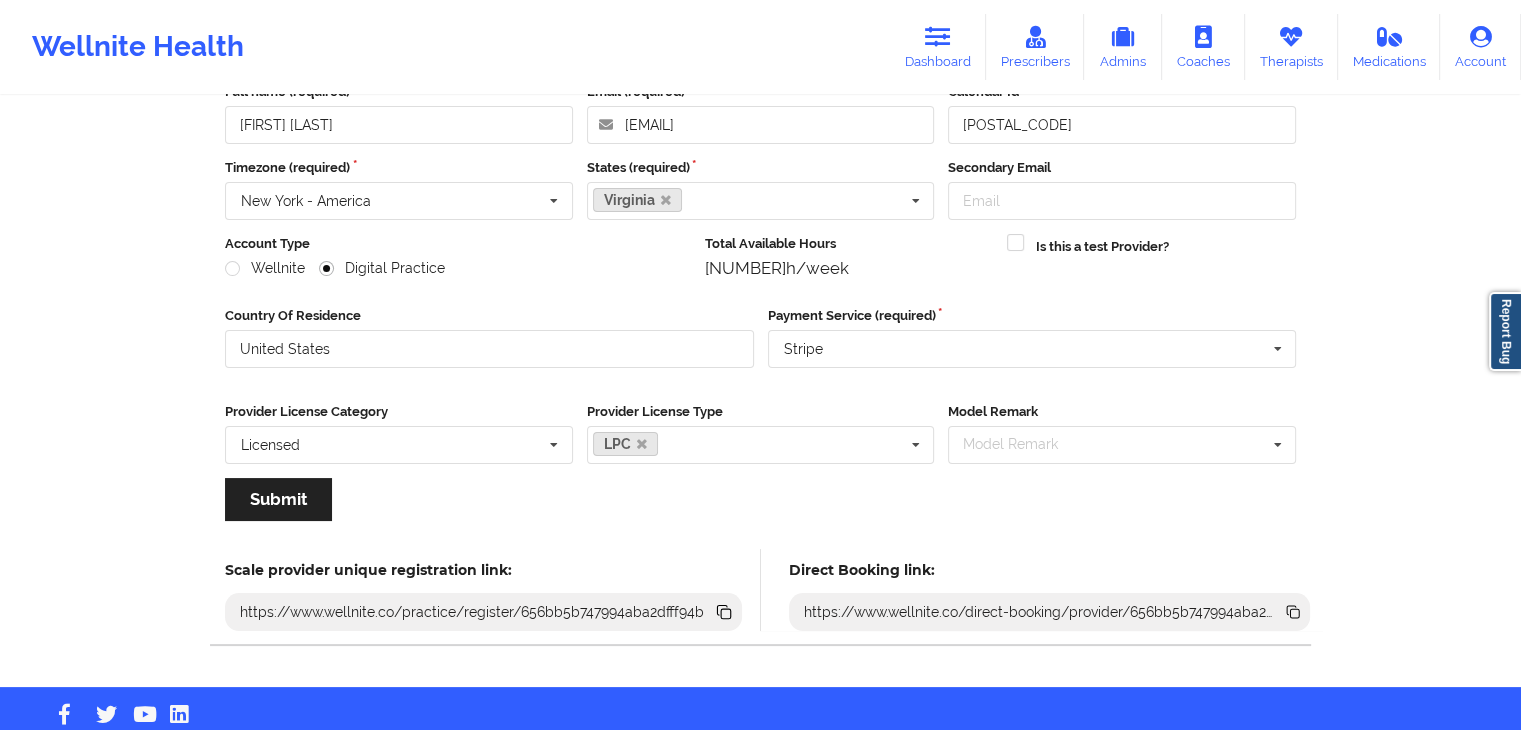 scroll, scrollTop: 166, scrollLeft: 0, axis: vertical 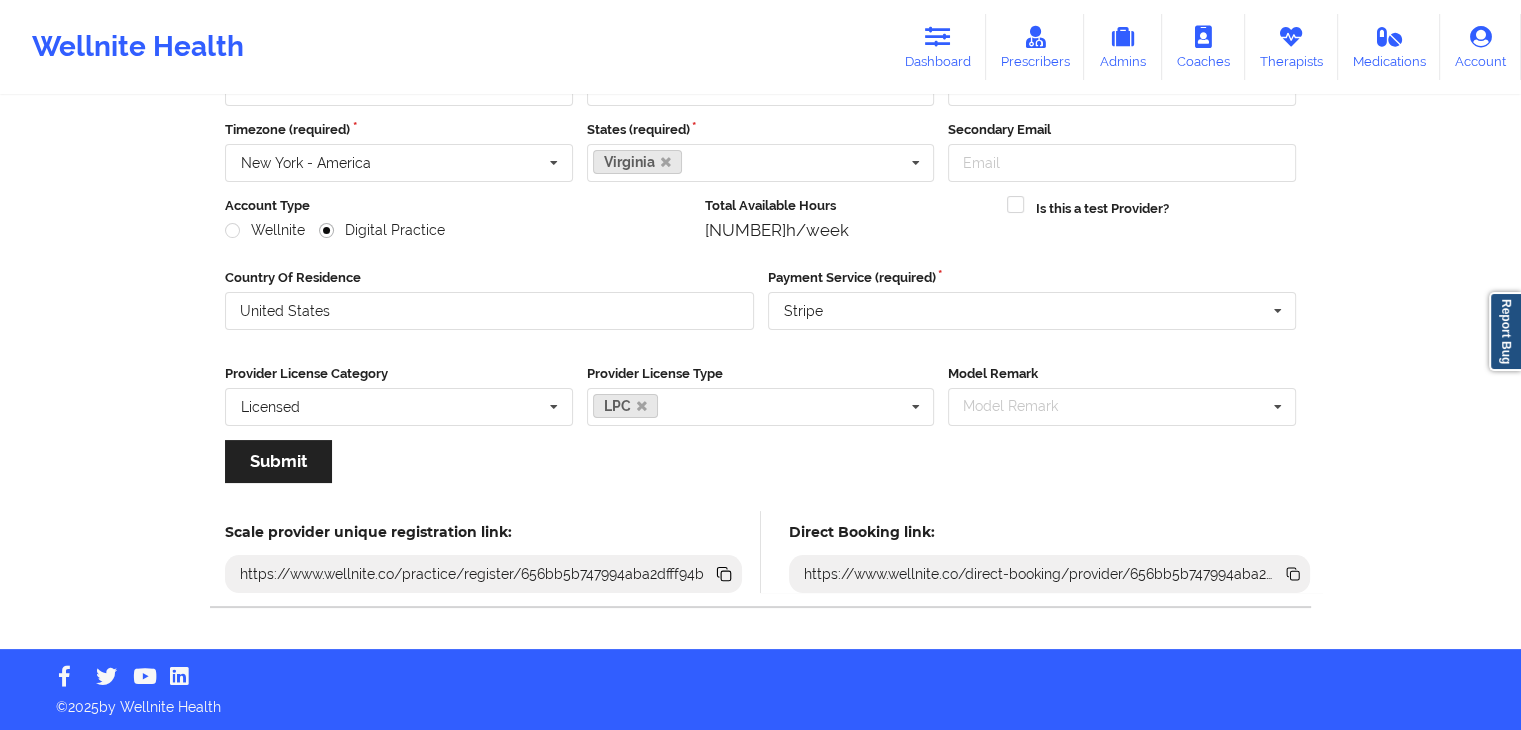 click 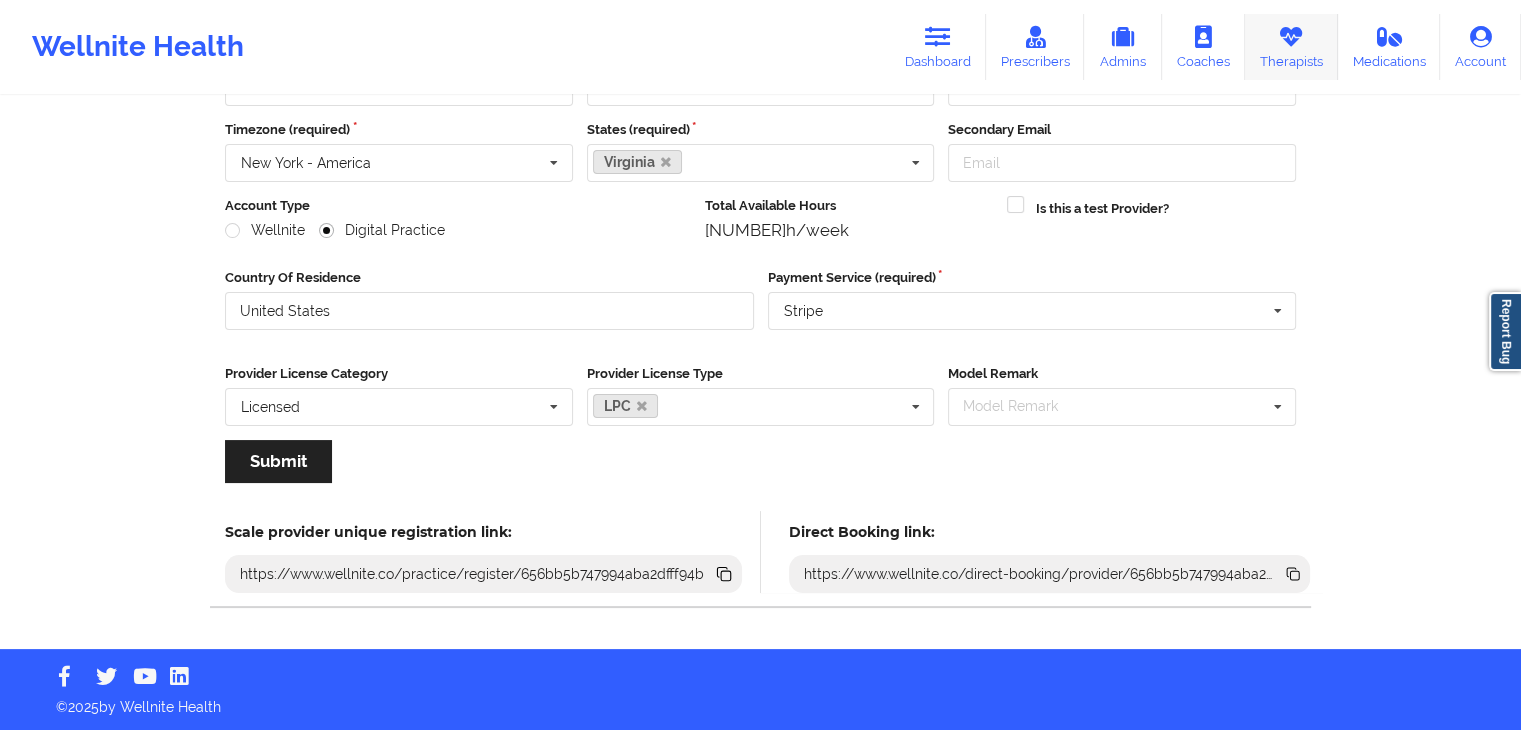 click on "Therapists" at bounding box center [1291, 47] 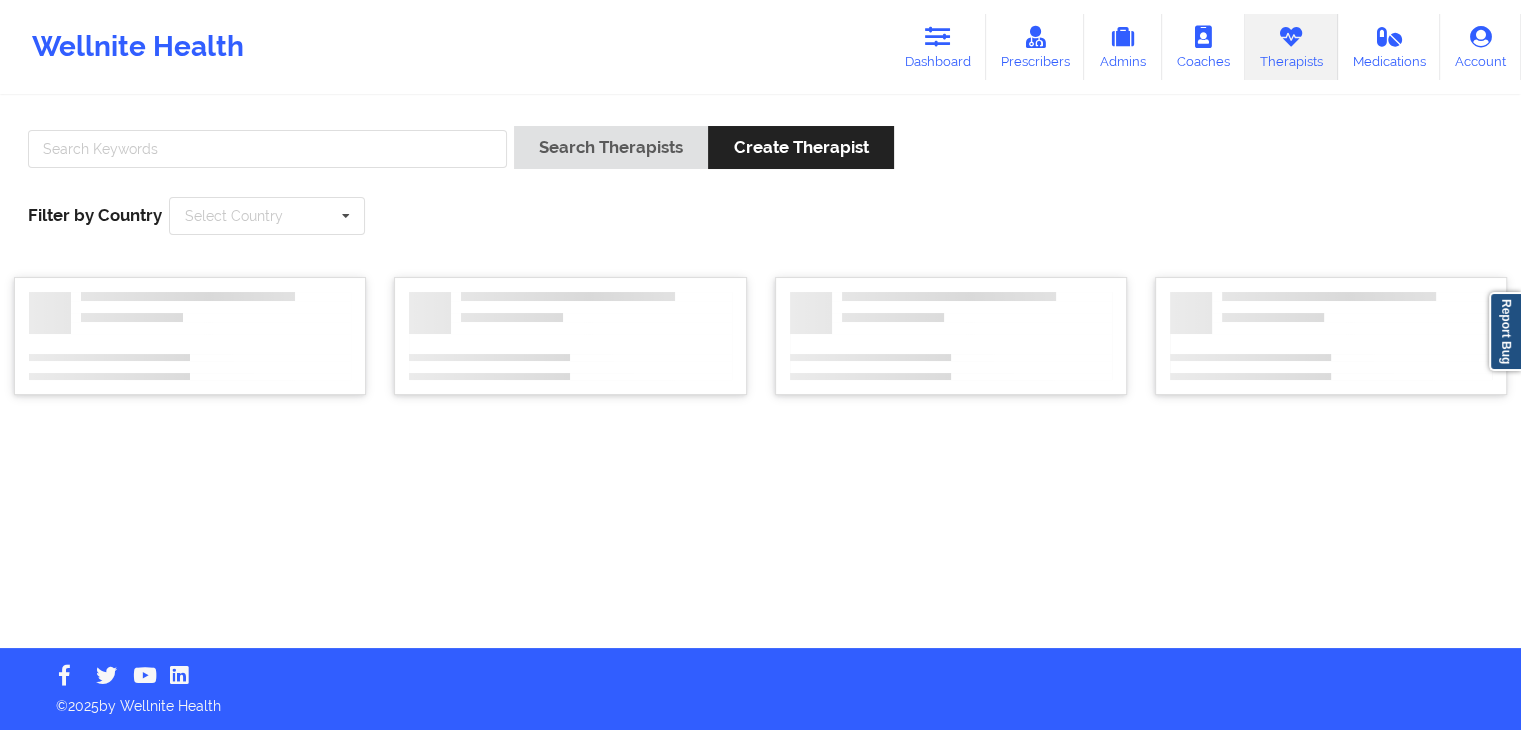 scroll, scrollTop: 0, scrollLeft: 0, axis: both 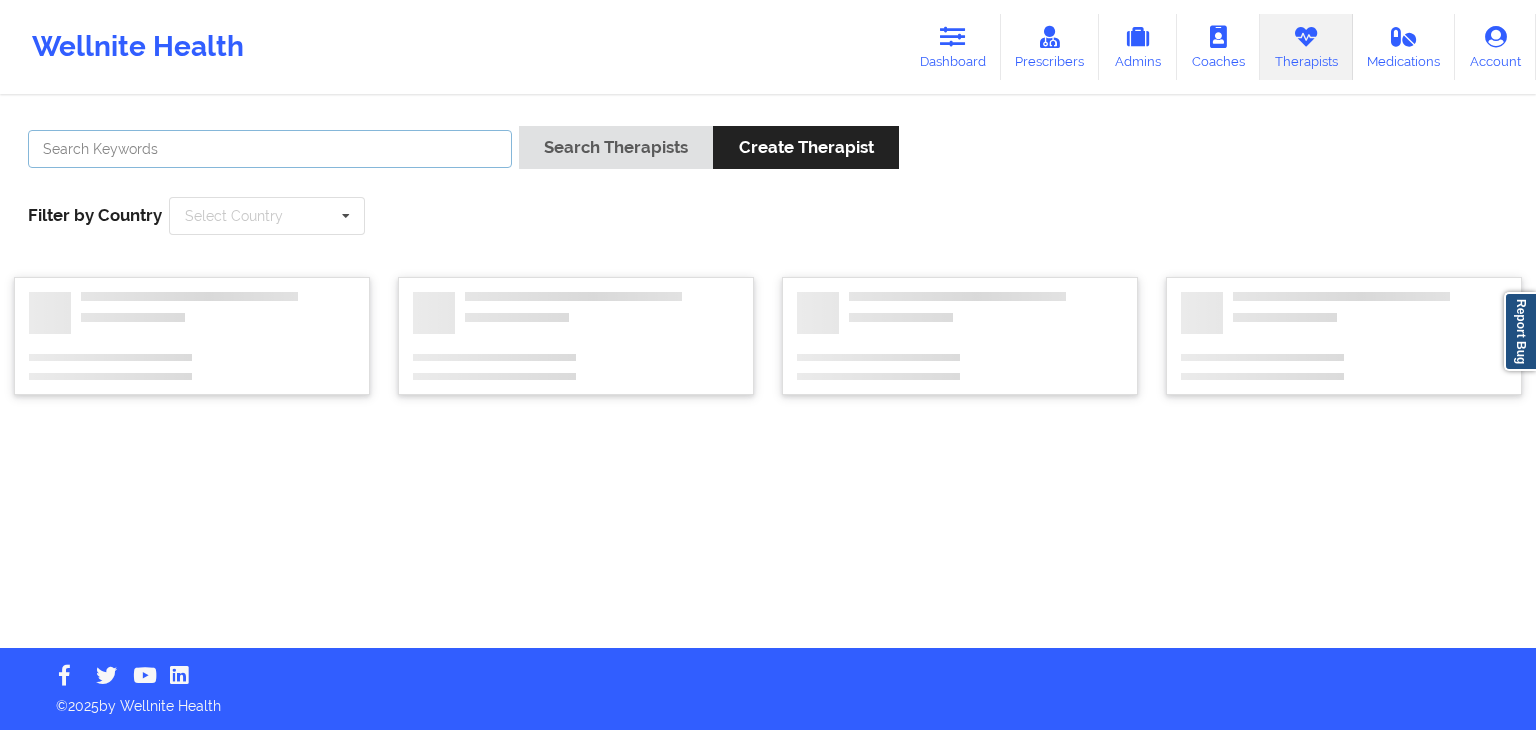 click at bounding box center [270, 149] 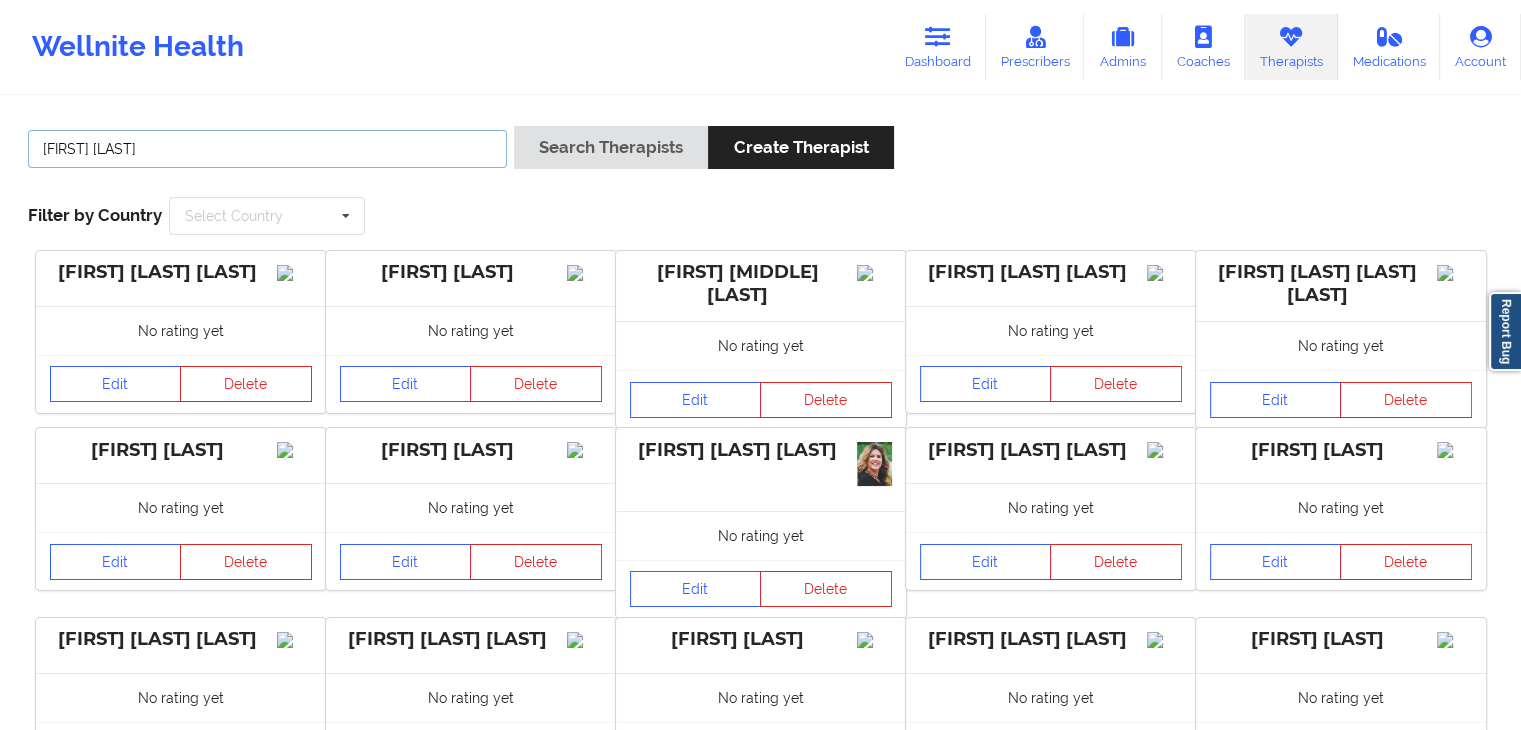 click on "Search Therapists" at bounding box center [611, 147] 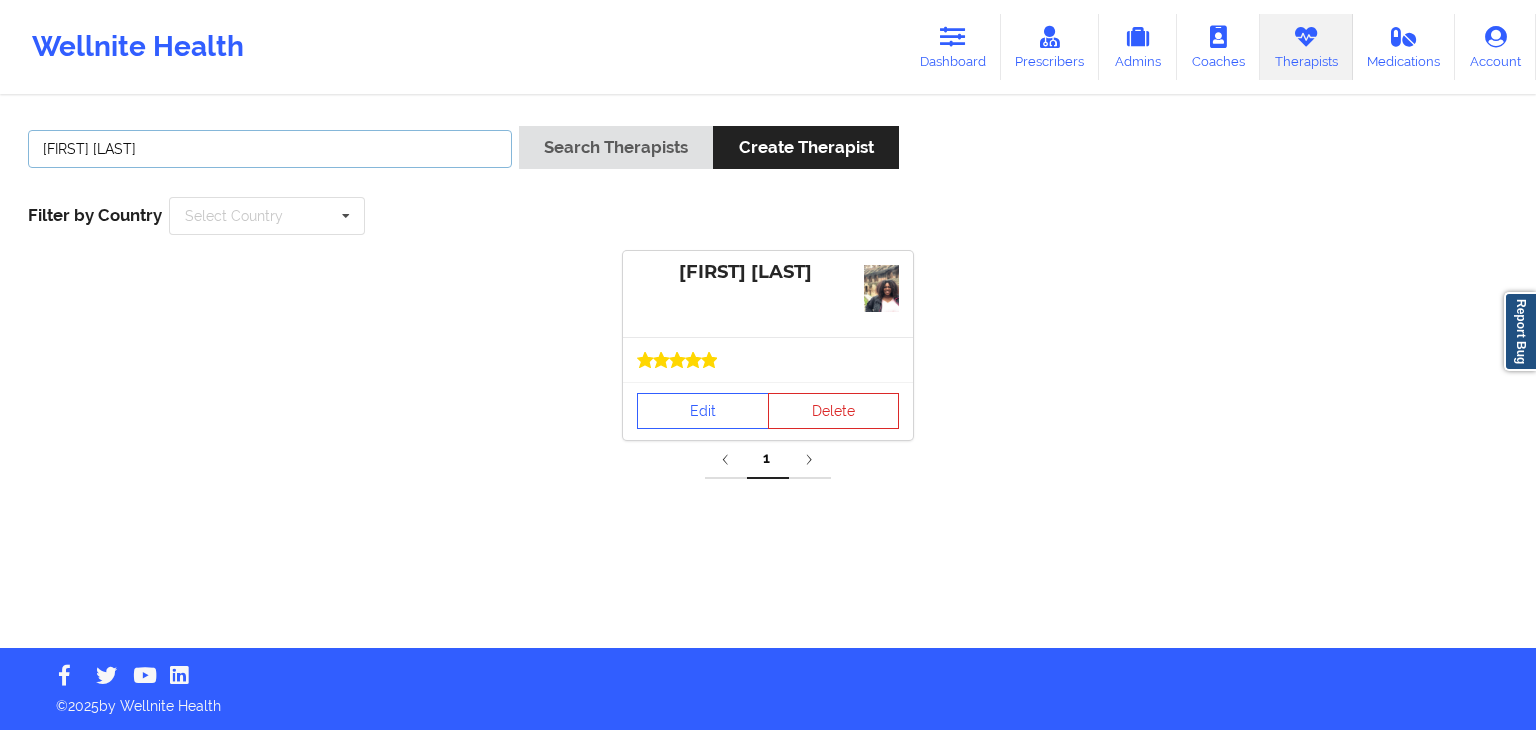 click on "[FIRST] [LAST]" at bounding box center [270, 149] 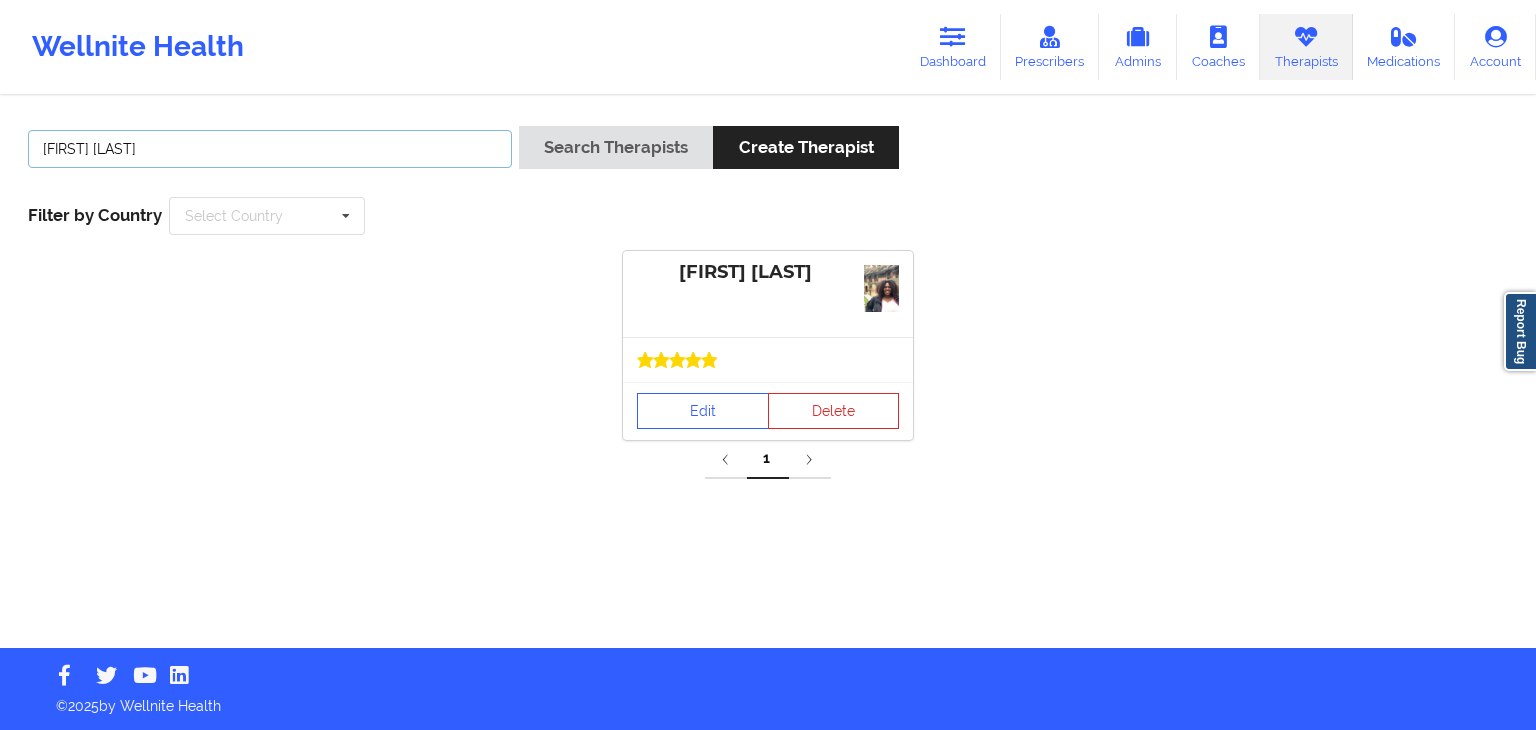 type on "[FIRST] [LAST]" 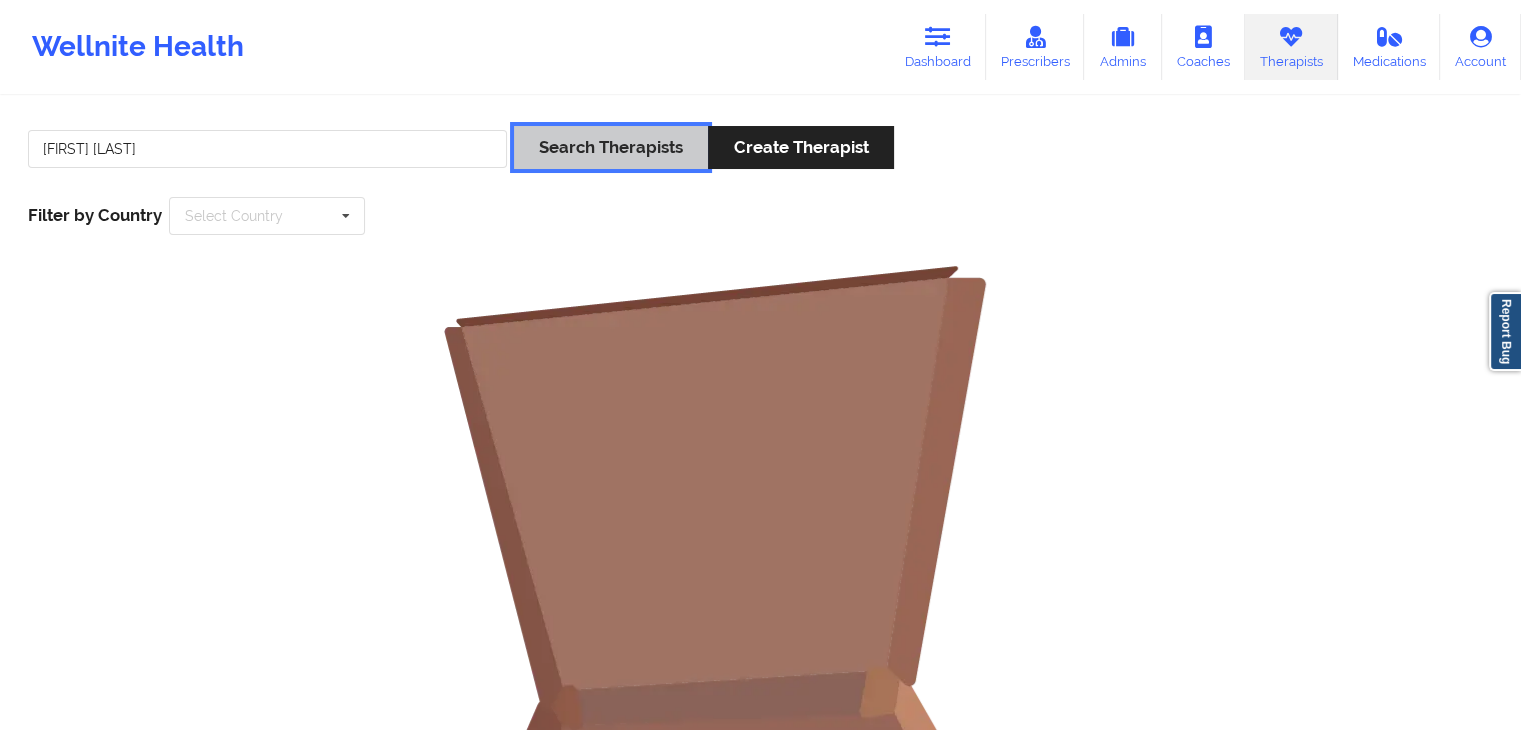 click on "Search Therapists" at bounding box center [611, 147] 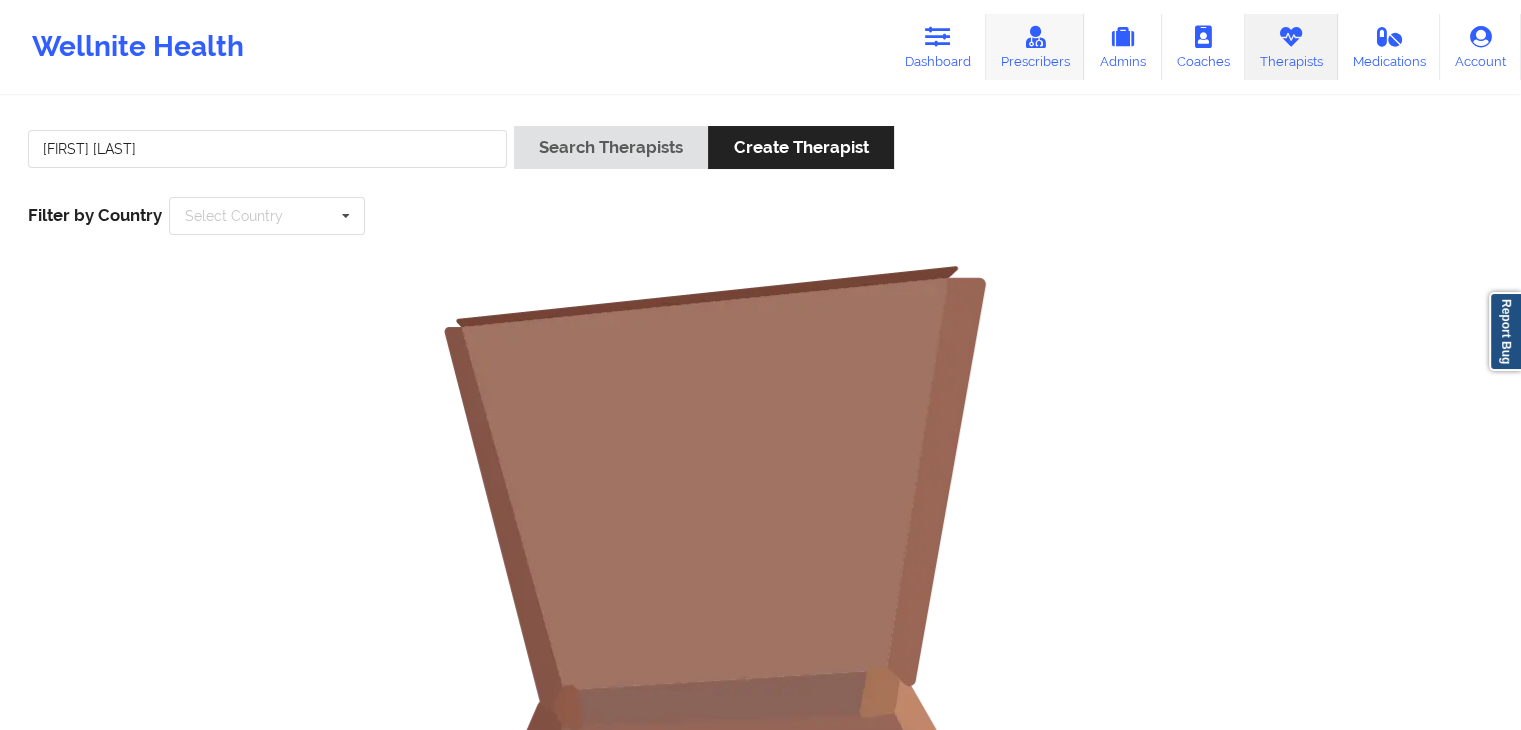 click on "Prescribers" at bounding box center (1035, 47) 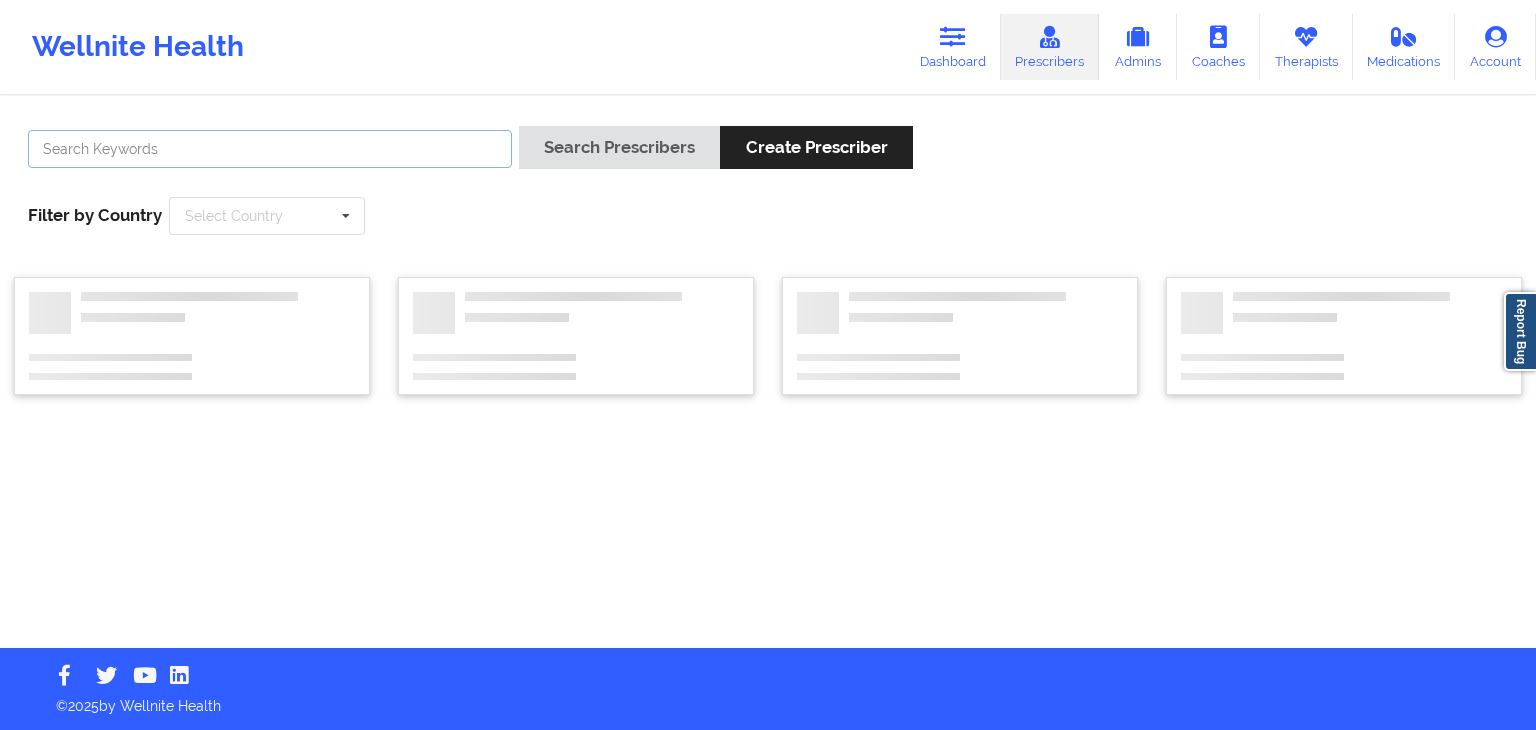 click at bounding box center (270, 149) 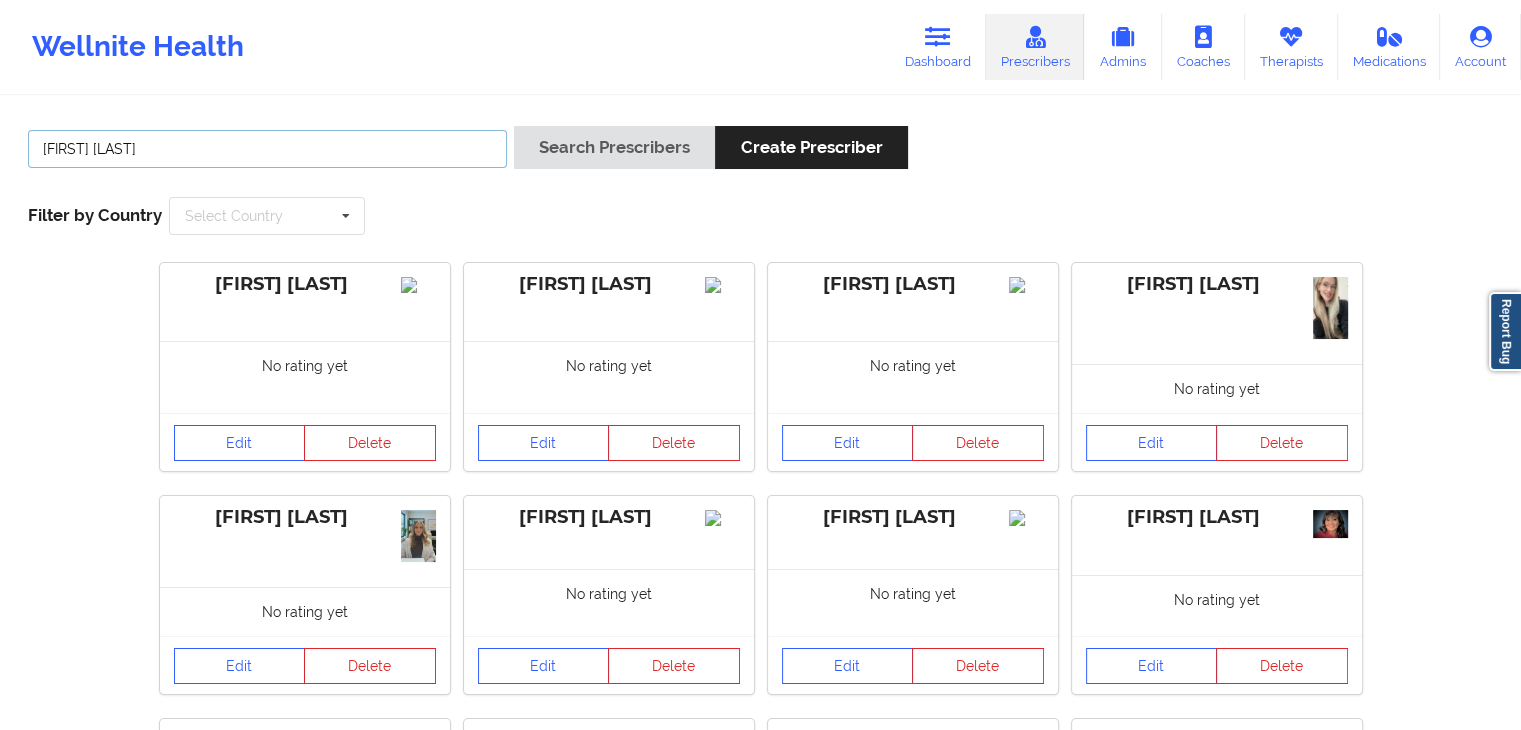 type on "[FIRST] [LAST]" 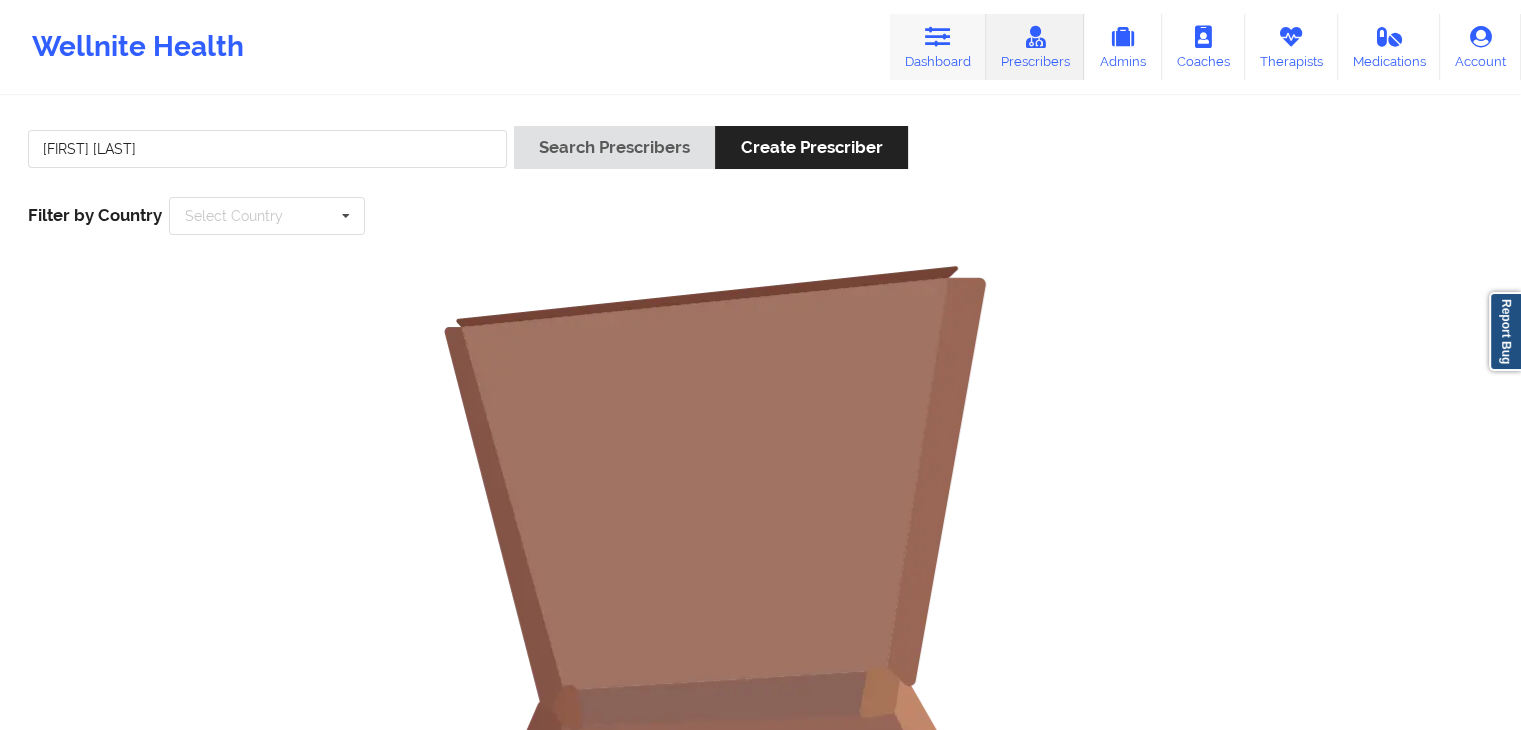 click at bounding box center [938, 37] 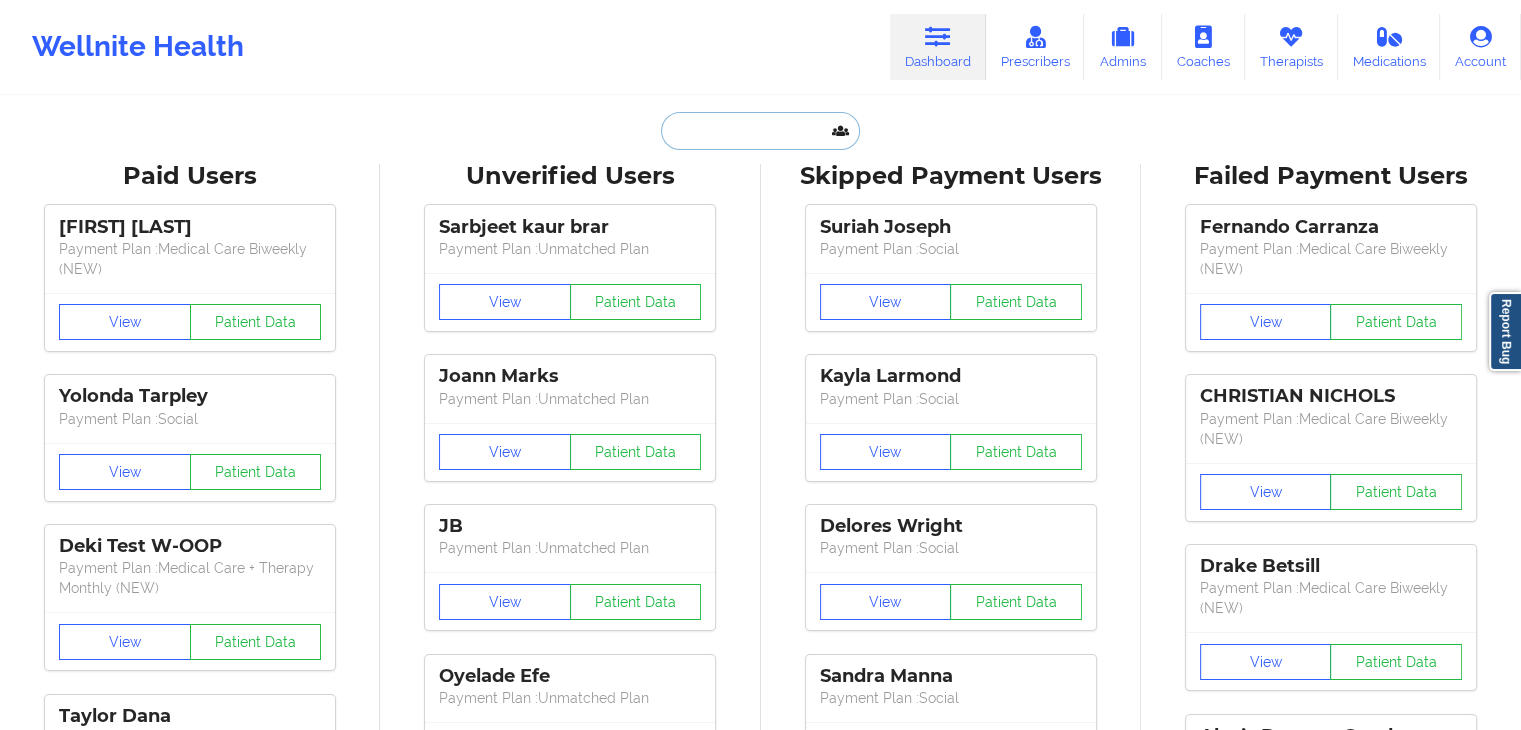 drag, startPoint x: 734, startPoint y: 149, endPoint x: 728, endPoint y: 140, distance: 10.816654 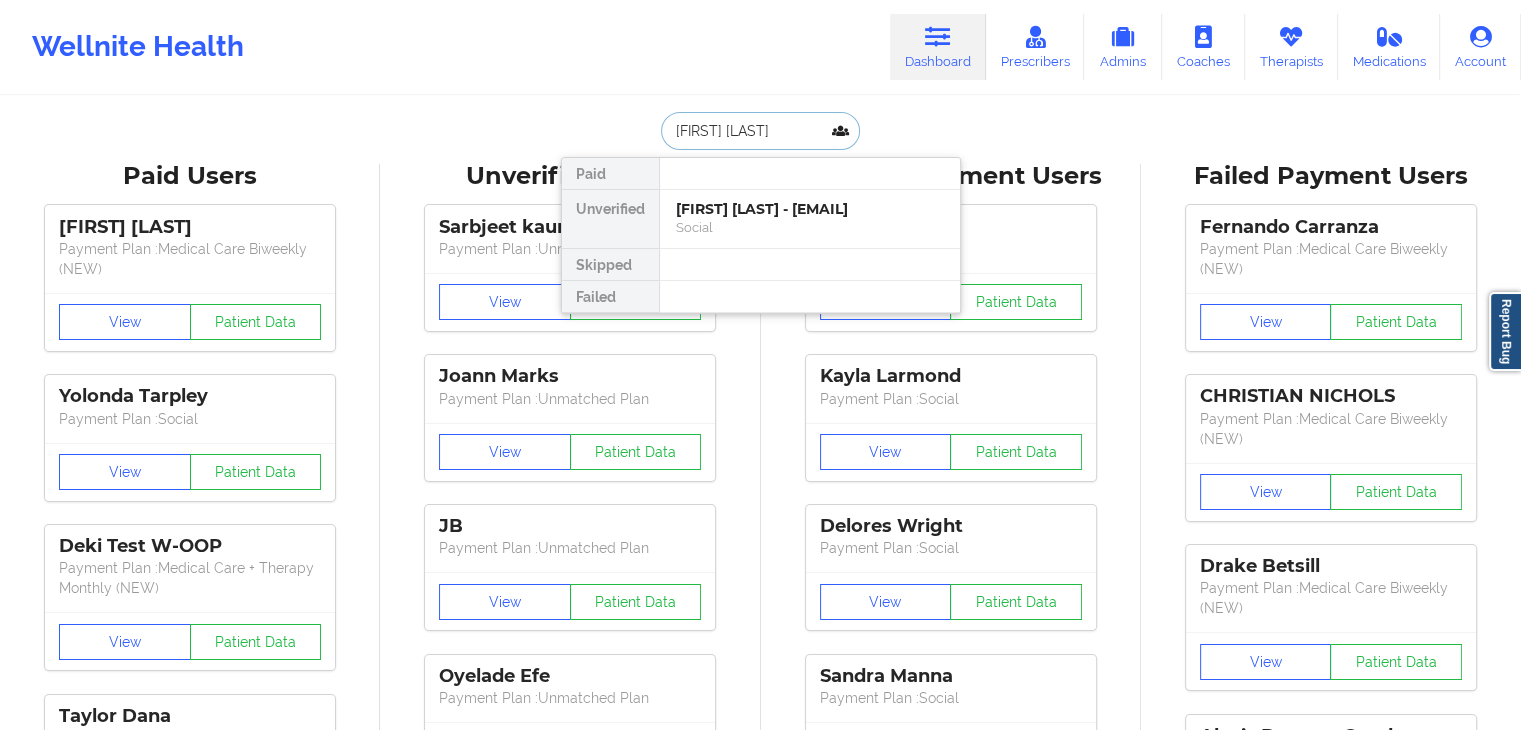 type on "[FIRST] [LAST]" 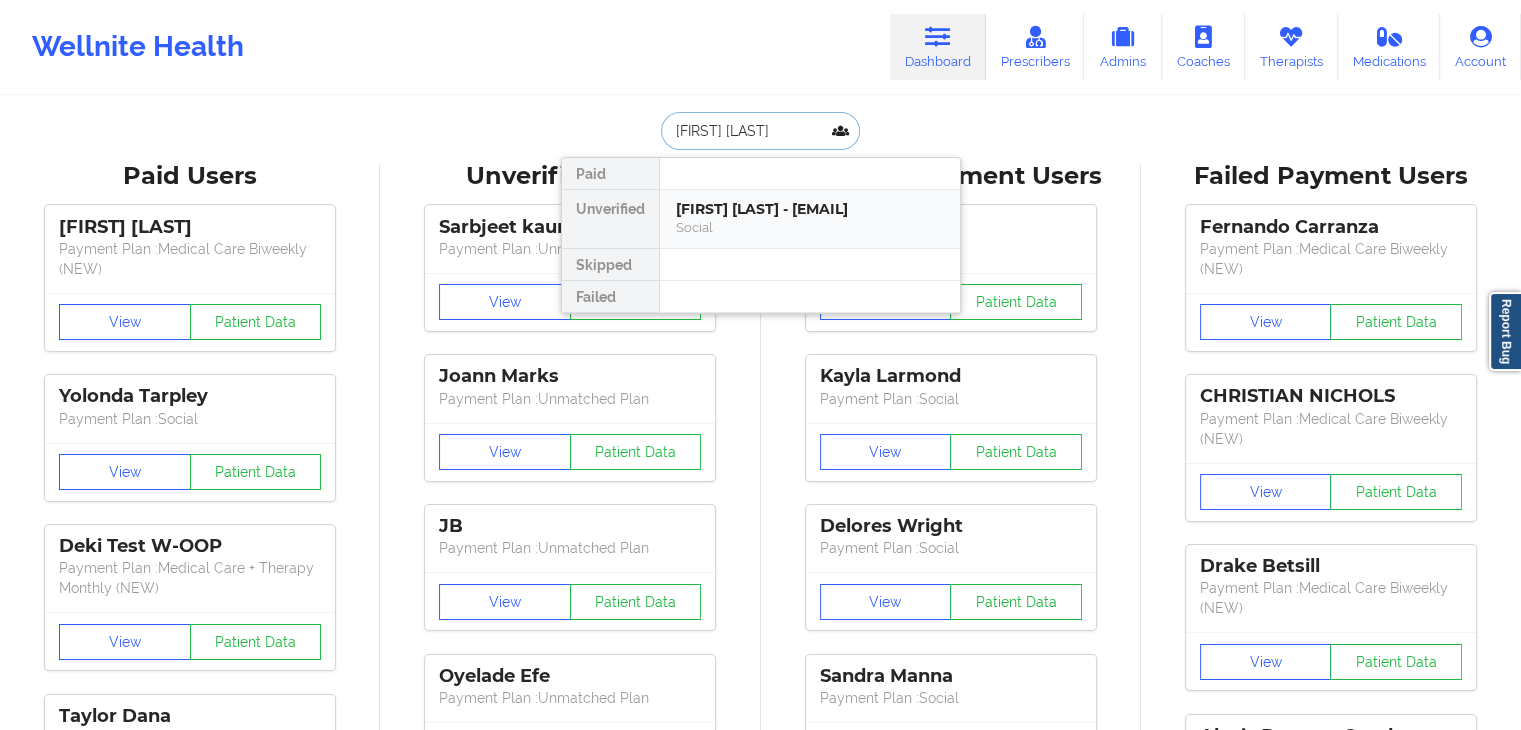 click on "[FIRST] [LAST] - [EMAIL]" at bounding box center (810, 209) 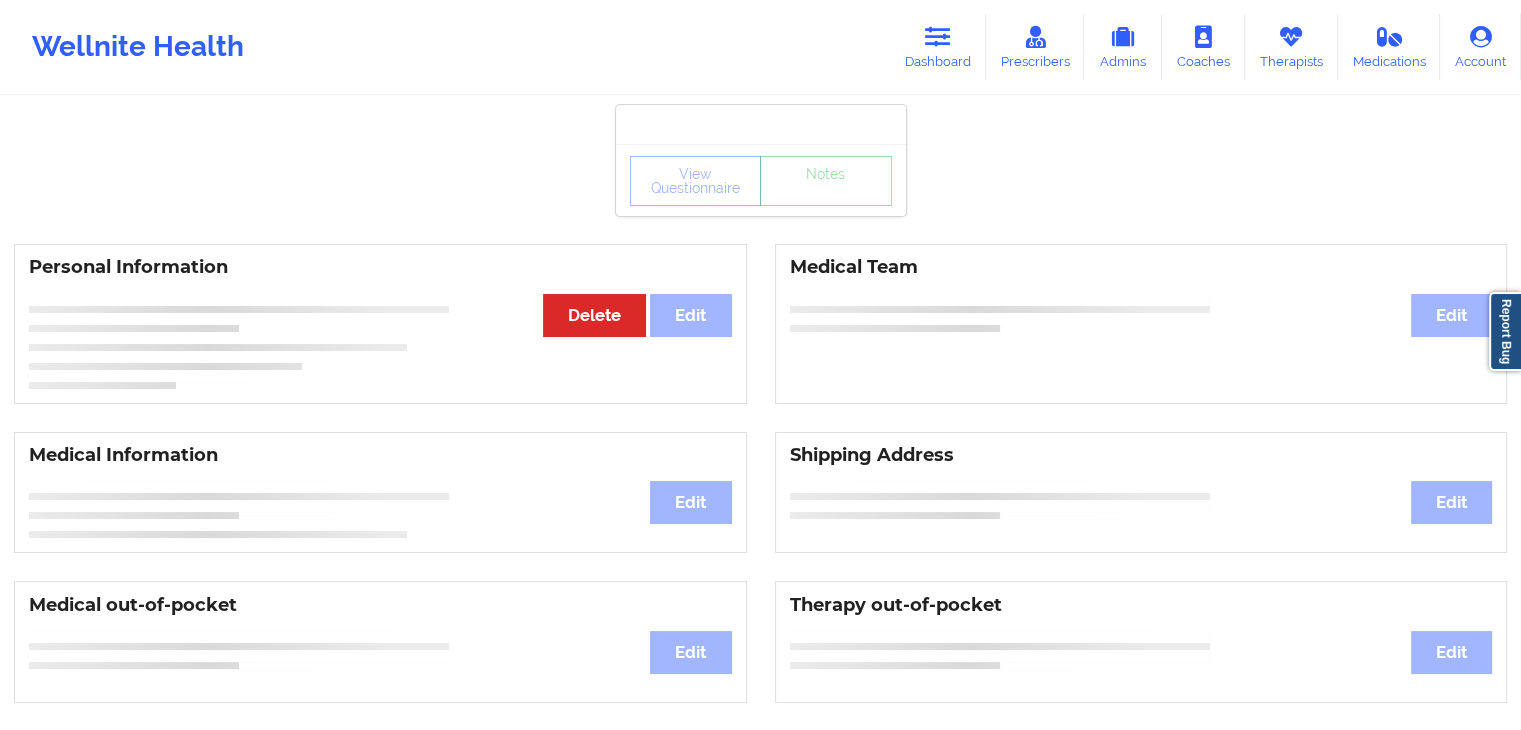 click on "View Questionnaire Notes" at bounding box center [761, 180] 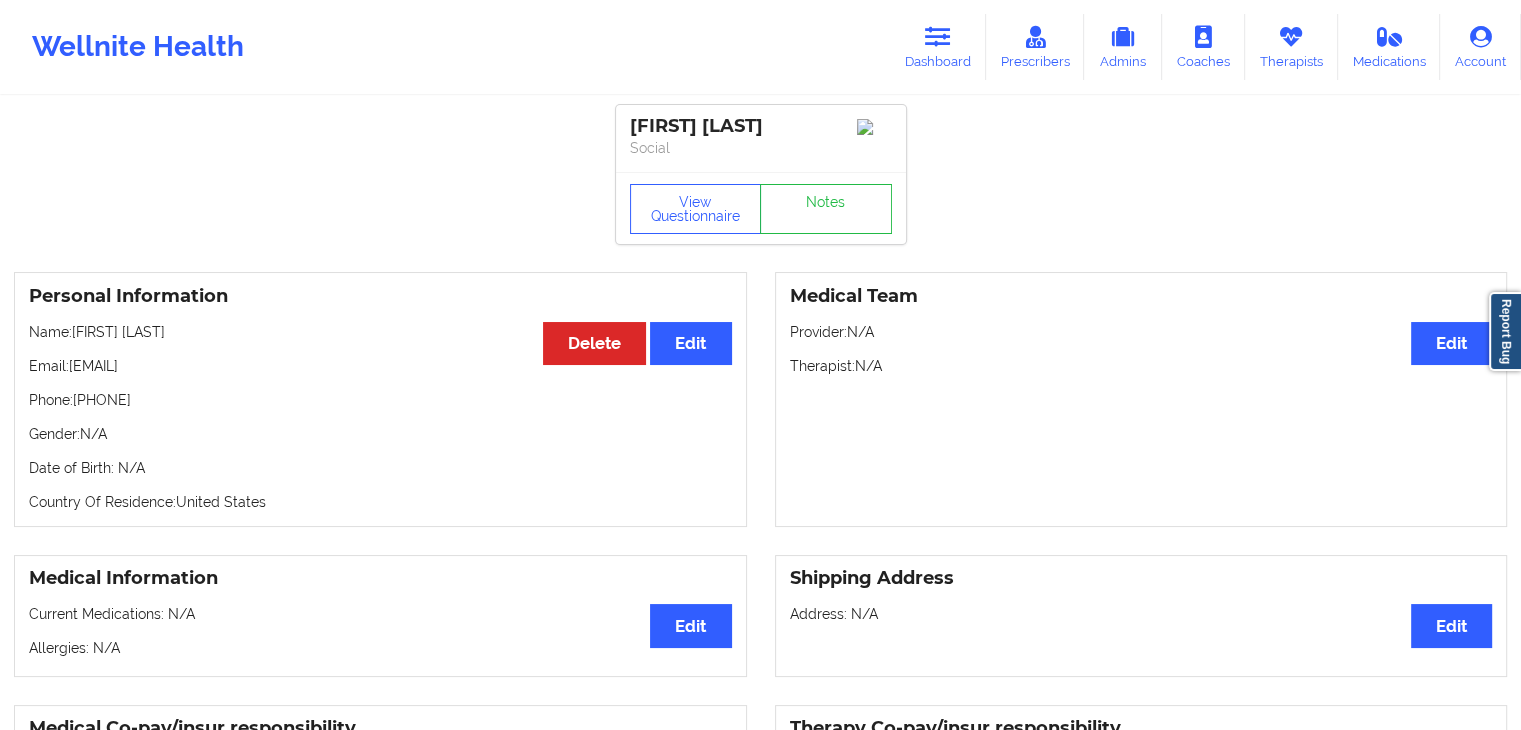 click on "Medical Team Edit Provider:  N/A Therapist:  N/A" at bounding box center [1141, 399] 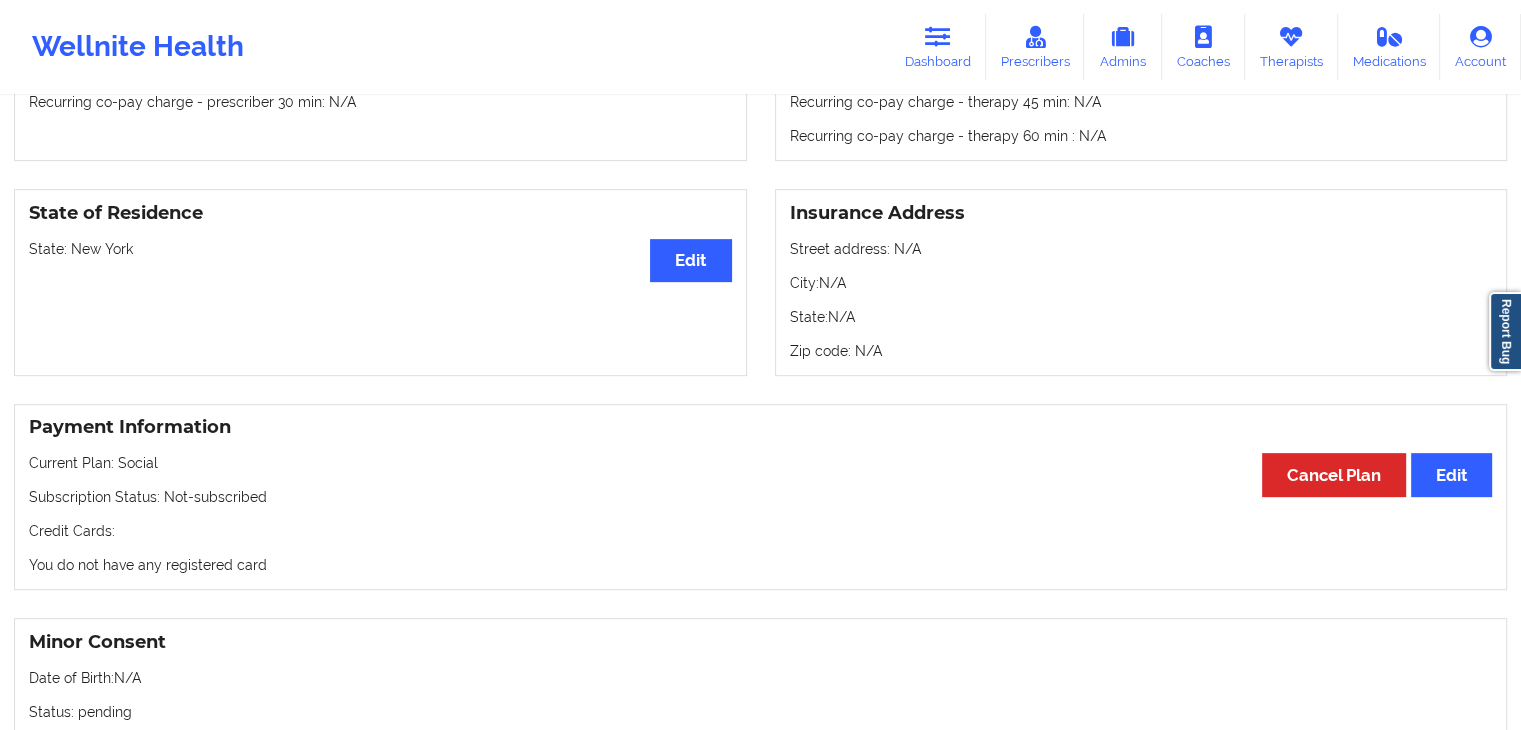 scroll, scrollTop: 760, scrollLeft: 0, axis: vertical 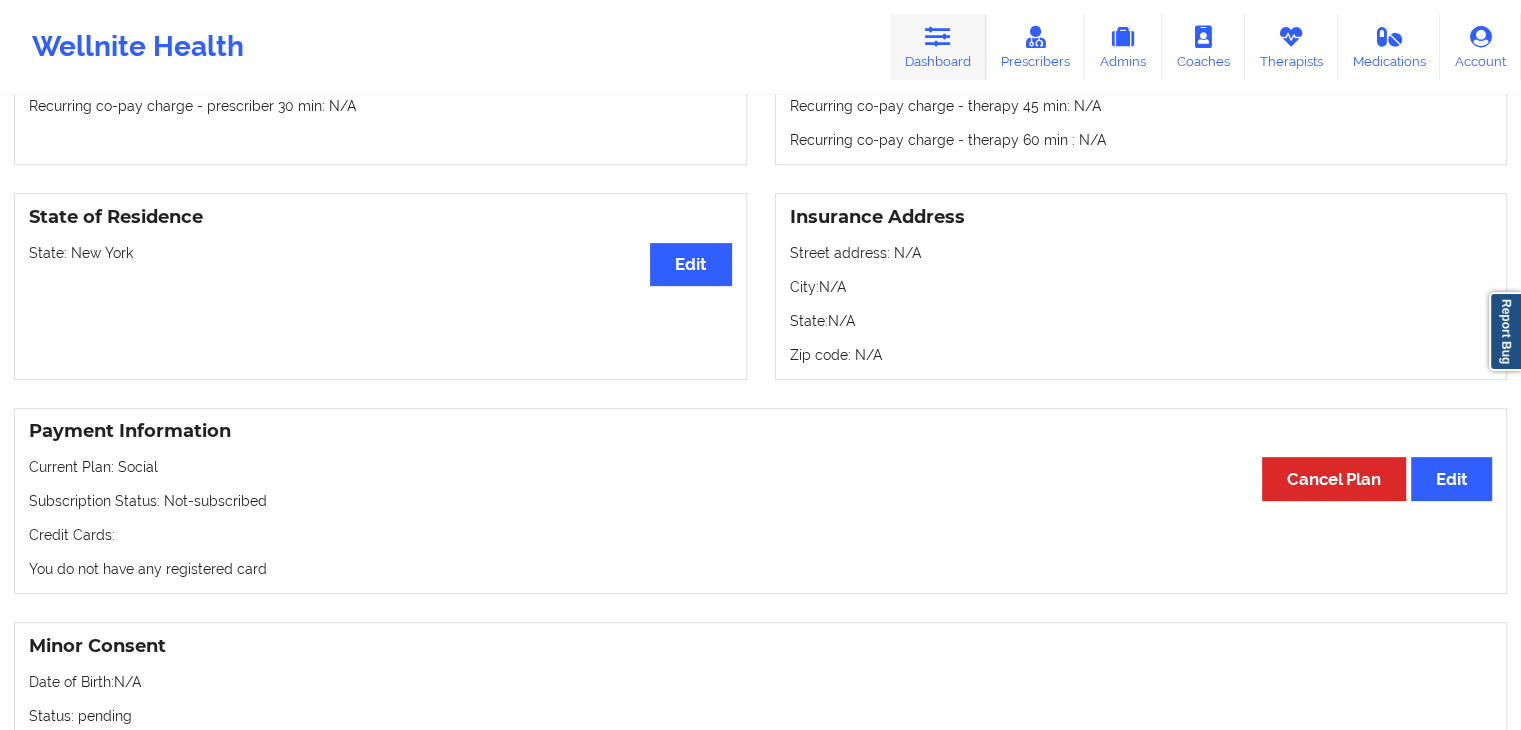 click on "Dashboard" at bounding box center (938, 47) 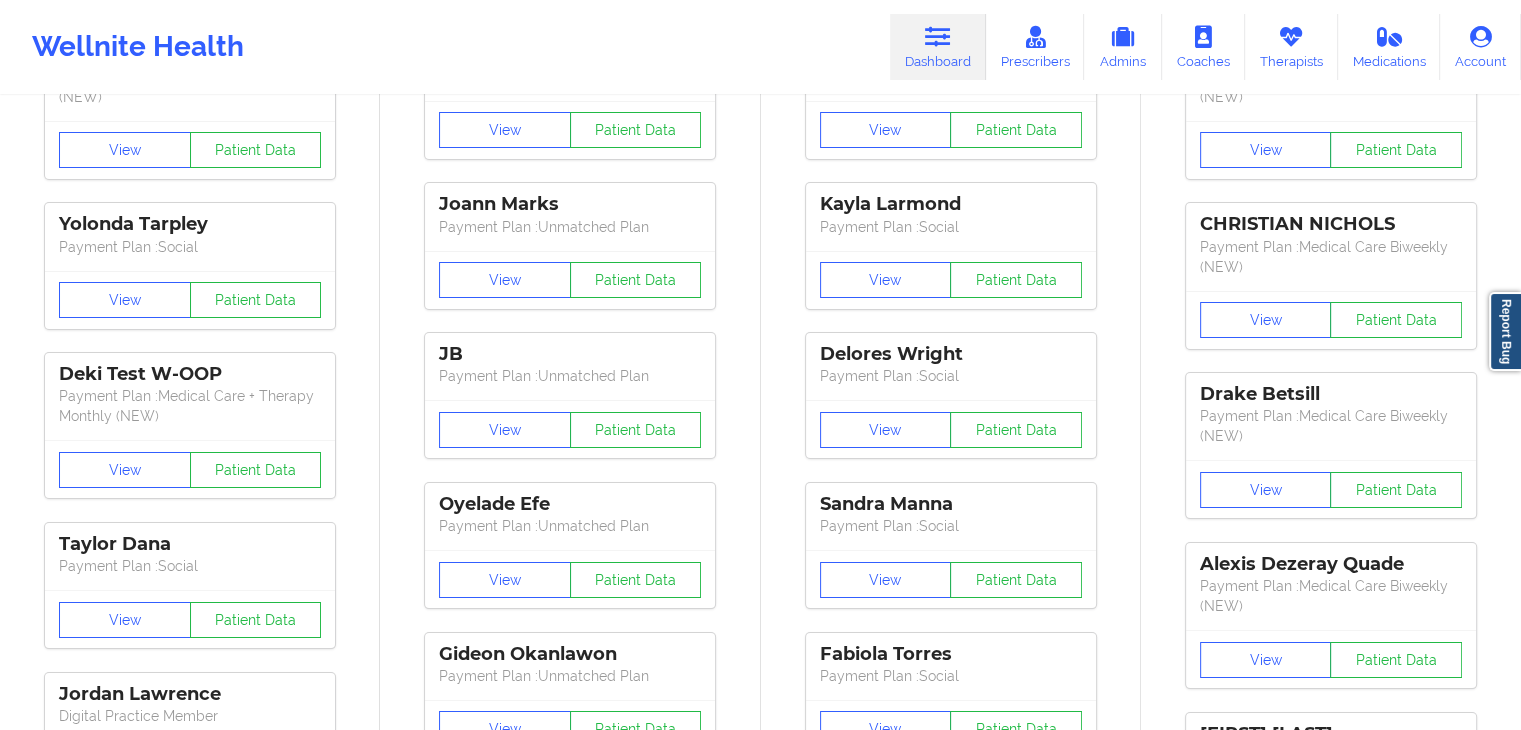 scroll, scrollTop: 0, scrollLeft: 0, axis: both 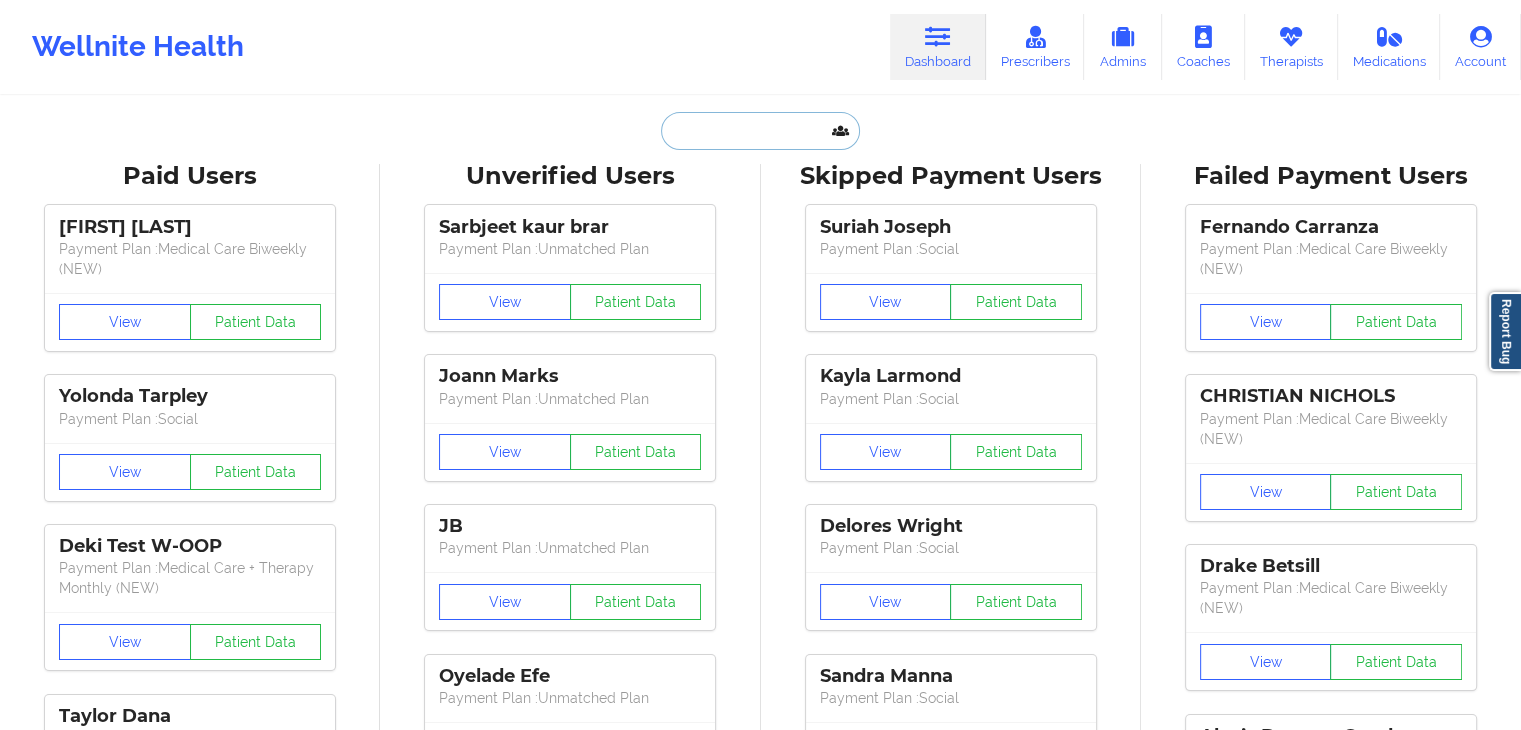 click at bounding box center [760, 131] 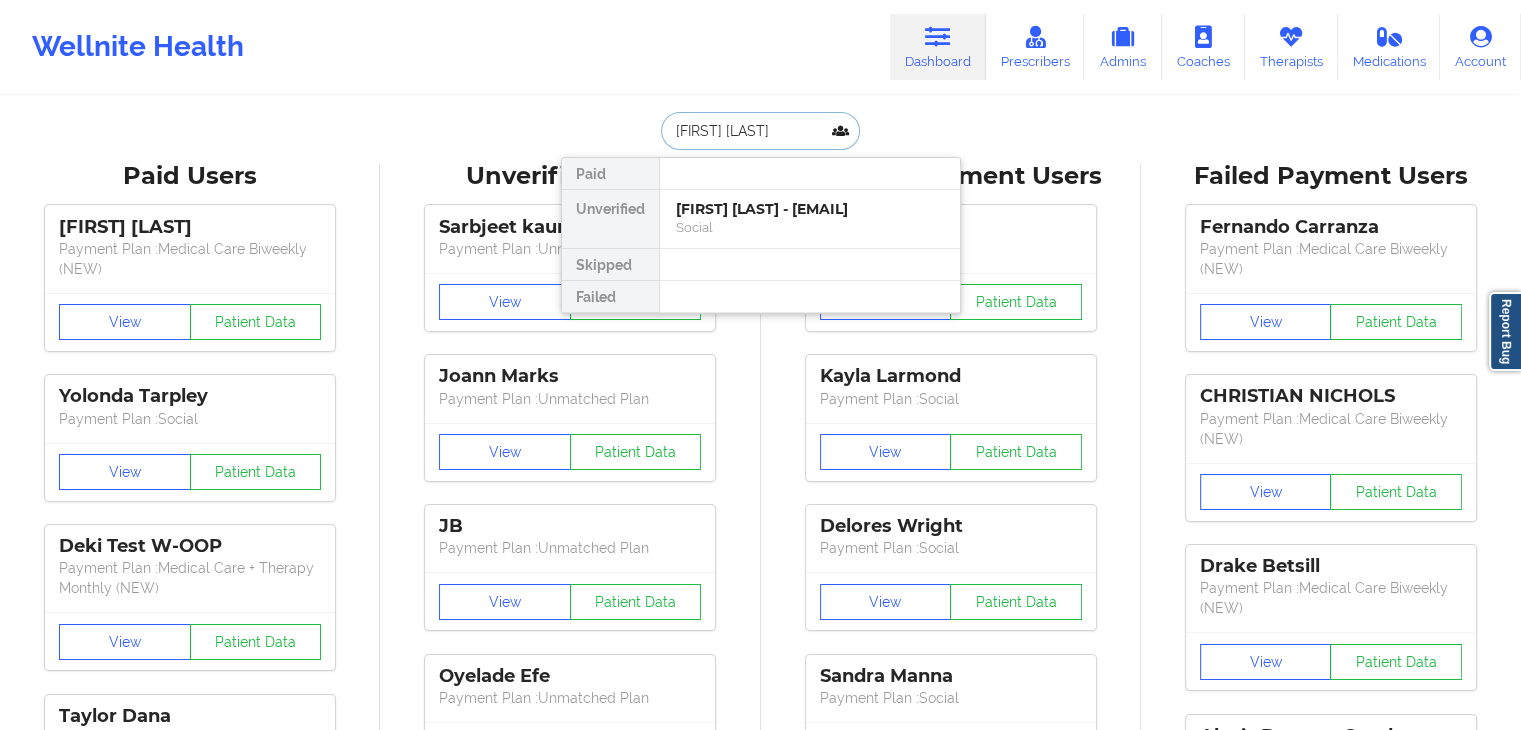type on "[FIRST] [LAST]" 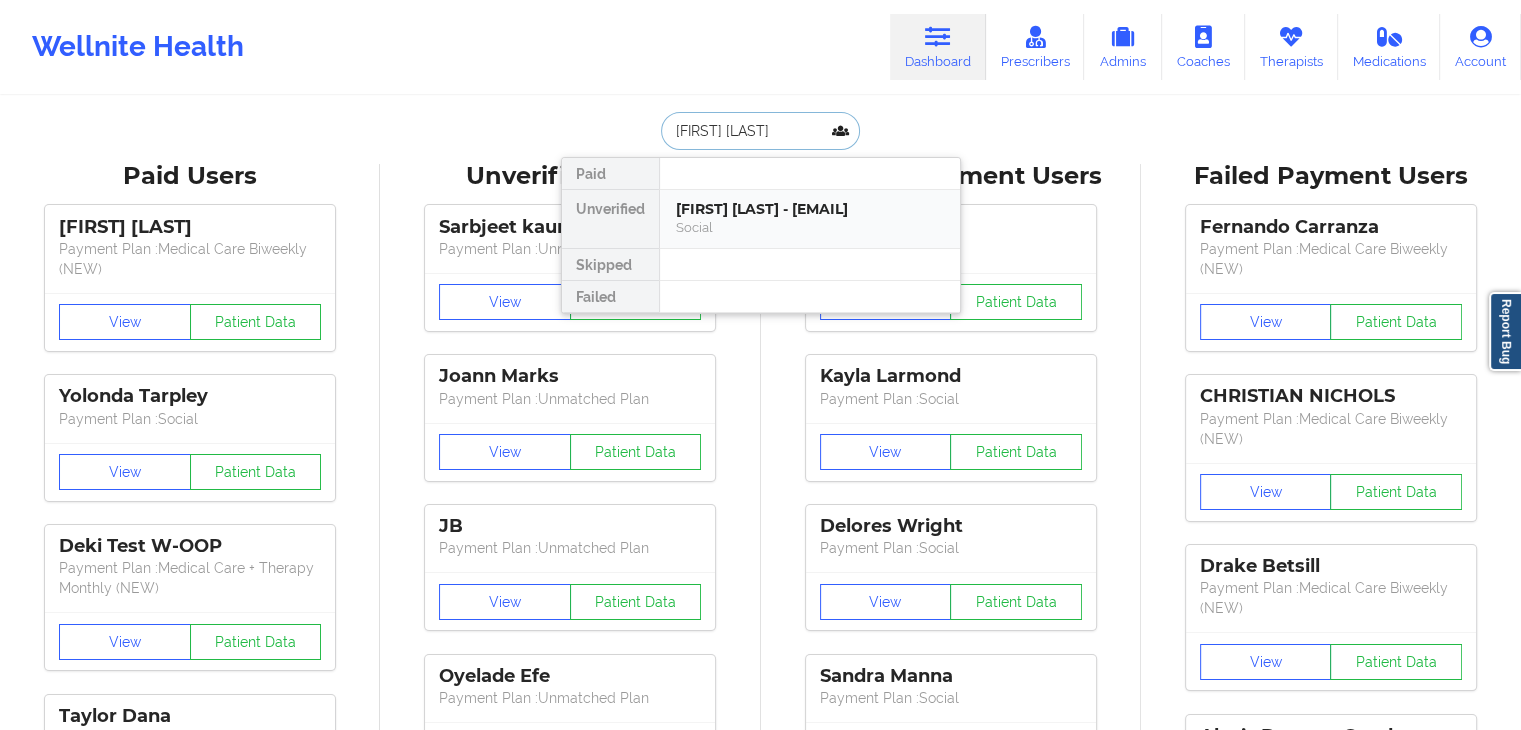 click on "[FIRST] [LAST] - [EMAIL]" at bounding box center [810, 209] 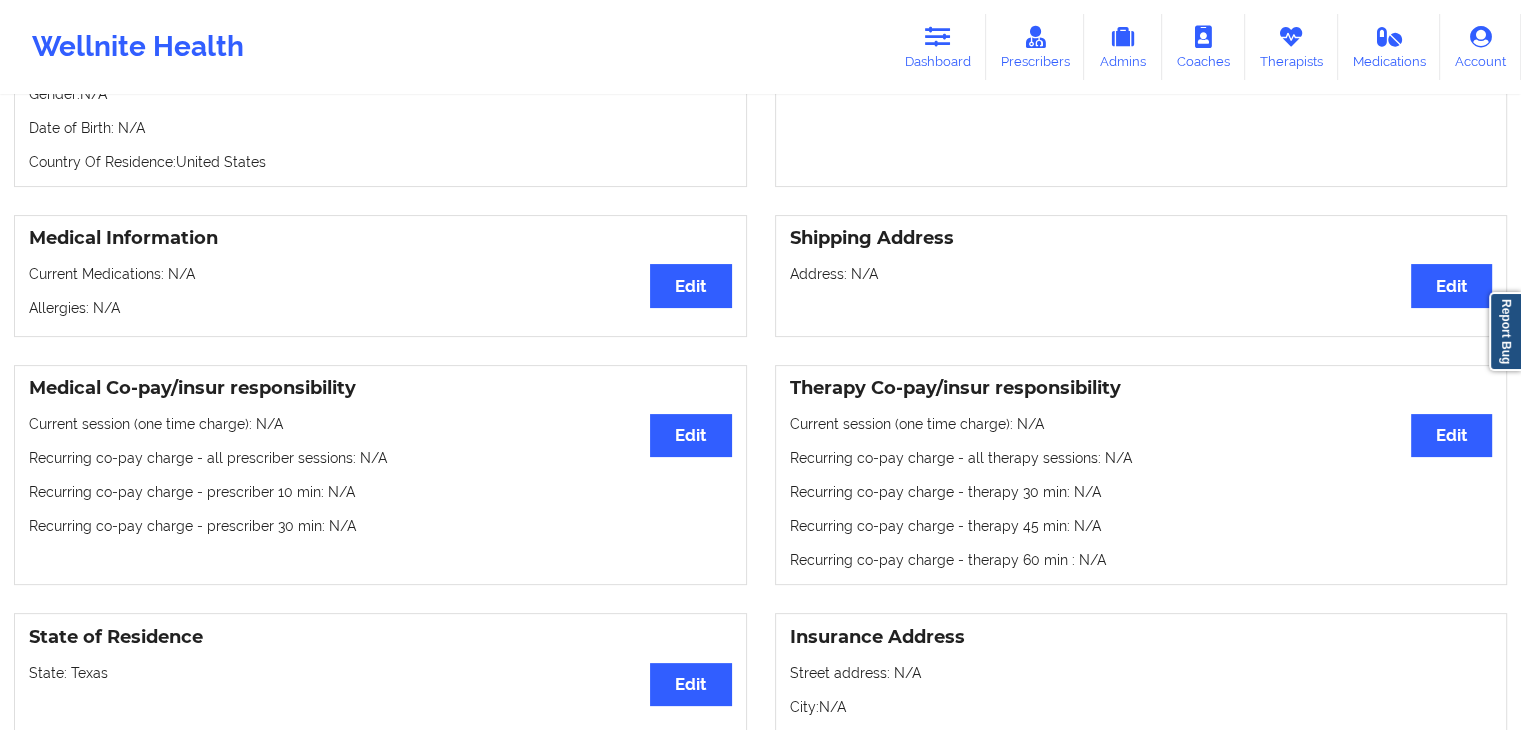 scroll, scrollTop: 97, scrollLeft: 0, axis: vertical 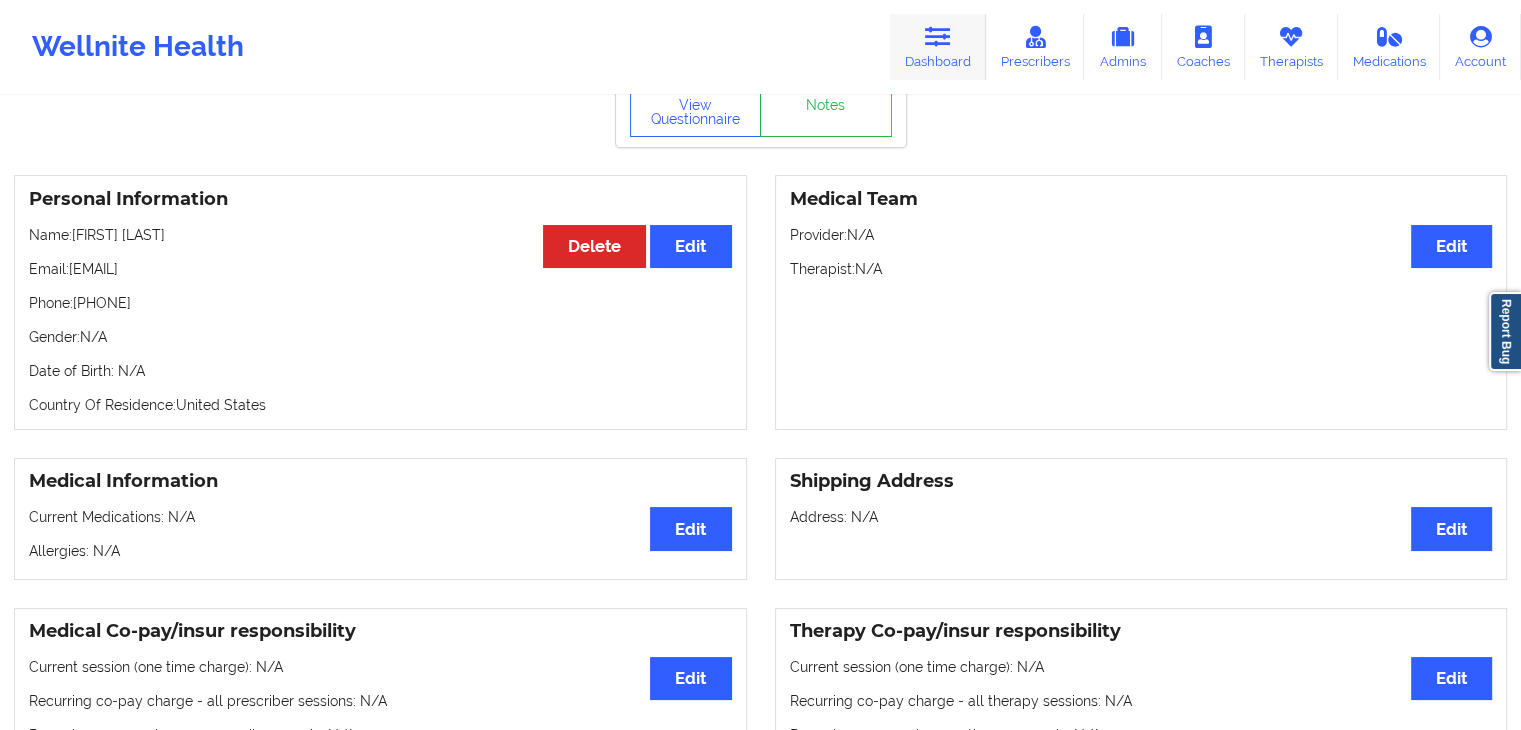 click at bounding box center [938, 37] 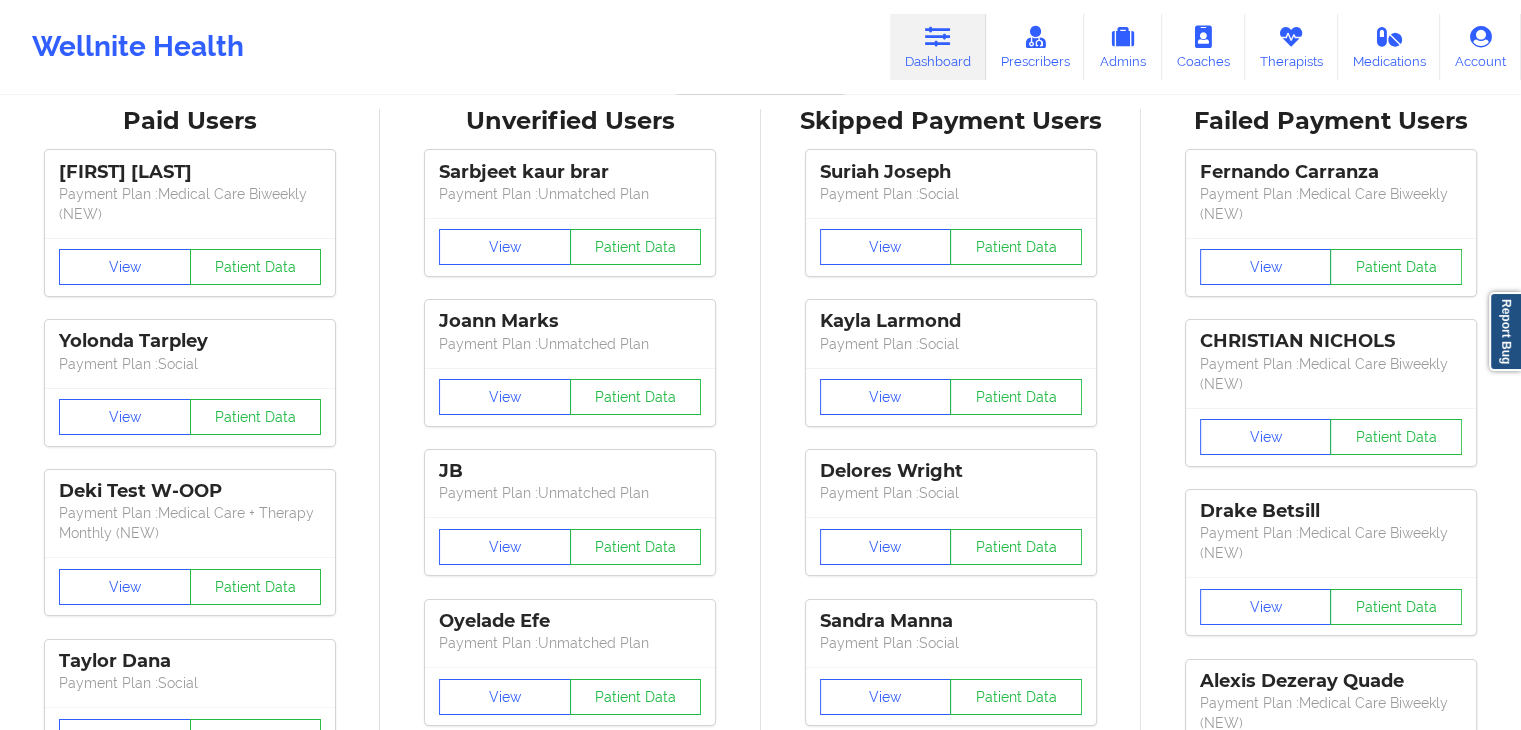 scroll, scrollTop: 0, scrollLeft: 0, axis: both 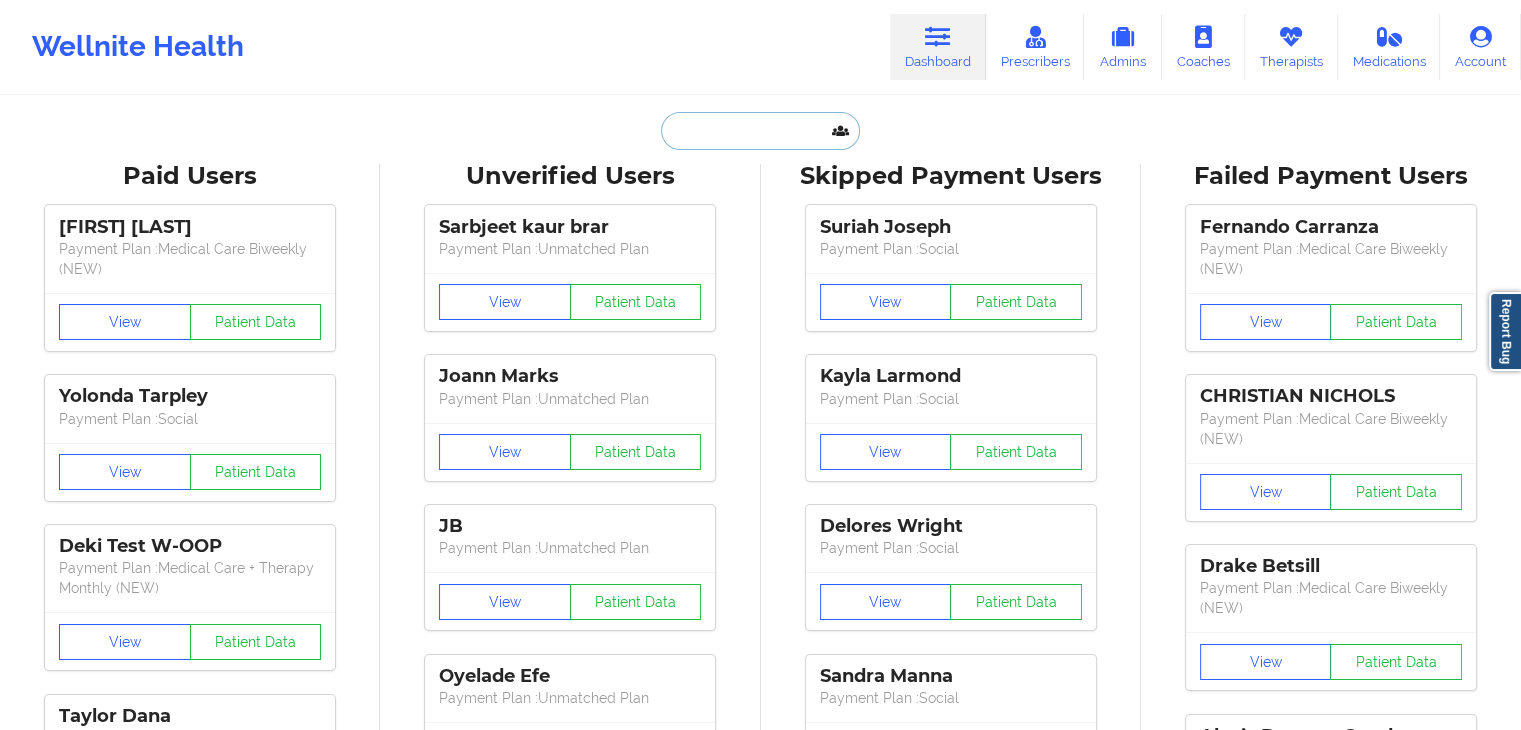 click at bounding box center [760, 131] 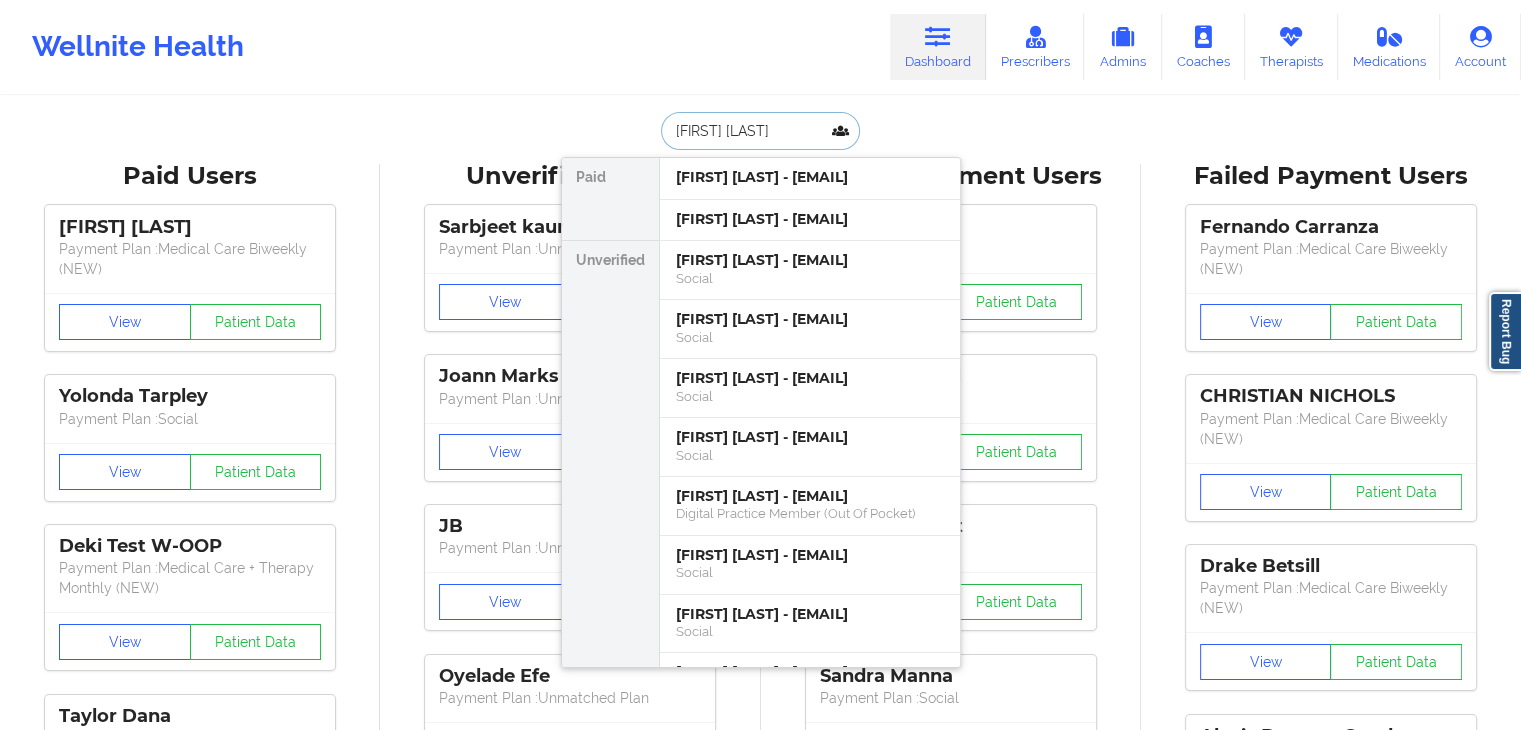 type on "[FIRST] [LAST]" 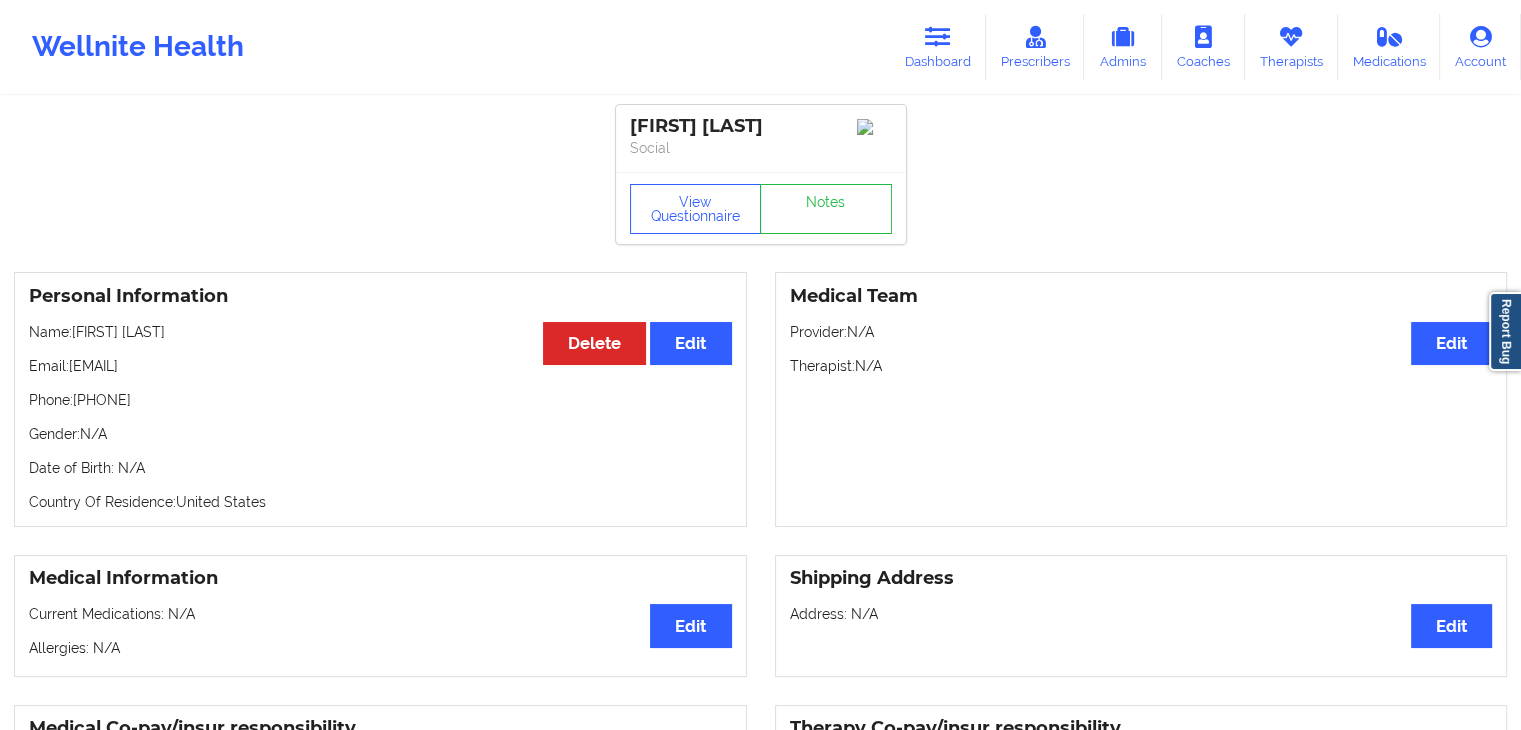 click on "Medical Team Edit Provider:  N/A Therapist:  N/A" at bounding box center (1141, 399) 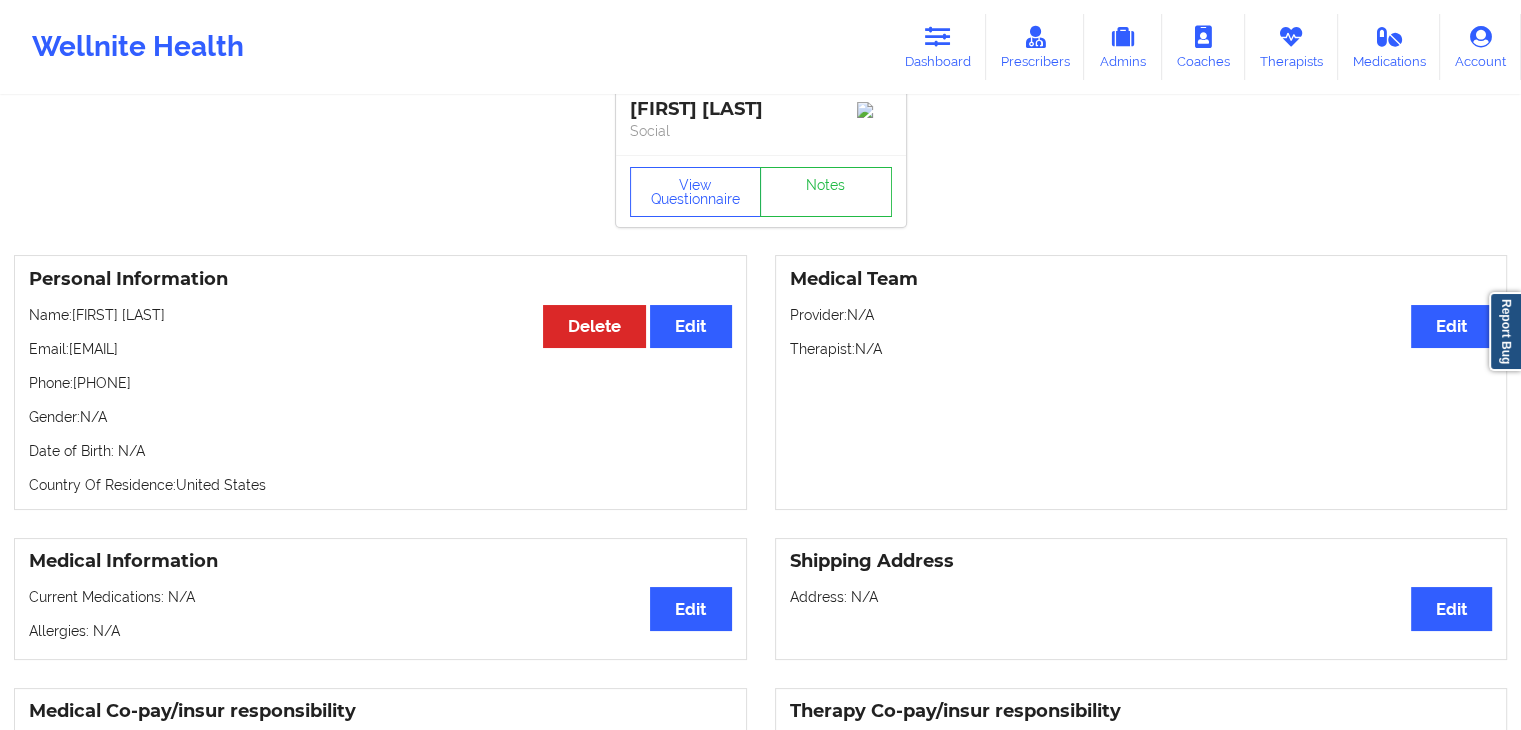 scroll, scrollTop: 0, scrollLeft: 0, axis: both 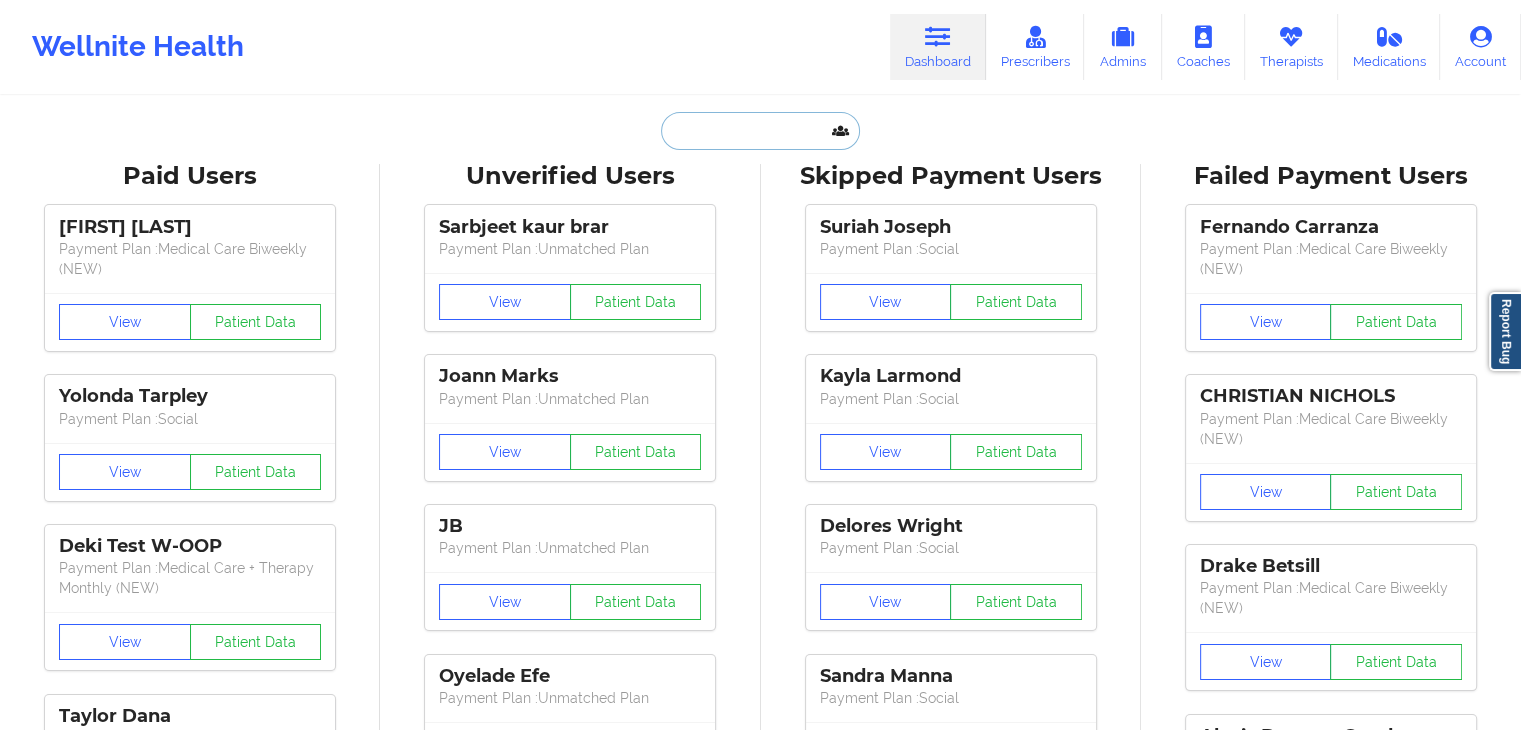 click at bounding box center [760, 131] 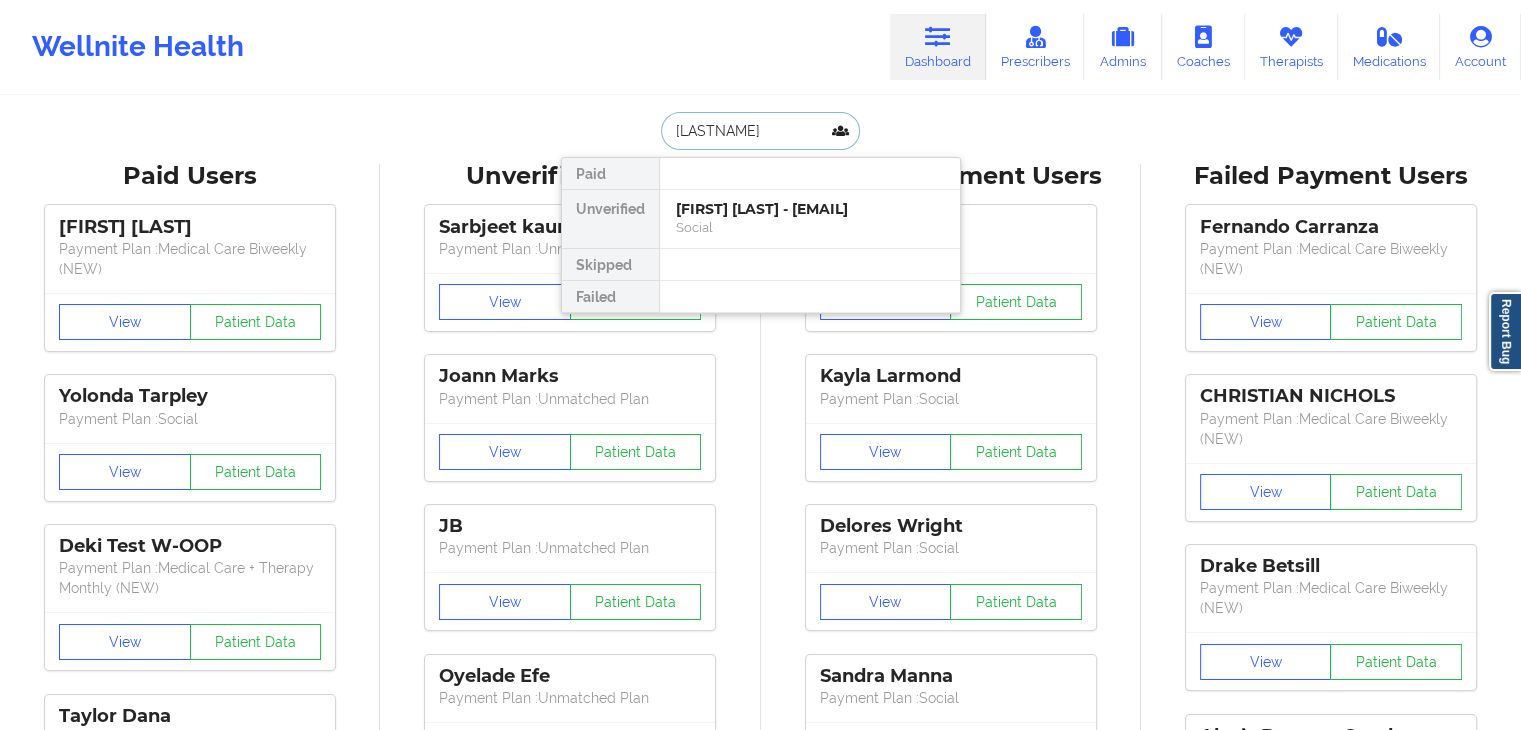 type on "[NAME]" 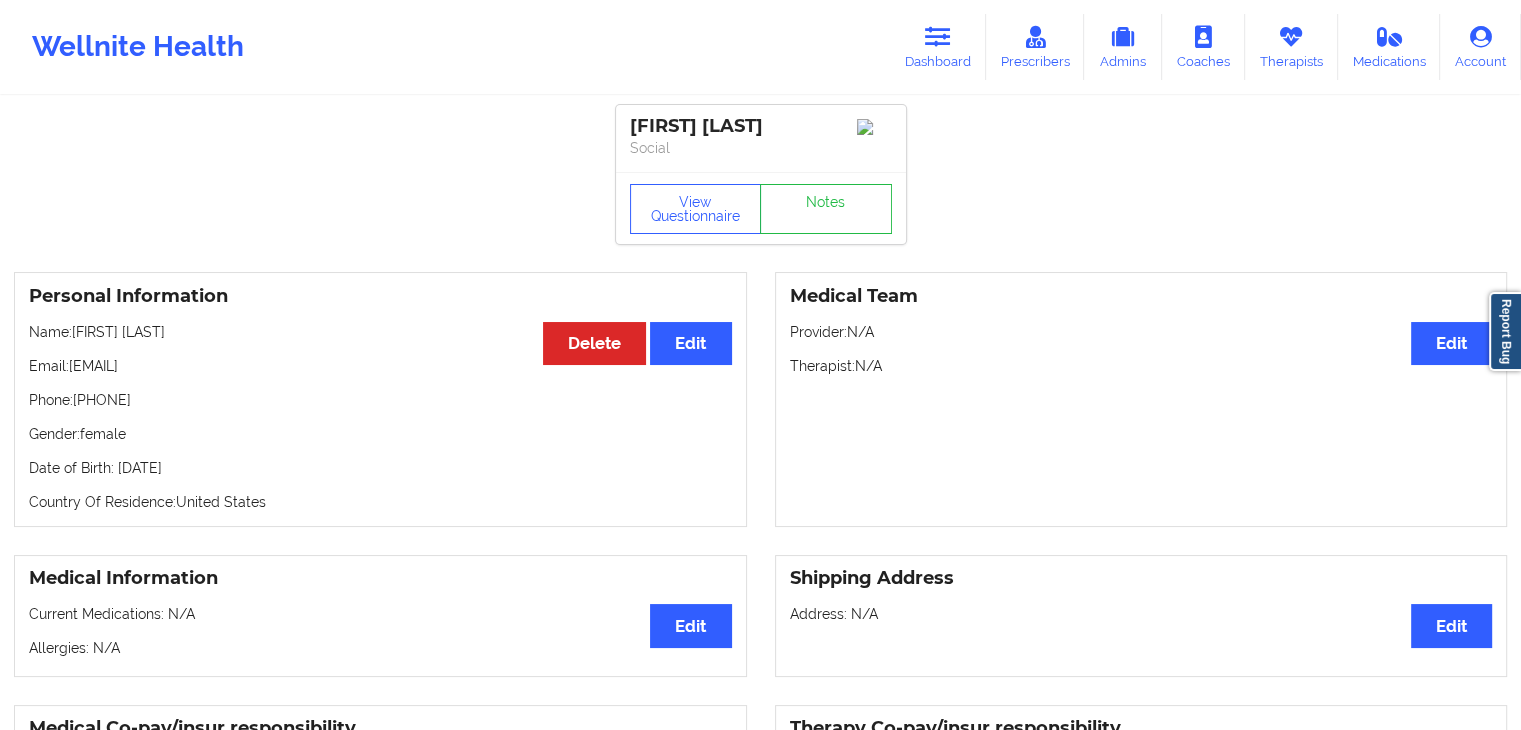 drag, startPoint x: 1520, startPoint y: 222, endPoint x: 1528, endPoint y: 262, distance: 40.792156 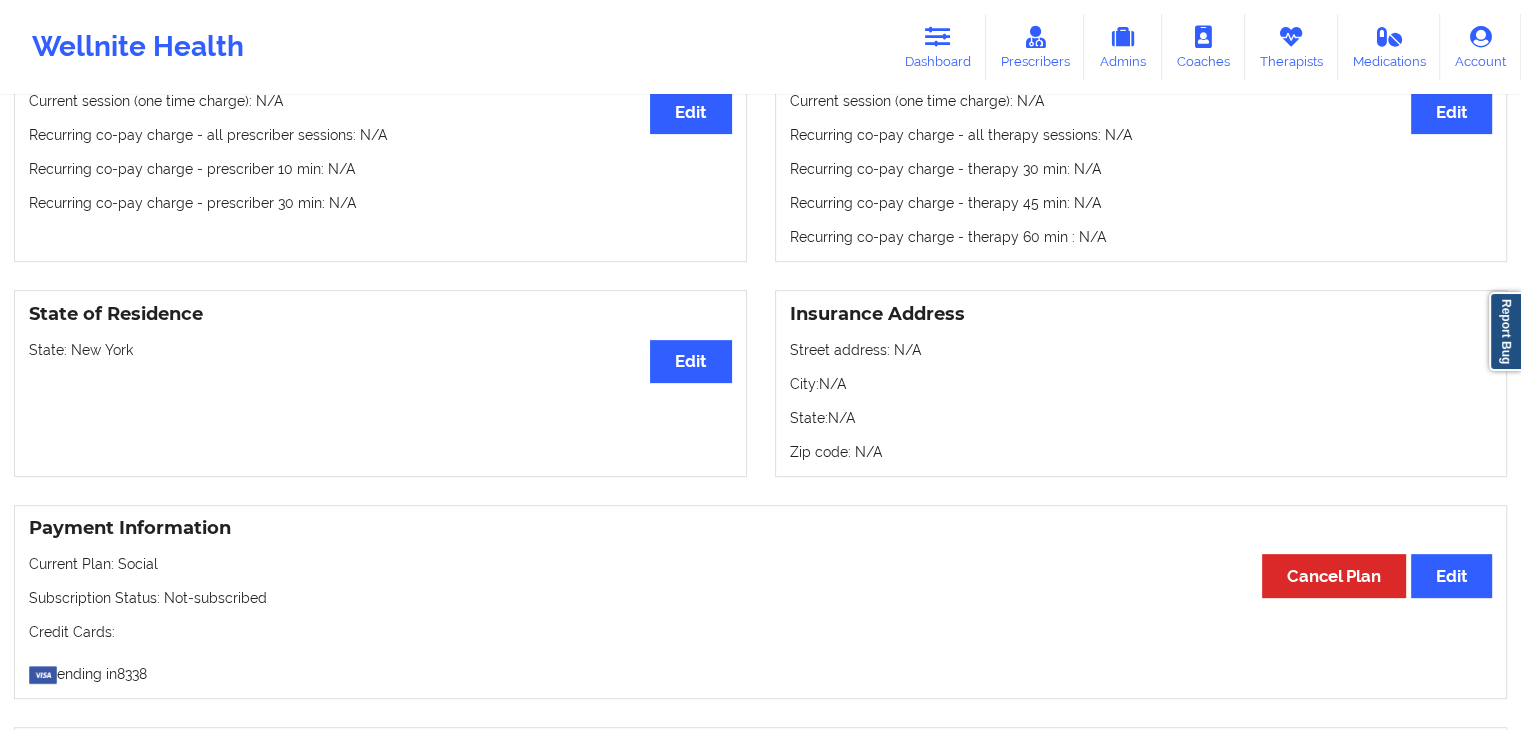 scroll, scrollTop: 653, scrollLeft: 0, axis: vertical 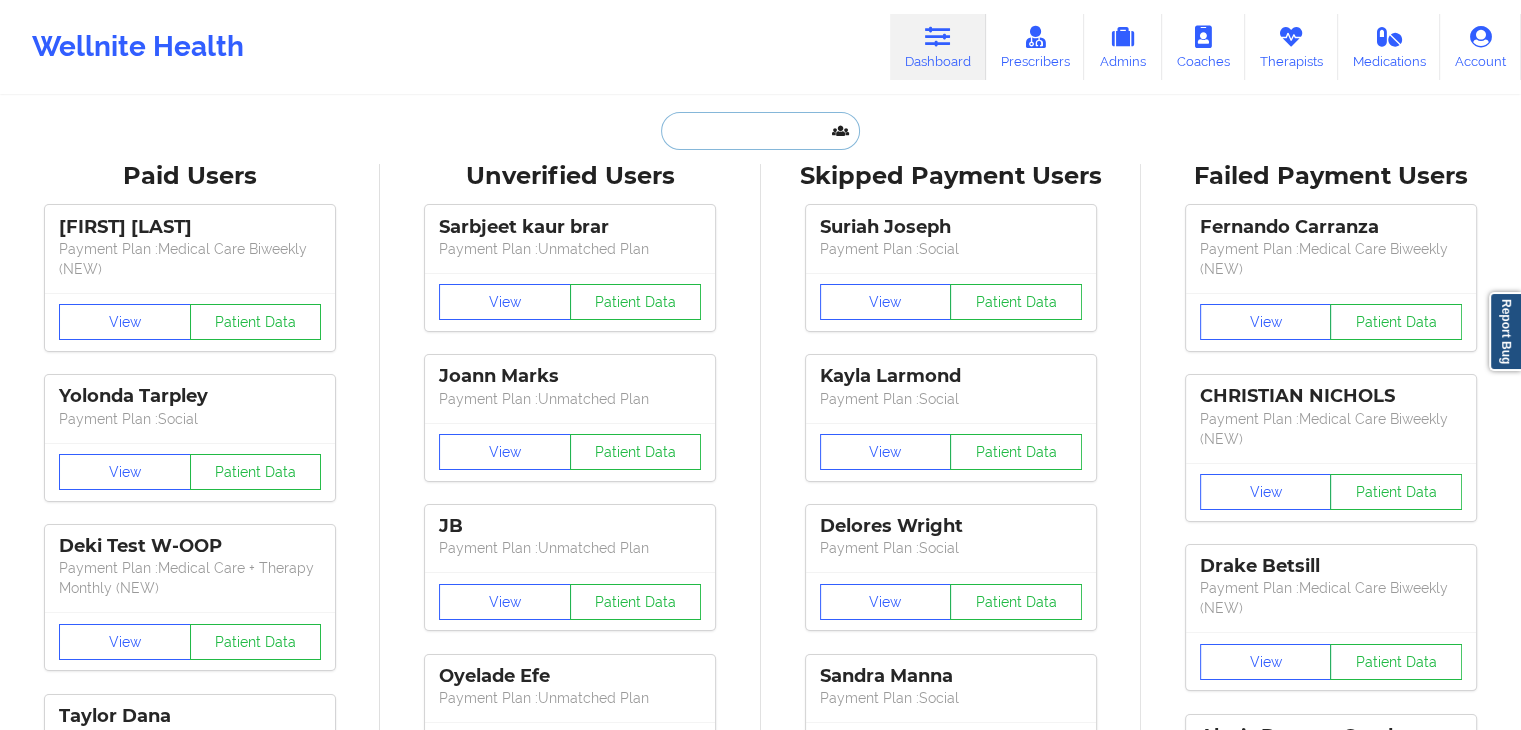 click at bounding box center [760, 131] 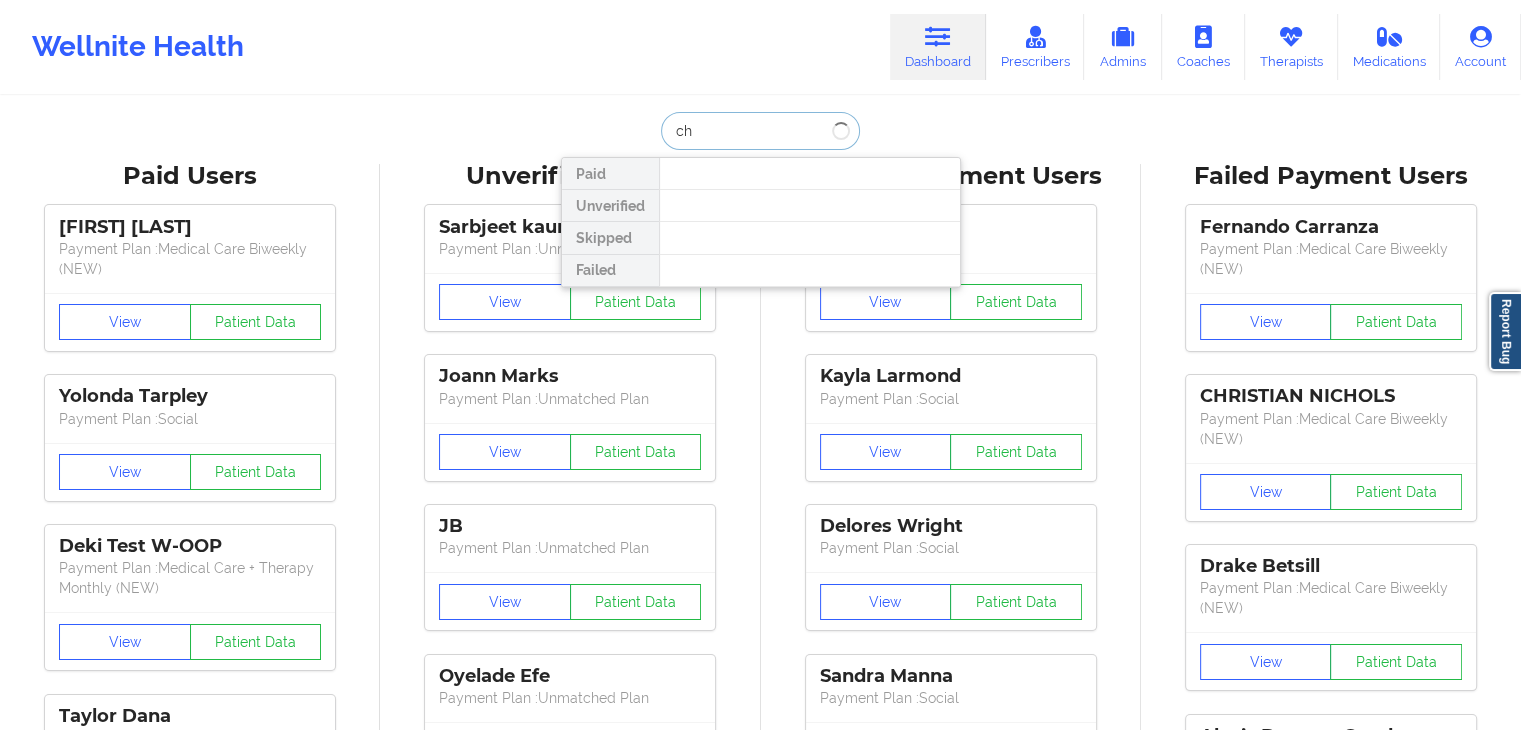 type on "c" 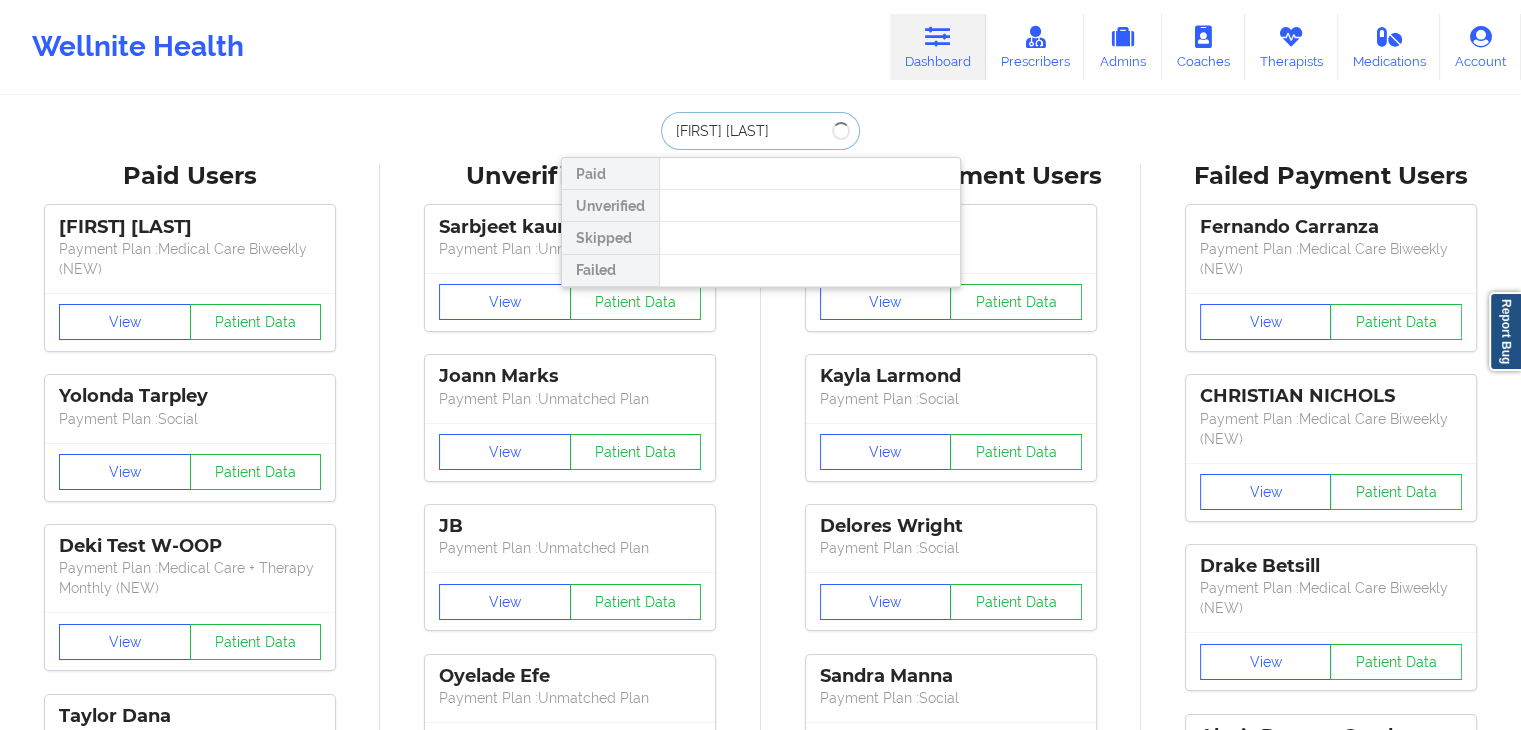 type on "[FIRST] [LAST]" 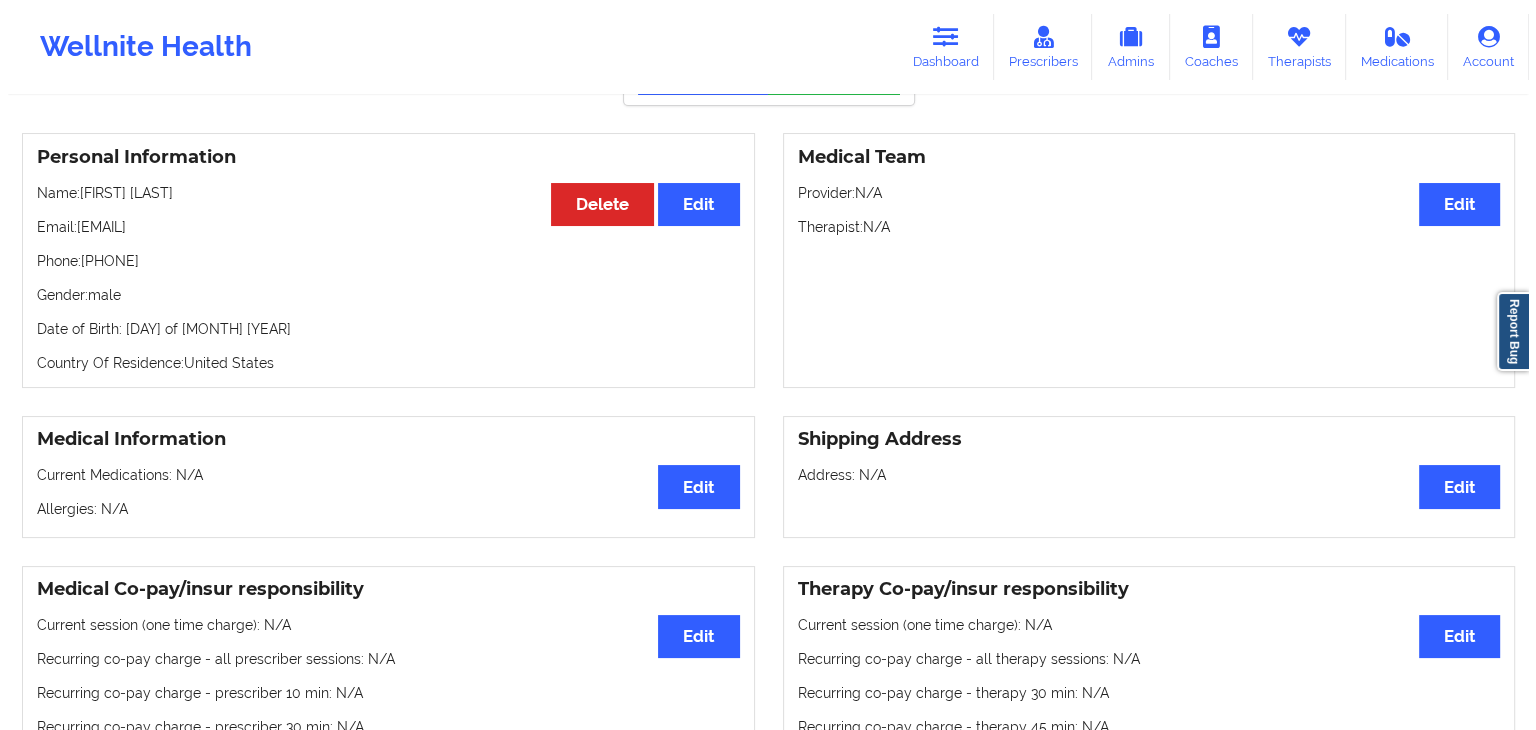 scroll, scrollTop: 0, scrollLeft: 0, axis: both 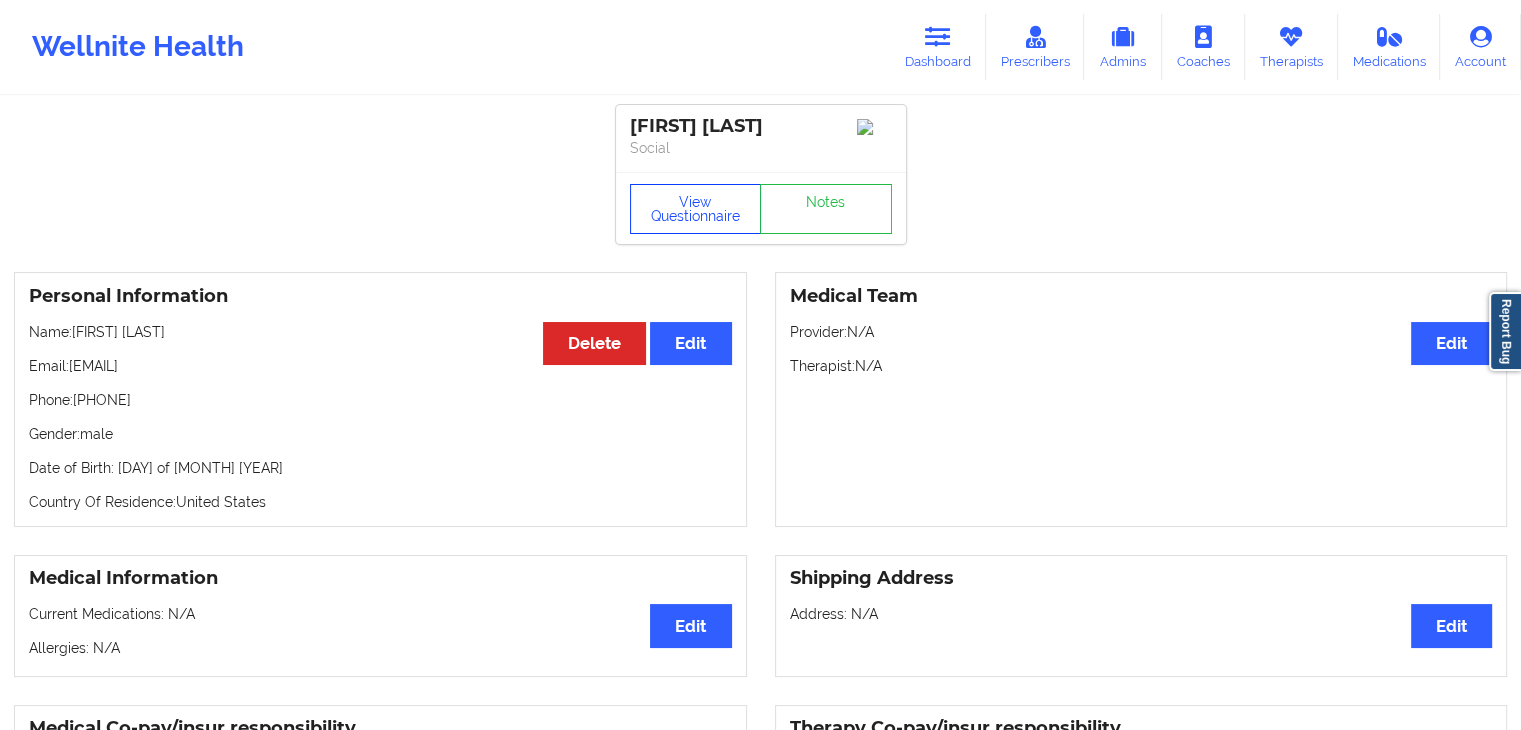 click on "View Questionnaire" at bounding box center [696, 209] 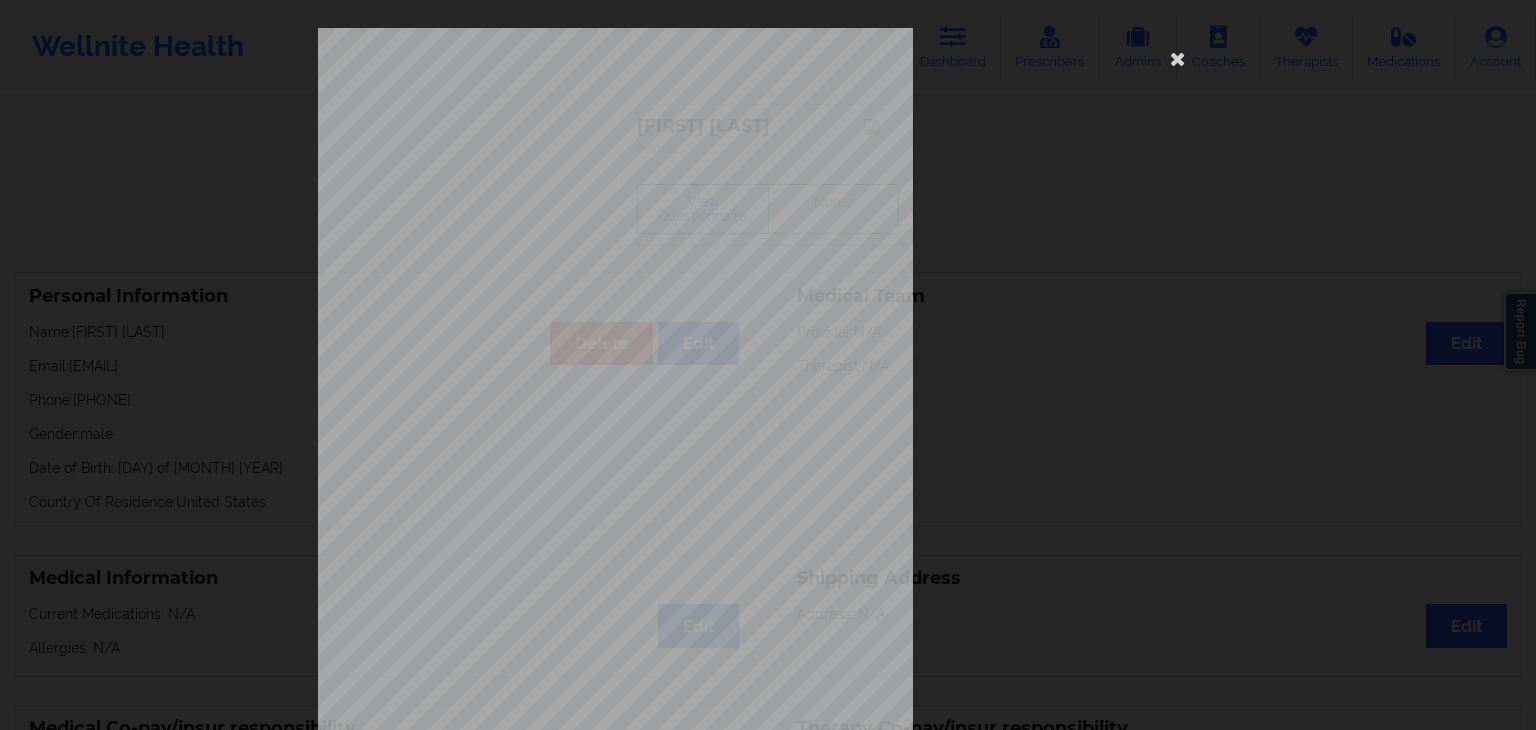 click on "[NUMBER] [STREET] [CITY], [STATE], [POSTAL_CODE] What state do you live in ? [STATE] Full Name [FIRST] [LAST] Date of Birth [DATE] Gender male Are you pregnant, breastfeeding or postnatal ? (Check all that apply) None Do you have any drug allergies ? None Please list all of your drug allergies. None Please tell us your shipping address Street Address City State Postal Code Country Have you seen a Psychiatrist or Doctor for depression/anxiety ? Have you been diagnosed with any of the following conditions ? (Choose all that apply) Are you currently taking medication for depression and/or anxiety ? Please list all of your current medications, including prescriptions and over-the-counter supplements. Are you here for depression or anxiety ? How often have you been bothered by the following , over the past 2 weeks ?" at bounding box center (768, 449) 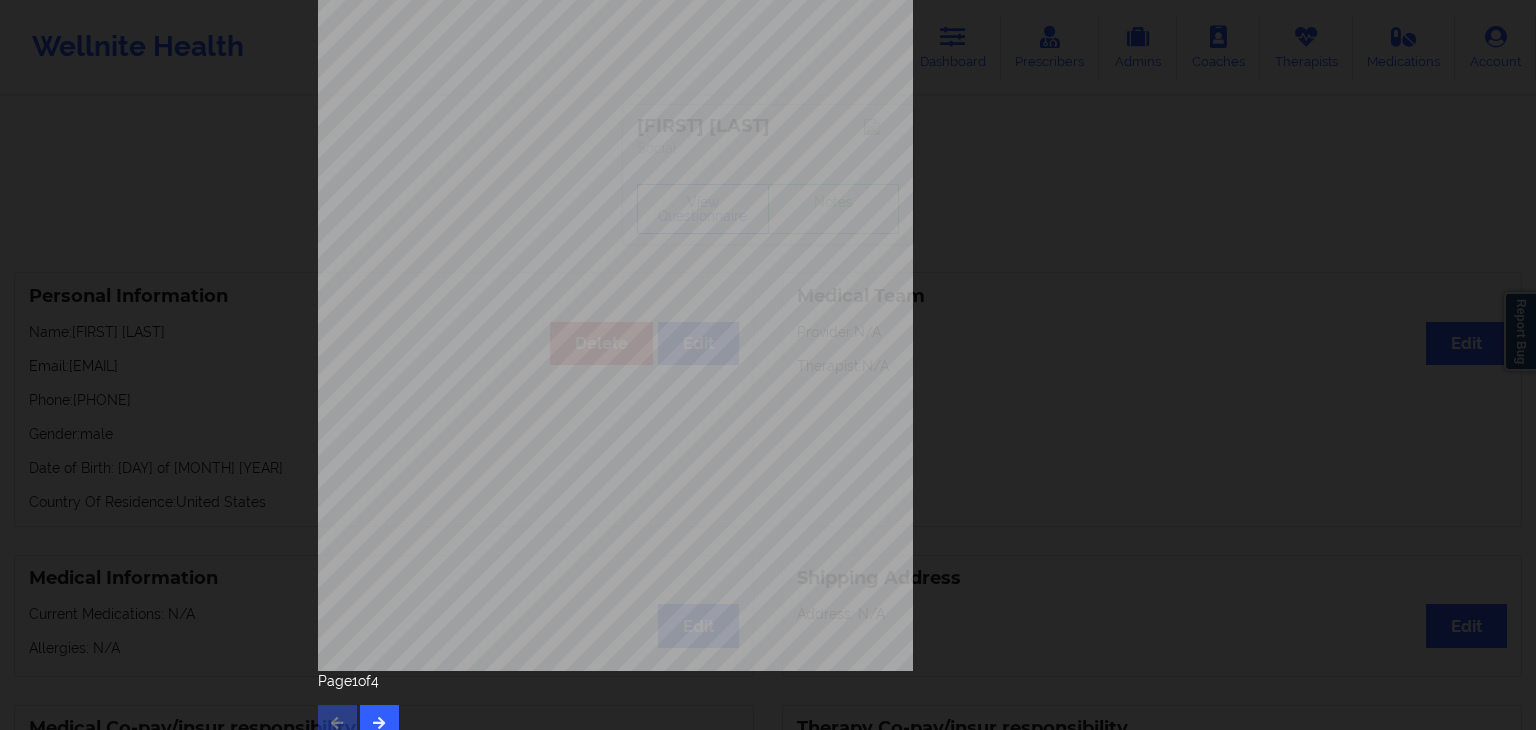 scroll, scrollTop: 224, scrollLeft: 0, axis: vertical 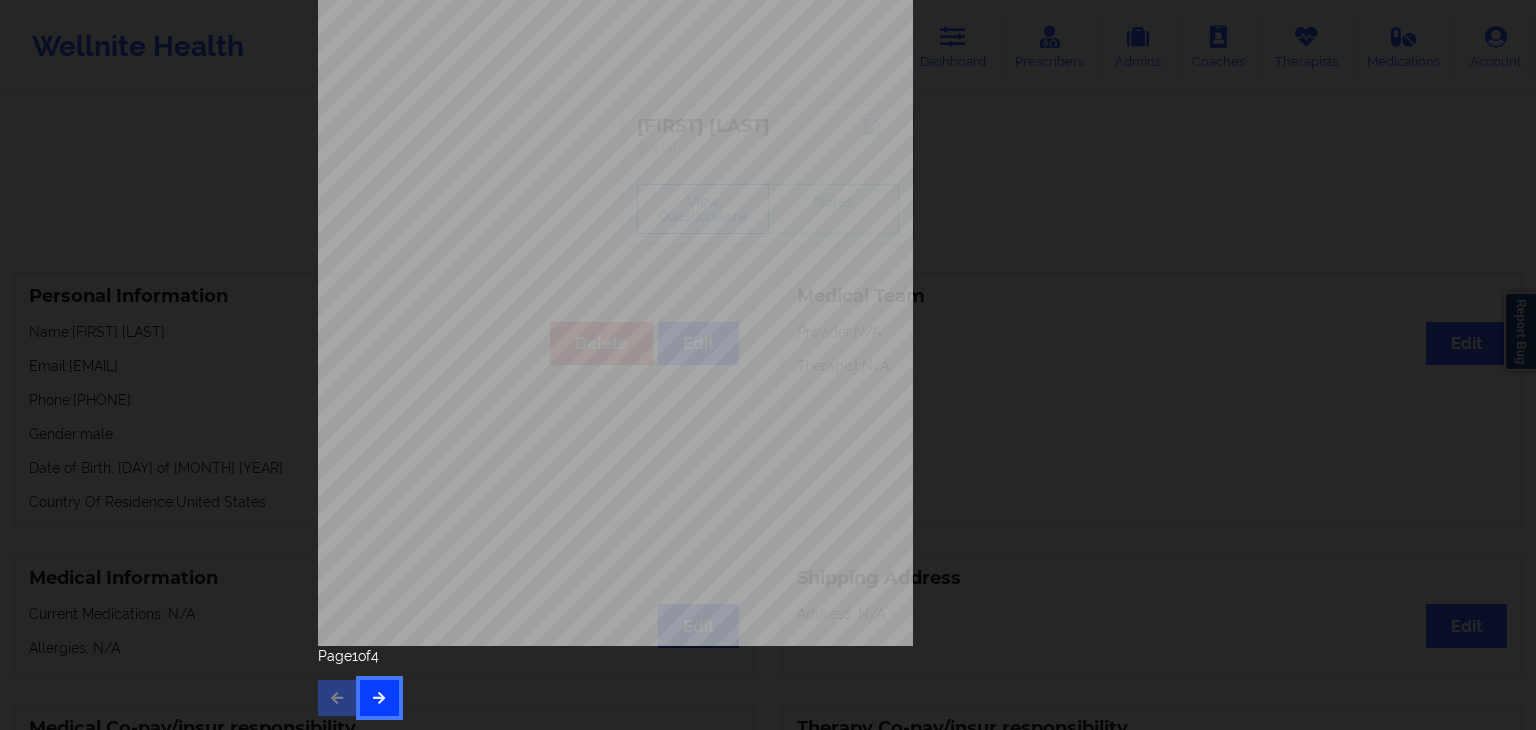 click at bounding box center [379, 698] 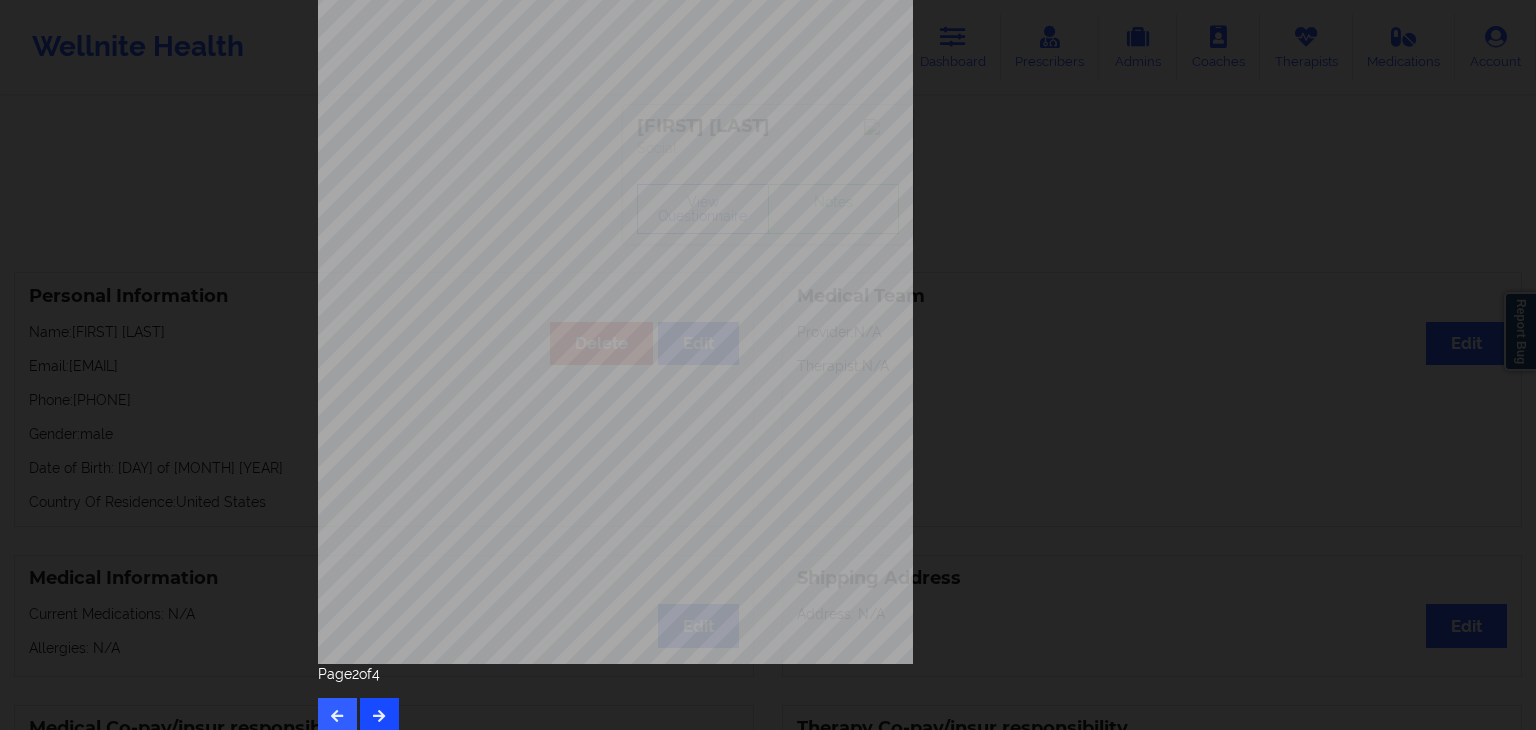 scroll, scrollTop: 224, scrollLeft: 0, axis: vertical 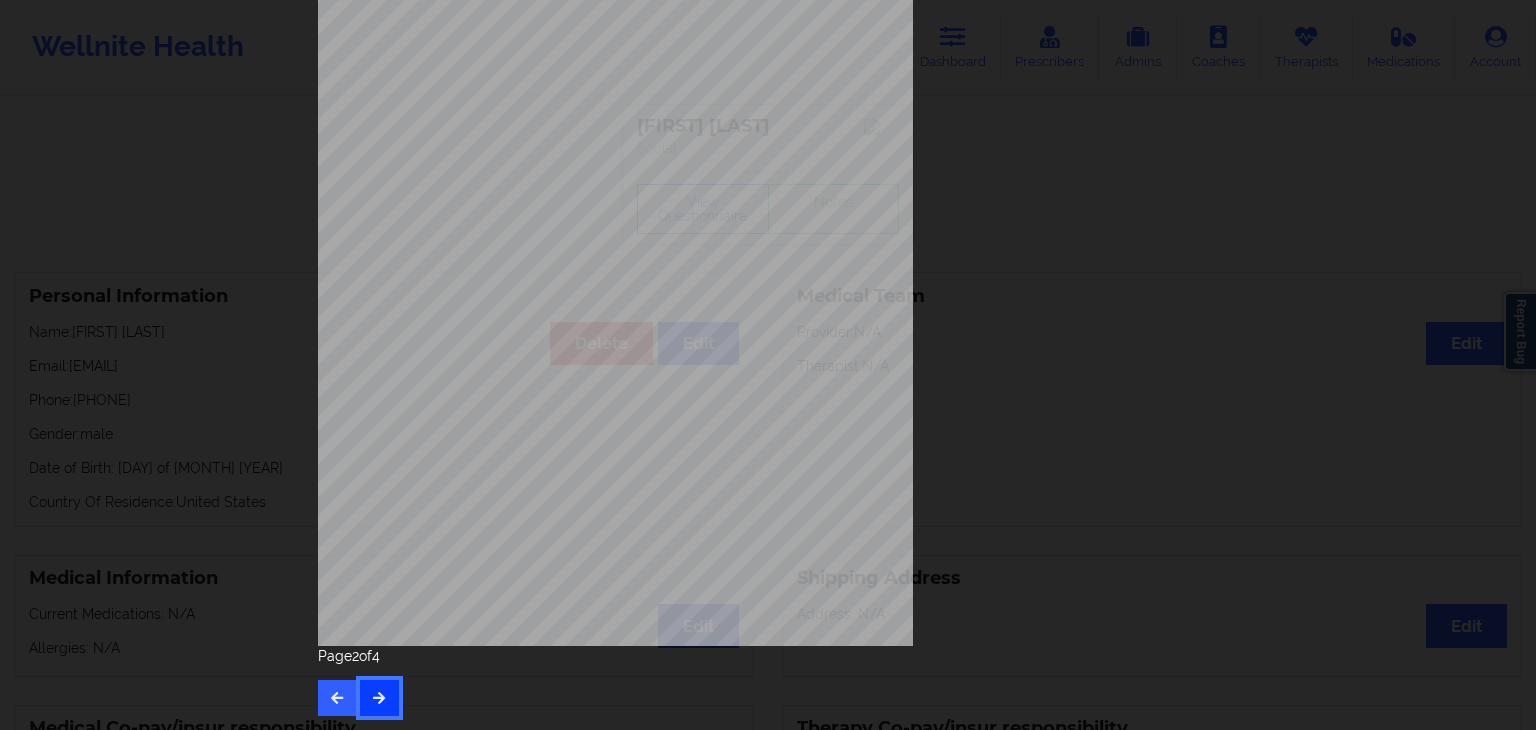 click at bounding box center [379, 698] 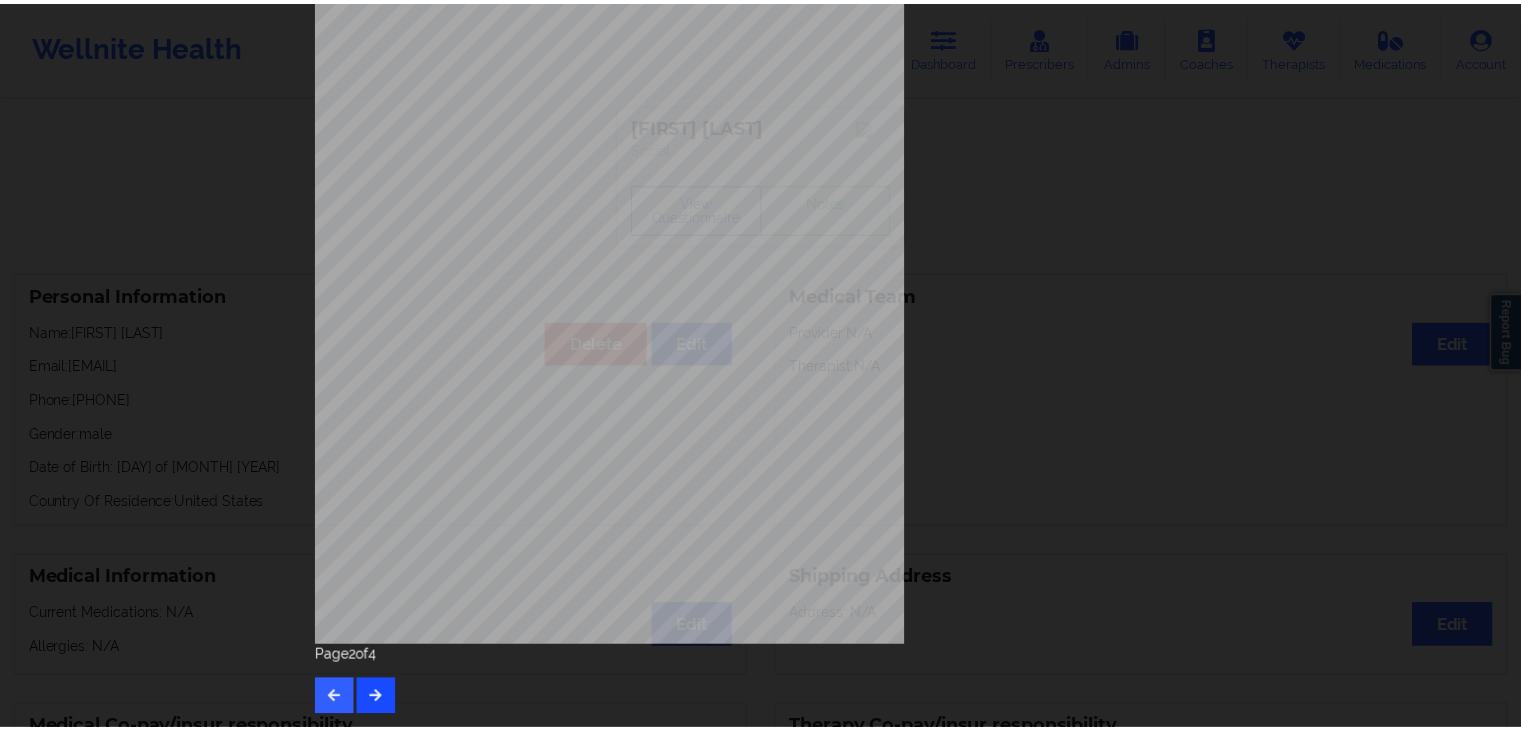 scroll, scrollTop: 0, scrollLeft: 0, axis: both 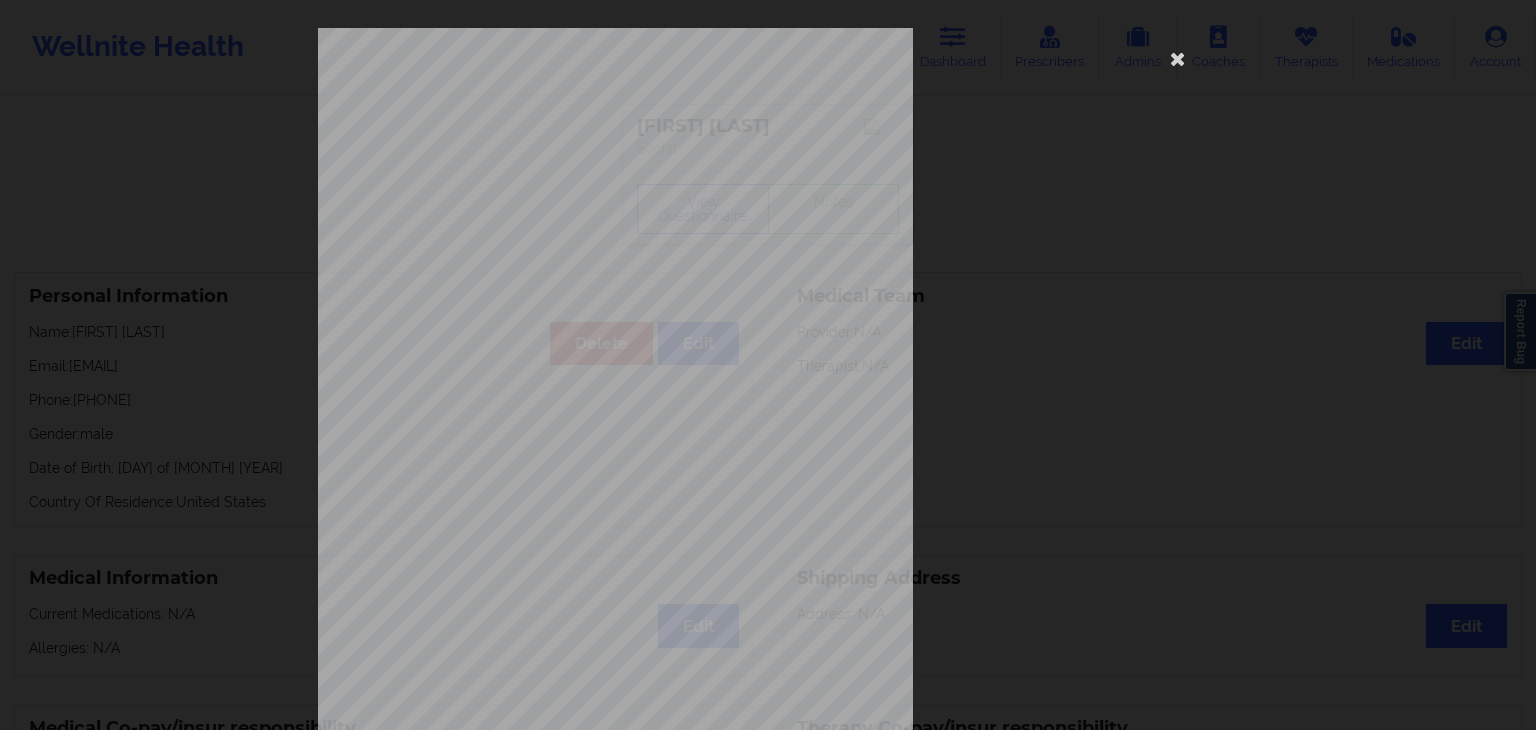 click on "commercial Insurance Member ID for patient [ID] Insurance company name details by patient OptumHealth Behavioral Solution Insurance Company Identity number by patient OptumHealth Behavioral Solution Insurance dependency status details by patient Spouse Payment plan chosen by patient together Currently Suicidal None Local Pharmacy Data None Where patient came from Verywell Platform Job Information None no Cancellation Survey Data Why do you want to cancel ? How many appointments have you had with W ellnite (including both therapist and mental health coach appointments) ? Do you have healthcare insurance ? Have you been treated for anxiety and/or depression in the past ? Are you currently taking any medication for anxiety and/or depression ? How would you rate your overall experience with your doctor/provider ? How would you rate your experience with our text-based support team ? Which of the following would make W ellnite a better experience for you ? Page  3  of  4" at bounding box center [768, 365] 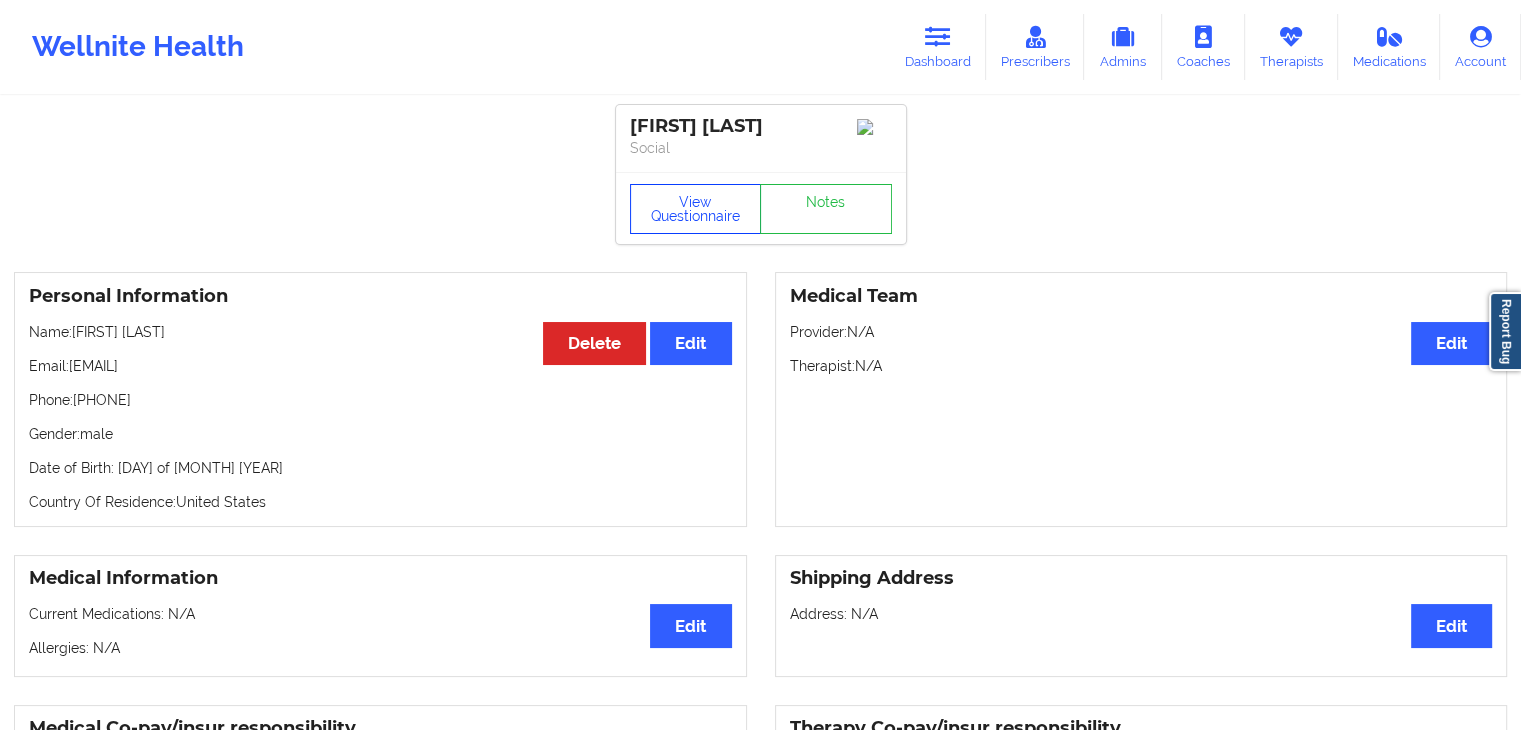 click on "View Questionnaire" at bounding box center (696, 209) 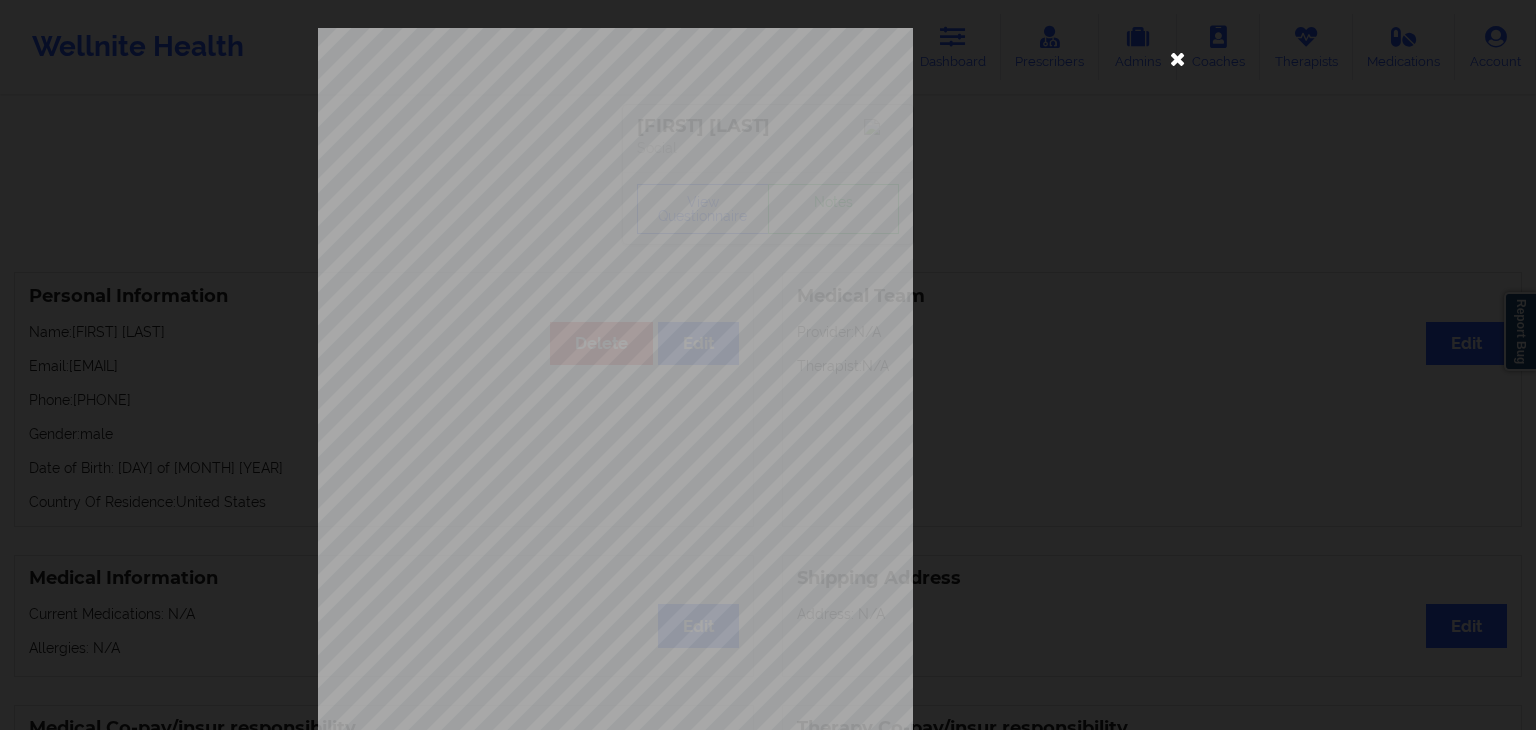 click at bounding box center [1178, 58] 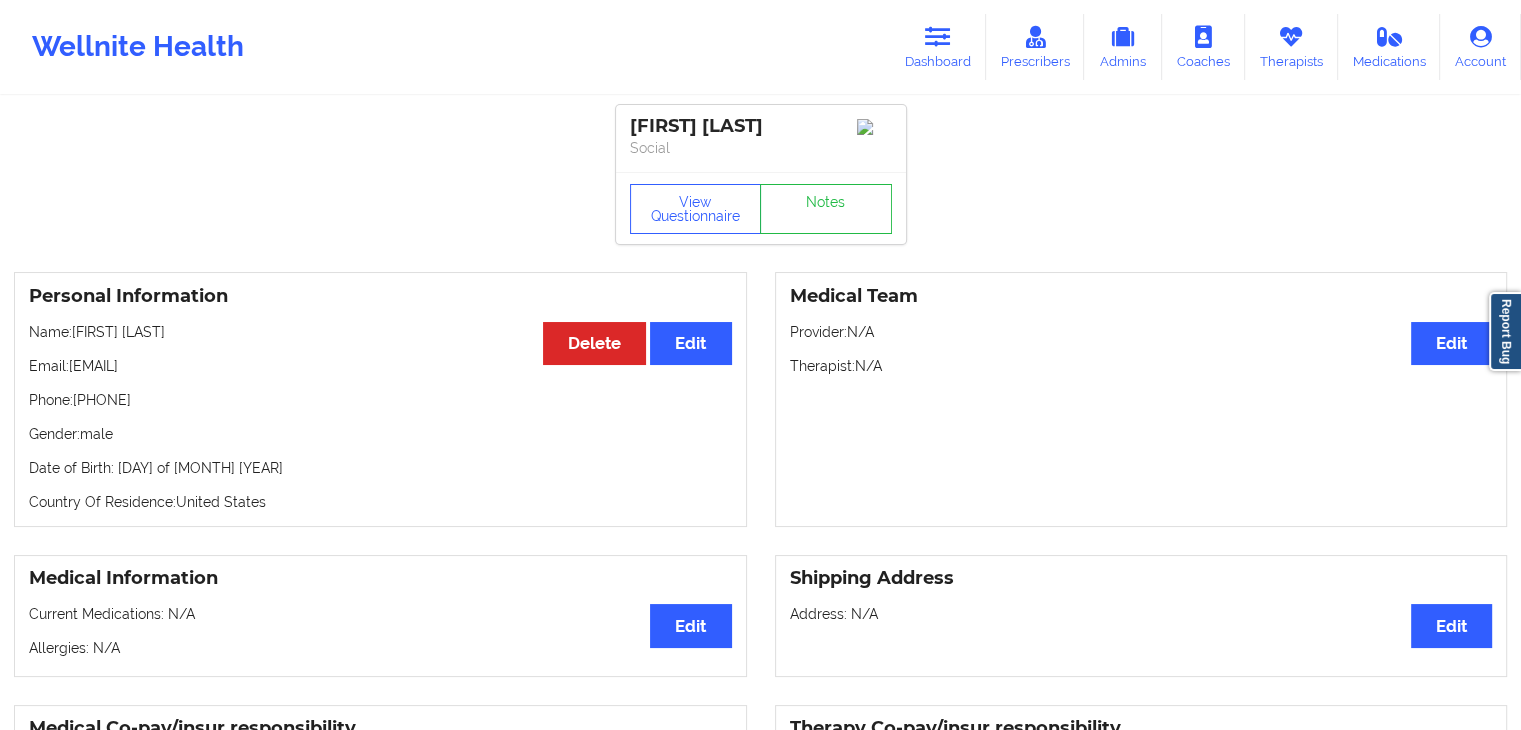 click on "Date of Birth: [DAY] of [MONTH] [YEAR]" at bounding box center [380, 468] 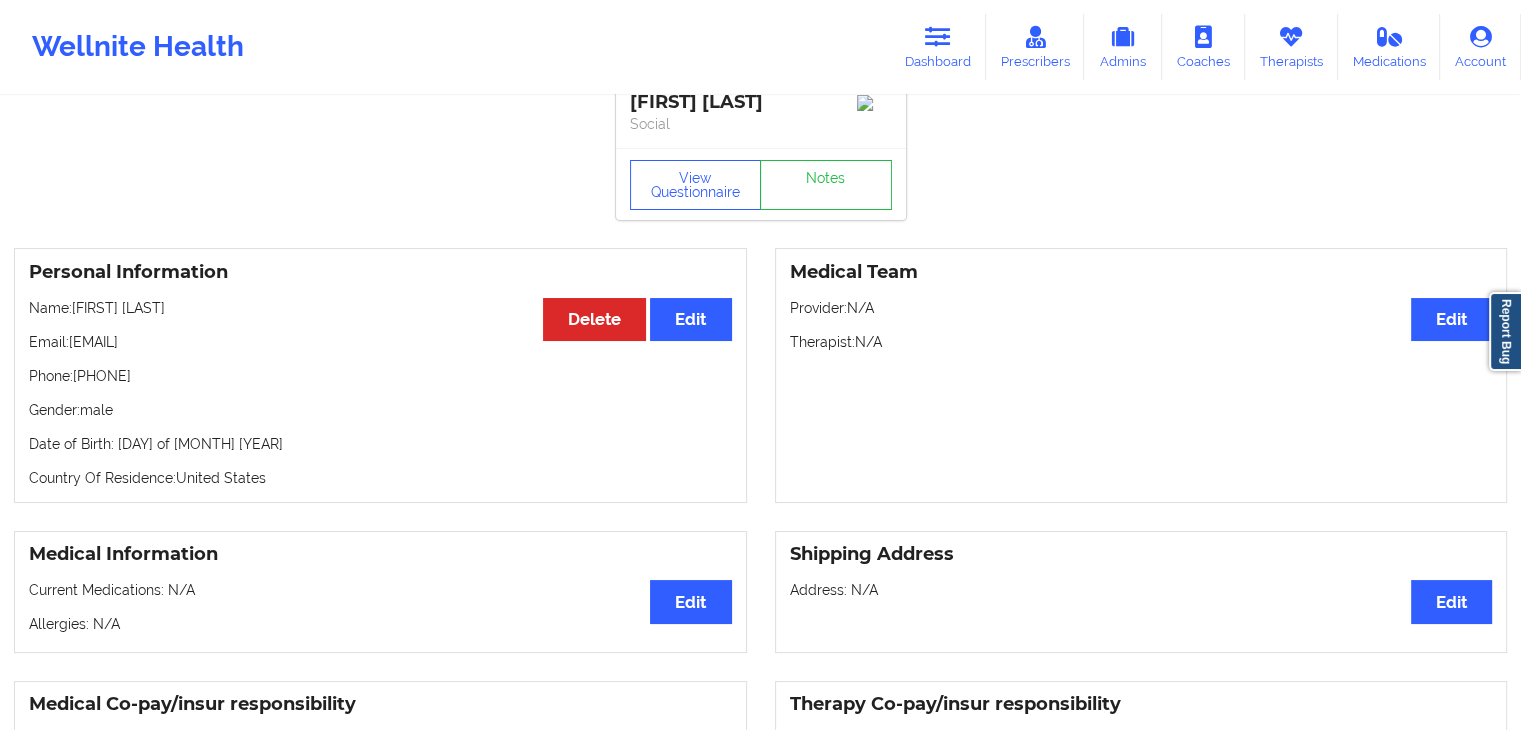 scroll, scrollTop: 0, scrollLeft: 0, axis: both 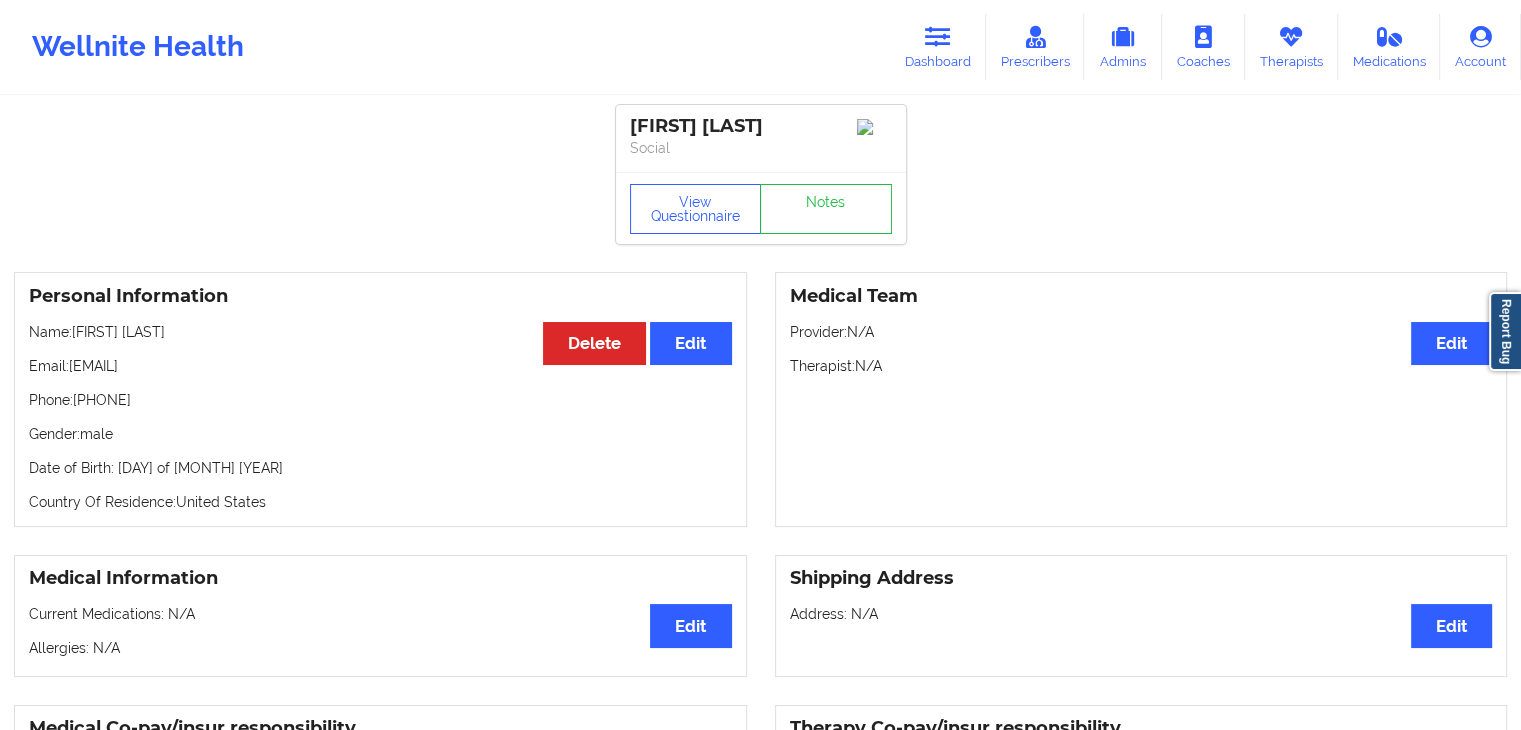 click on "Medical Team Edit Provider:  N/A Therapist:  N/A" at bounding box center [1141, 399] 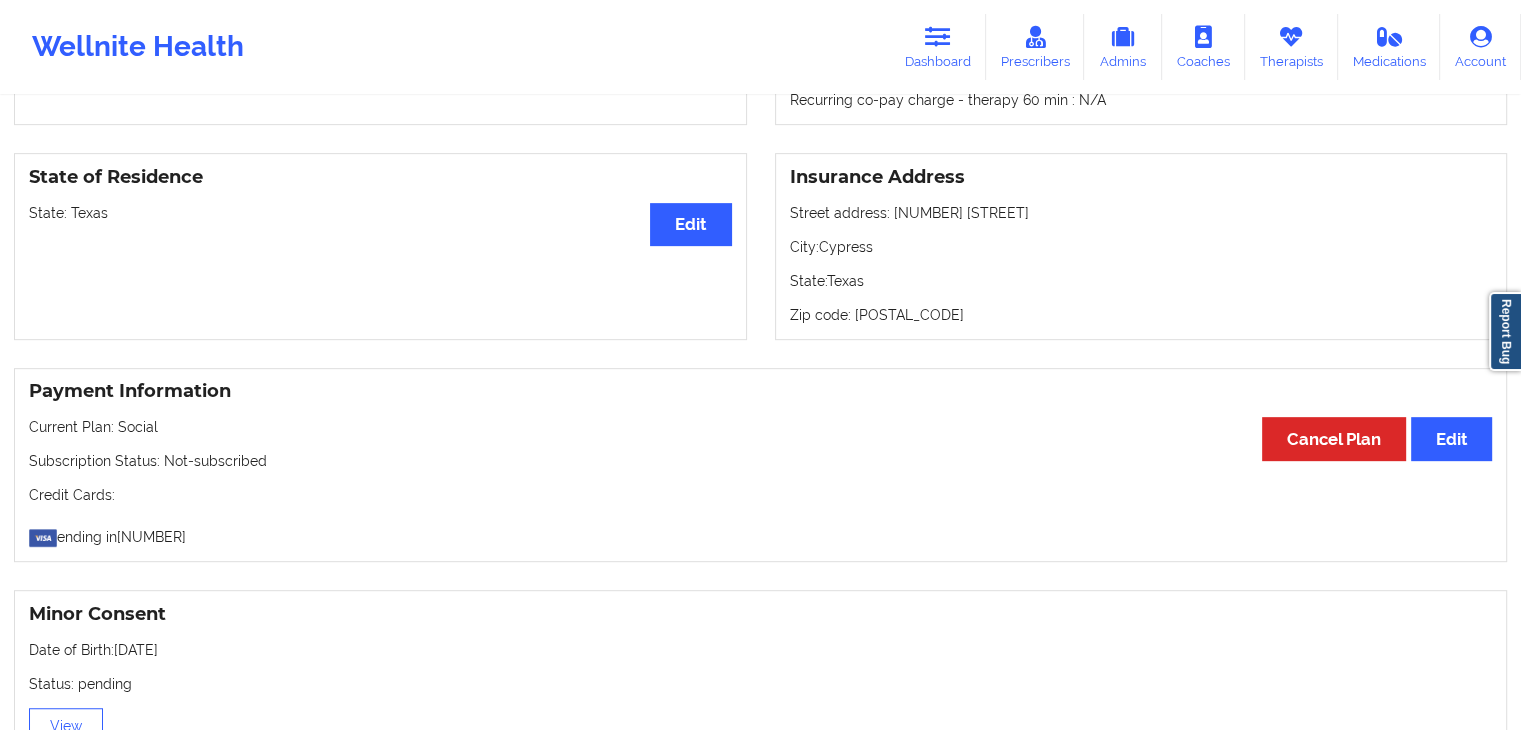 scroll, scrollTop: 760, scrollLeft: 0, axis: vertical 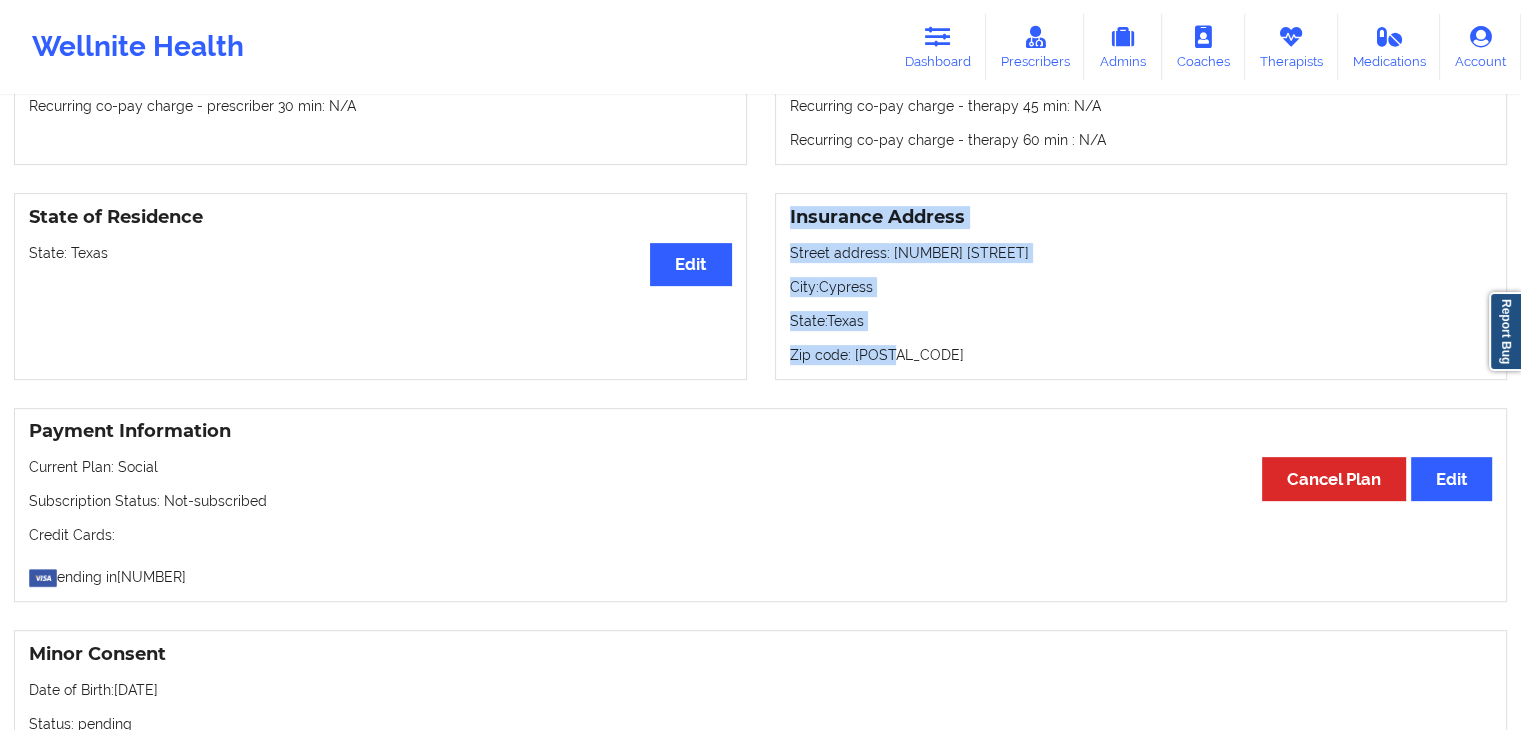 drag, startPoint x: 787, startPoint y: 221, endPoint x: 903, endPoint y: 389, distance: 204.1568 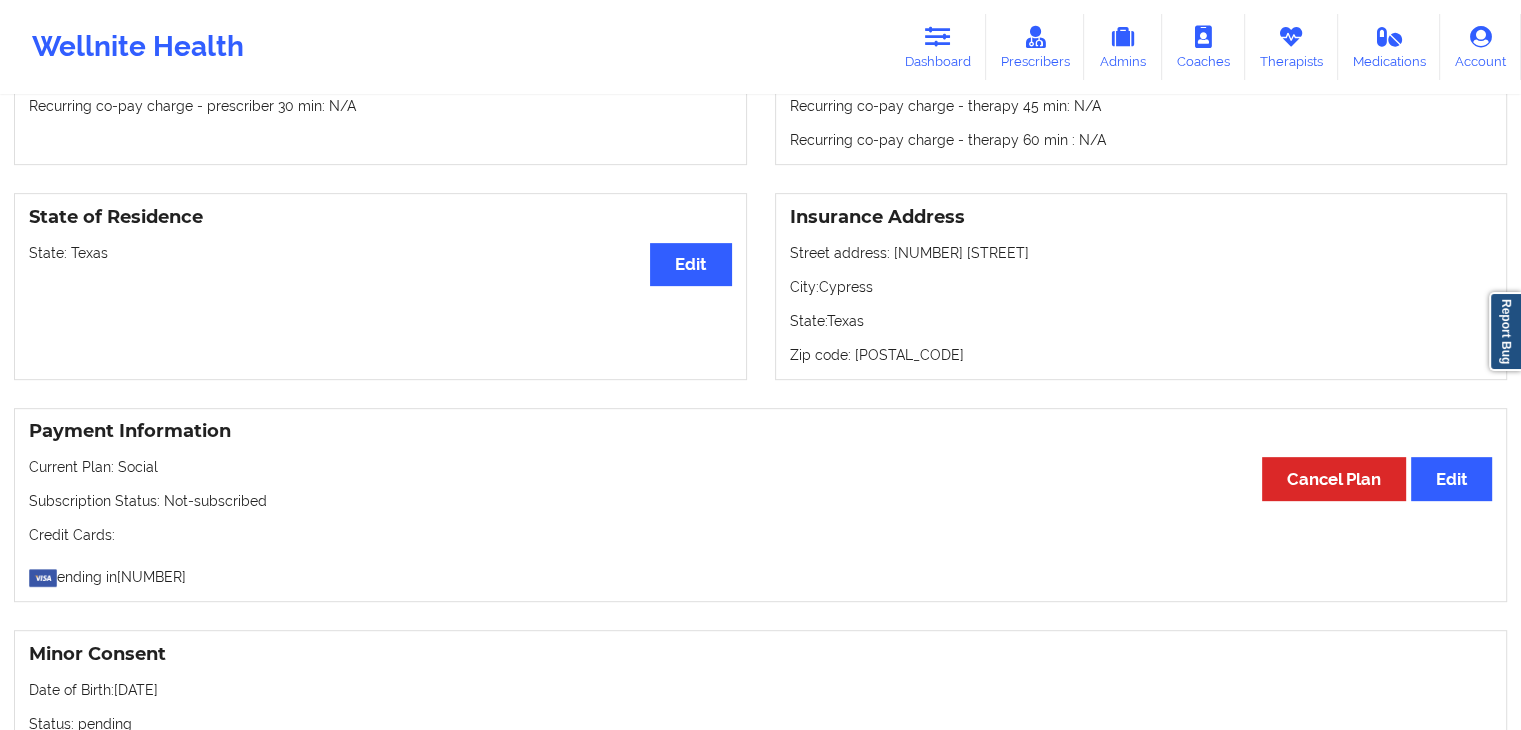 click on "Medical Co-pay/insur responsibility Edit Current session (one time charge): N/A Recurring co-pay charge - all prescriber sessions :   N/A Recurring co-pay charge - prescriber 10 min :   N/A Recurring co-pay charge - prescriber 30 min :   N/A" at bounding box center [380, 55] 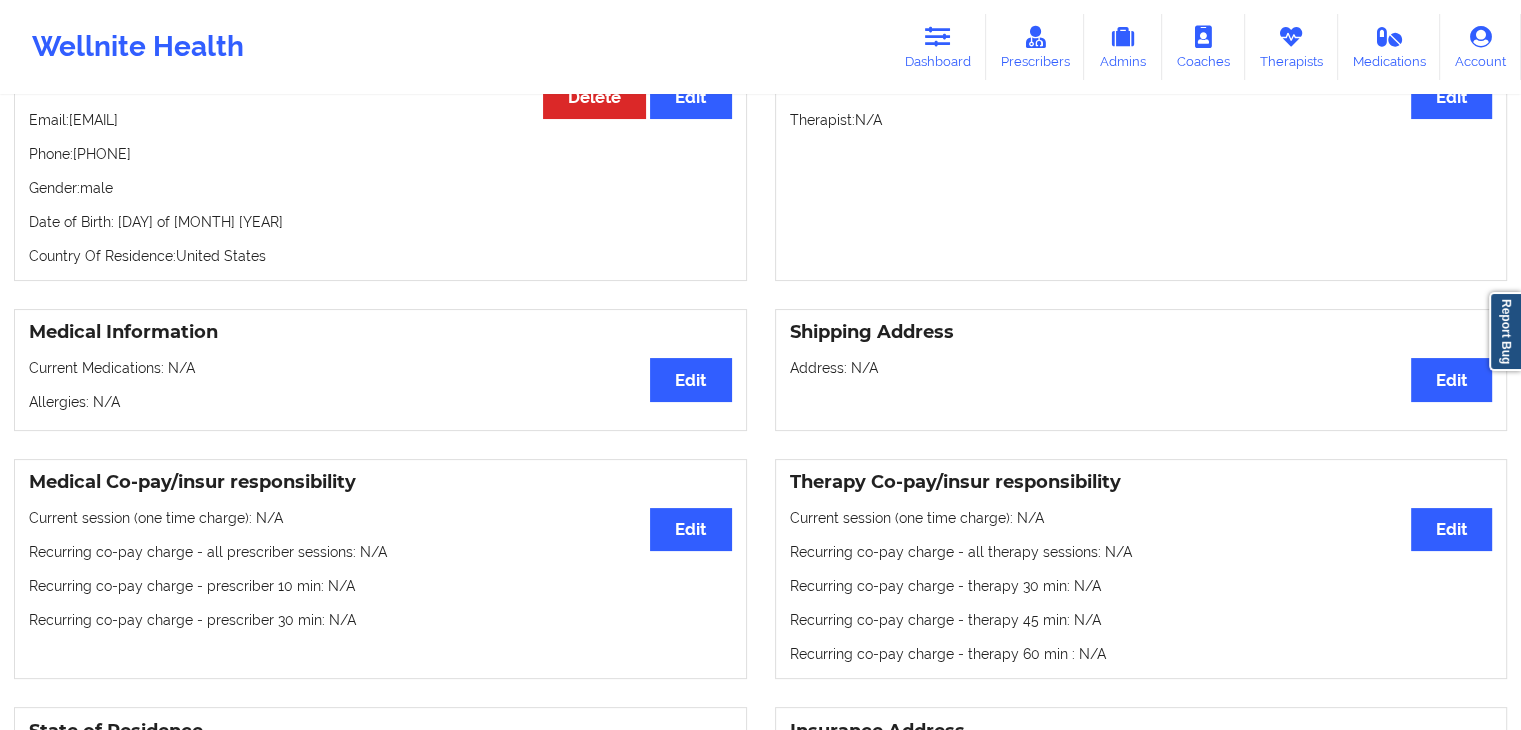 scroll, scrollTop: 0, scrollLeft: 0, axis: both 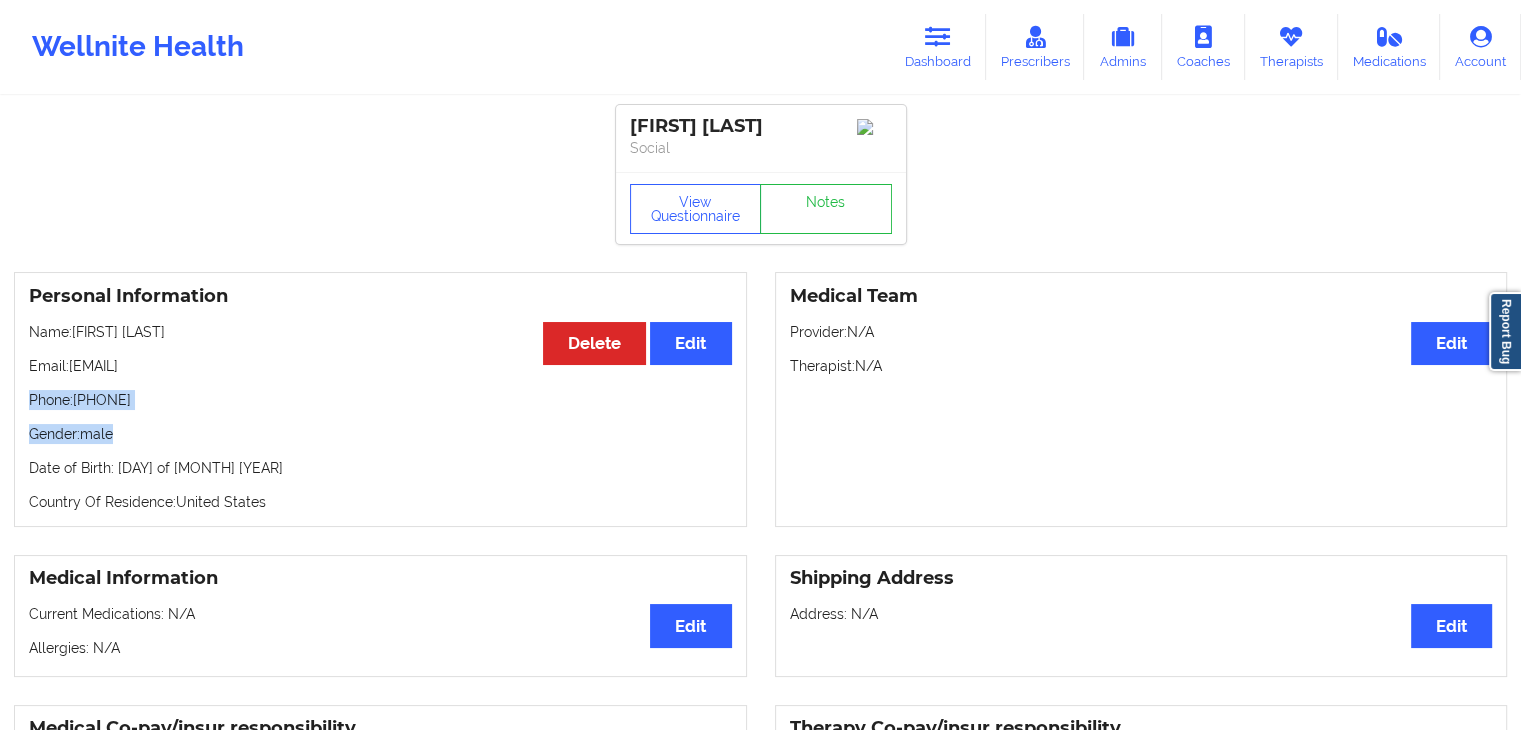 drag, startPoint x: 29, startPoint y: 405, endPoint x: 191, endPoint y: 417, distance: 162.44383 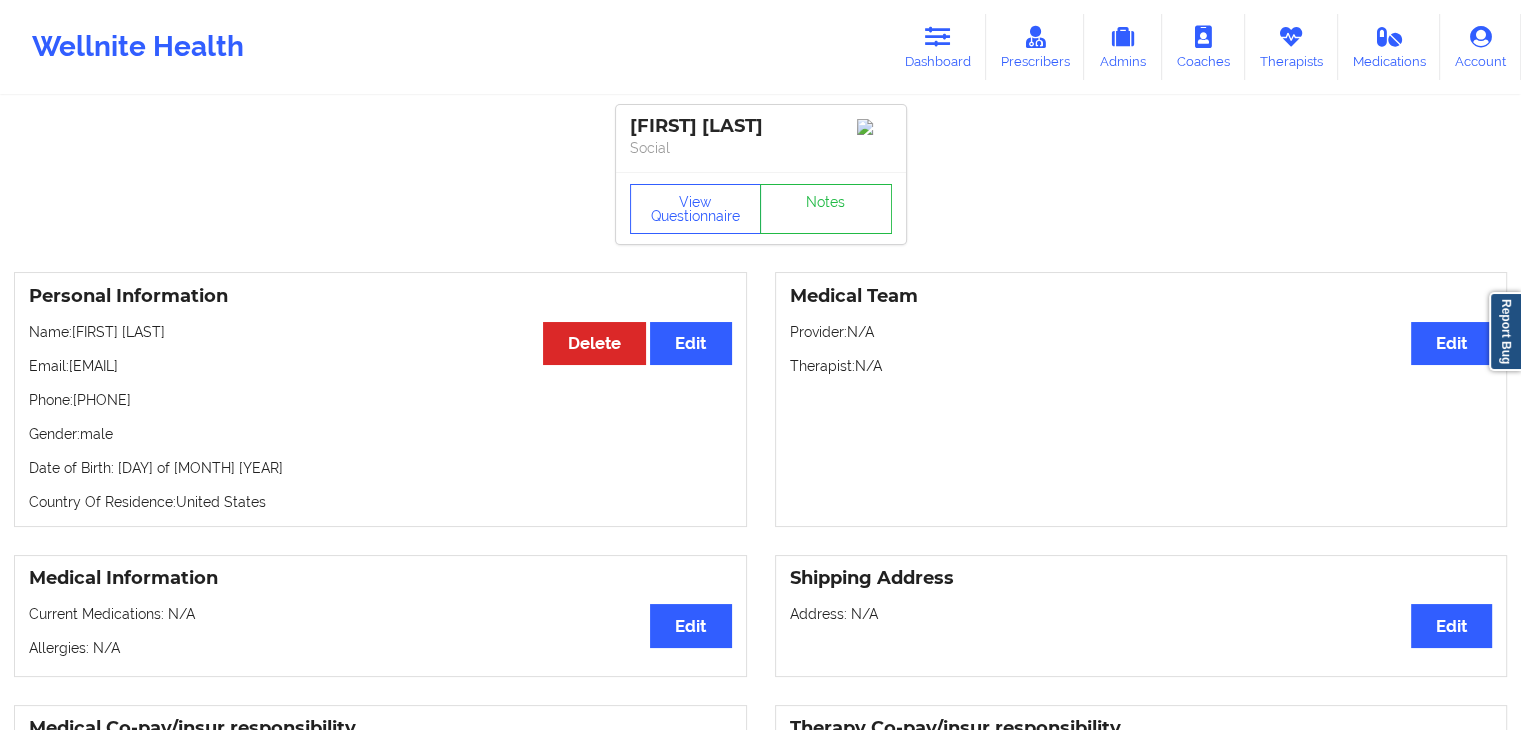 drag, startPoint x: 30, startPoint y: 402, endPoint x: 188, endPoint y: 404, distance: 158.01266 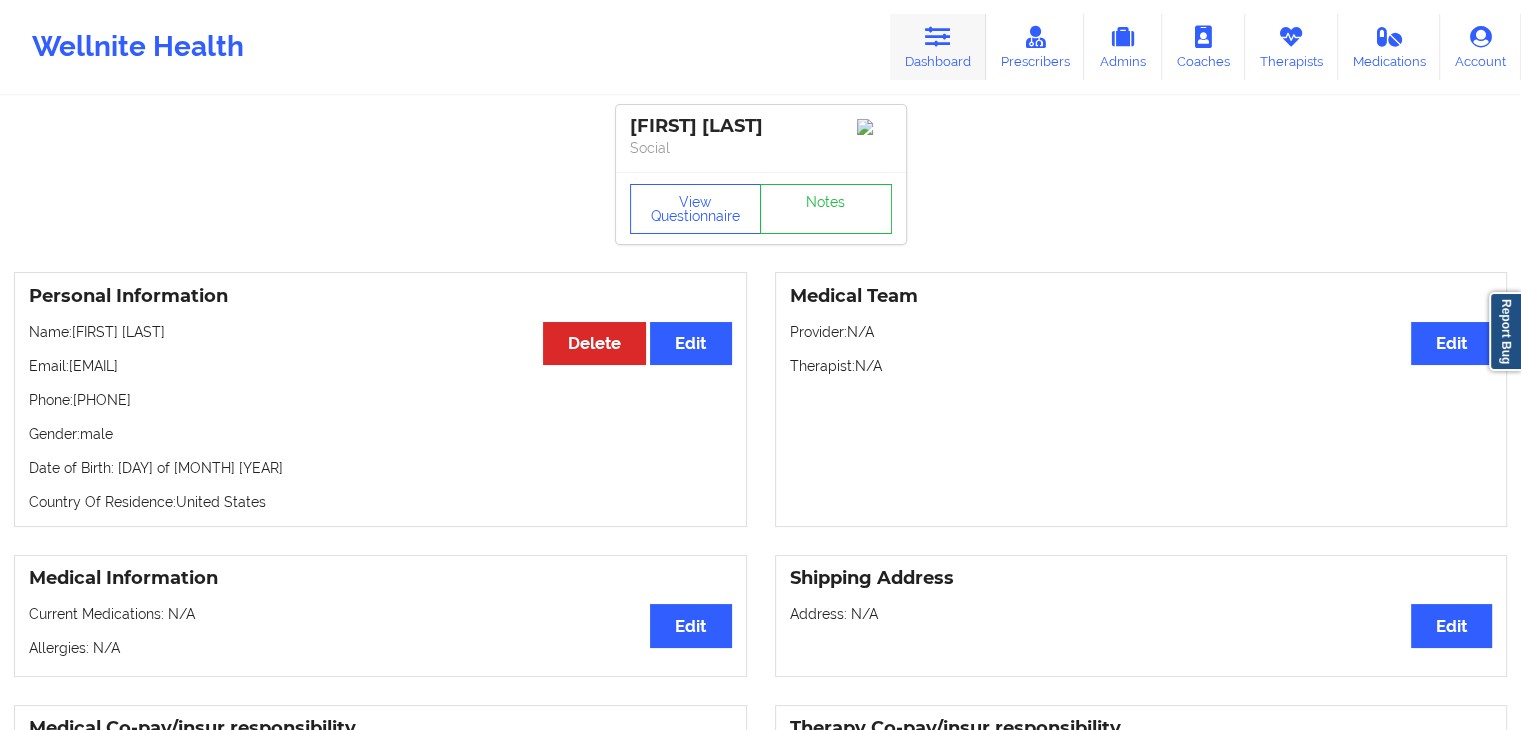 click on "Dashboard" at bounding box center [938, 47] 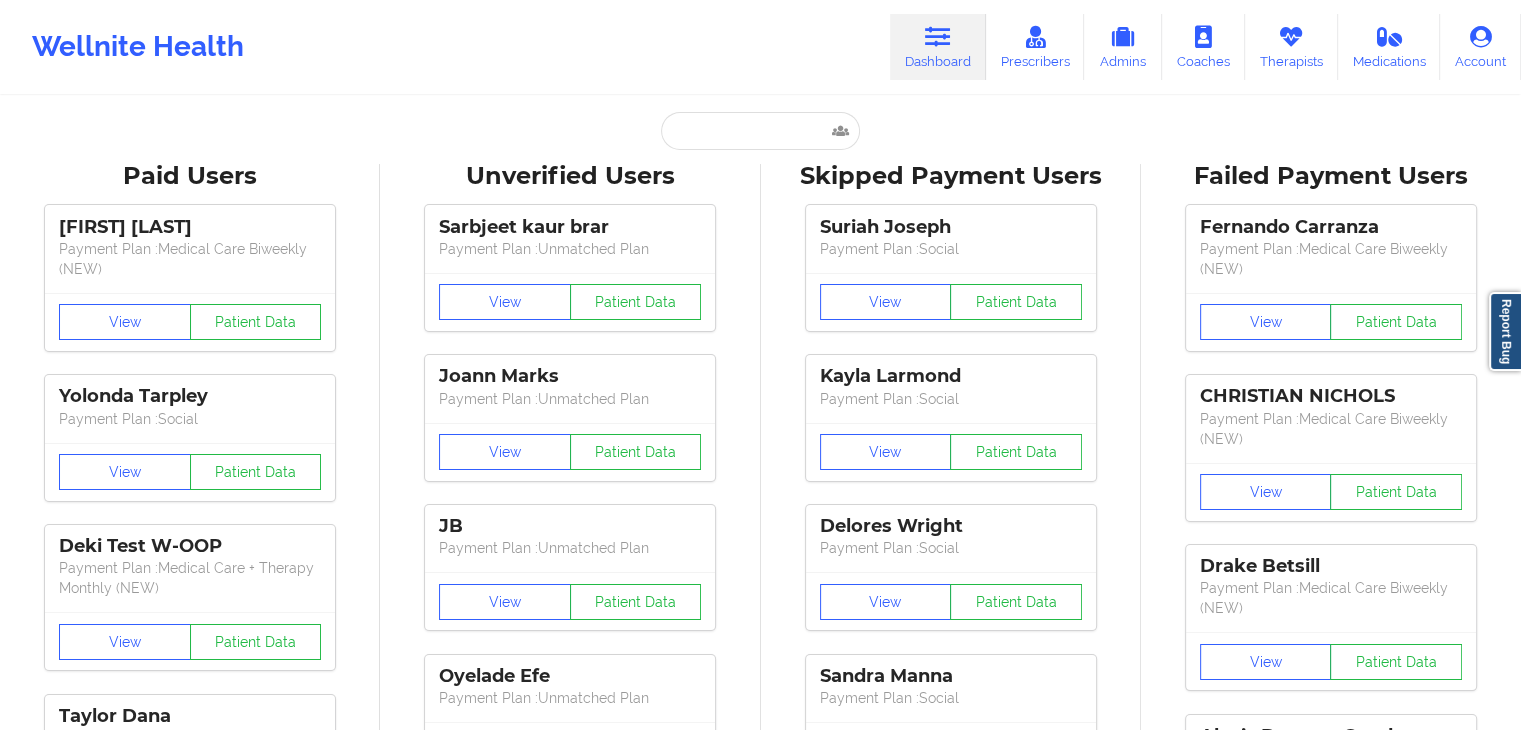 click on "Paid Users [FIRST] [LAST] Payment Plan :  Medical Care Biweekly (NEW) View Patient Data [FIRST] [LAST]  Payment Plan :  Social View Patient Data [FIRST] [LAST] Payment Plan :  Medical Care + Therapy Monthly (NEW) View Patient Data [FIRST] [LAST] Payment Plan :  Social View Patient Data [FIRST] [LAST] Digital Practice Member  View Patient Data [FIRST] [LAST] Payment Plan :  Social View Patient Data ⟨ 1 2 3 ⟩ Unverified Users [FIRST] [LAST] Payment Plan :  Unmatched Plan View Patient Data [FIRST] [LAST] Payment Plan :  Unmatched Plan View Patient Data [FIRST] Payment Plan :  Unmatched Plan View Patient Data [FIRST] [LAST] Payment Plan :  Unmatched Plan View Patient Data [FIRST] [LAST] Payment Plan :  Unmatched Plan View Patient Data [FIRST] [LAST] Payment Plan :  Unmatched Plan View Patient Data [FIRST] [LAST] Digital Practice Member  (In-Network) View Patient Data [FIRST] [LAST] Digital Practice Member  (In-Network) View" at bounding box center [760, 2596] 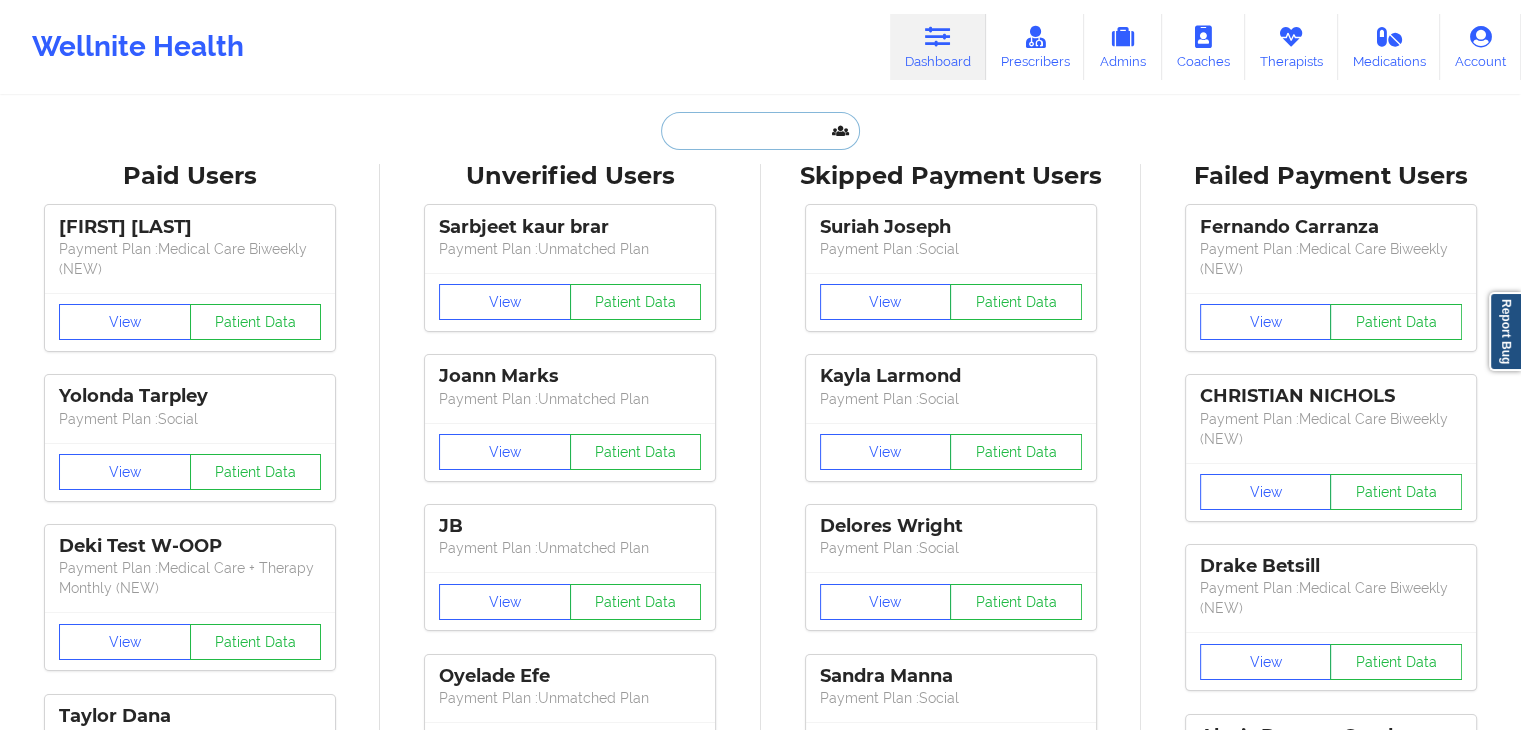 click at bounding box center (760, 131) 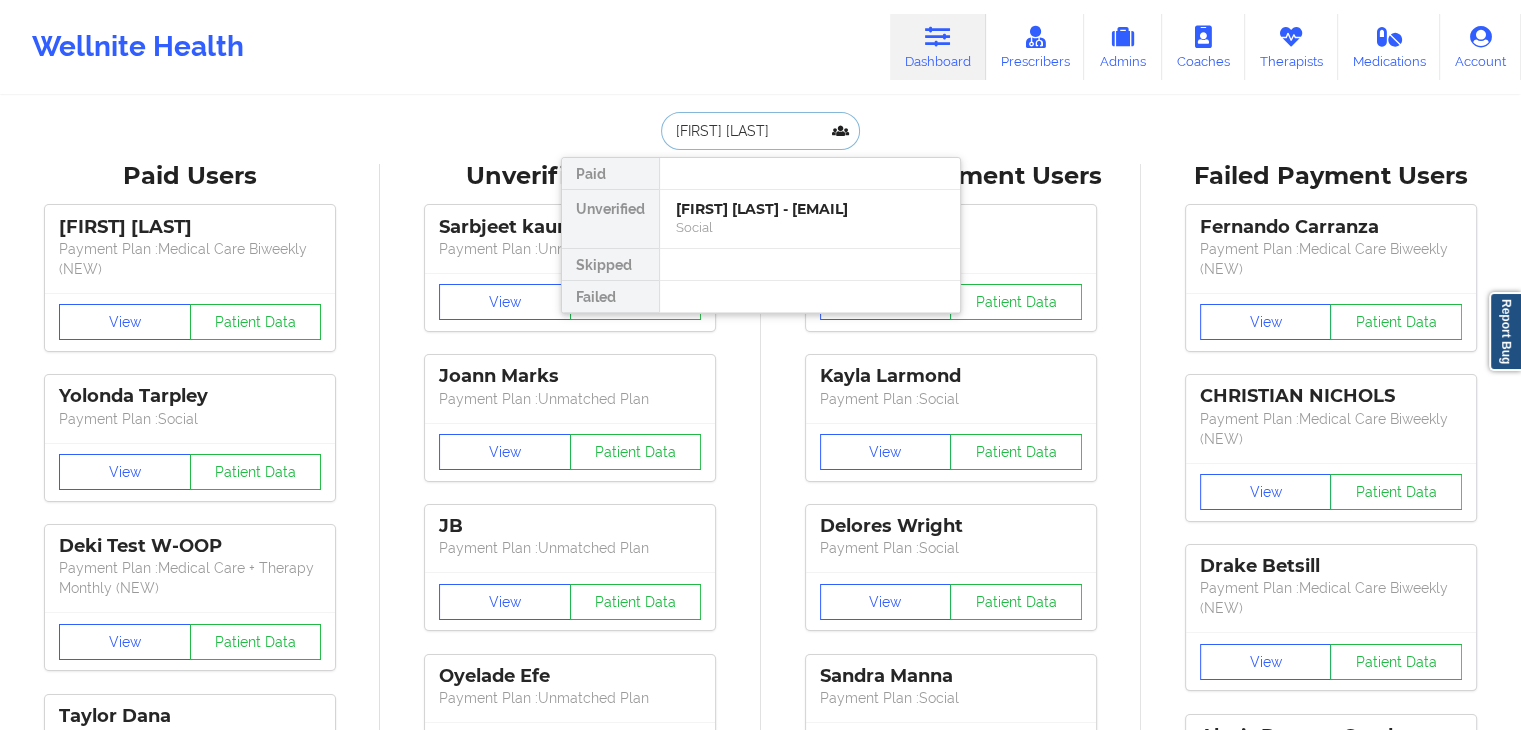 type on "[FIRST] [LAST]" 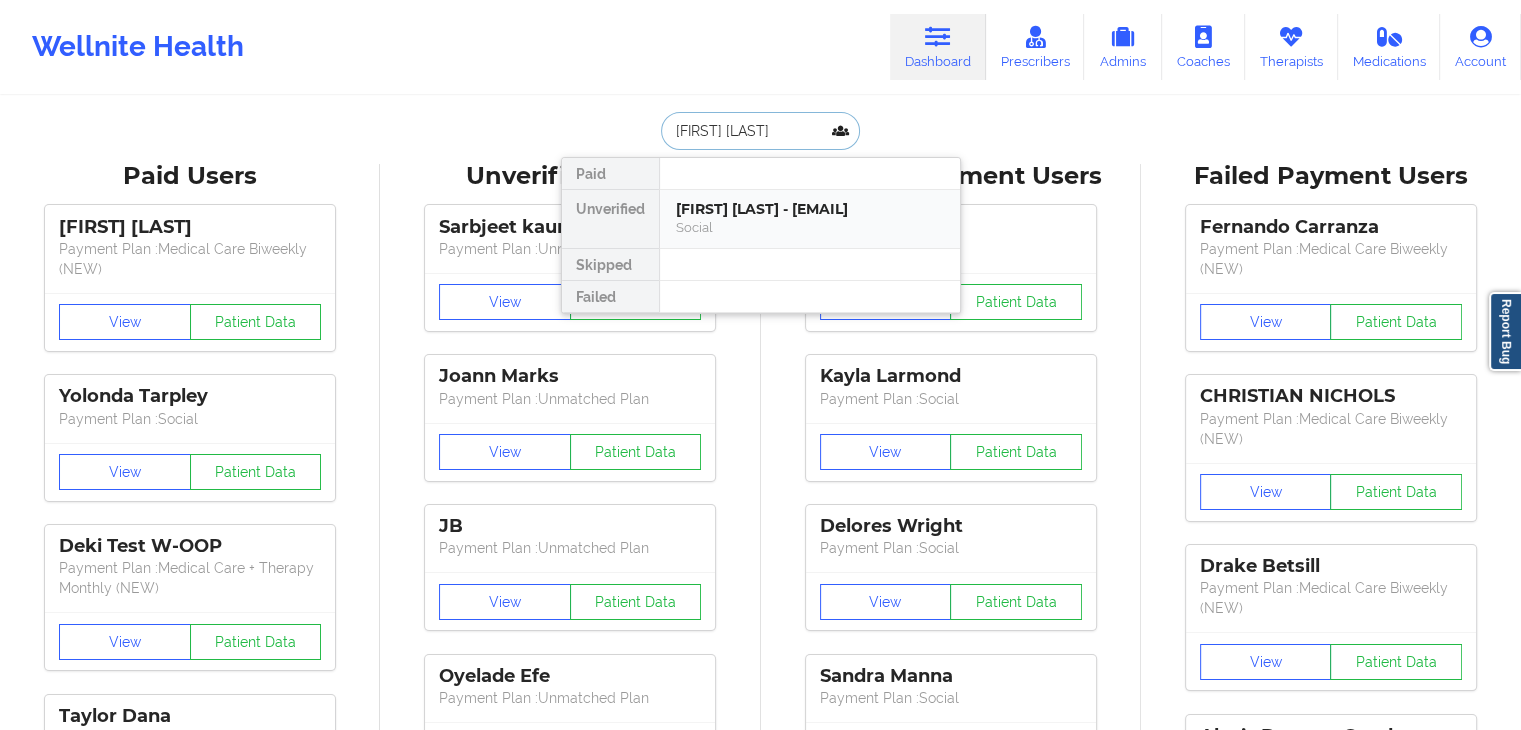 click on "Social" at bounding box center (810, 227) 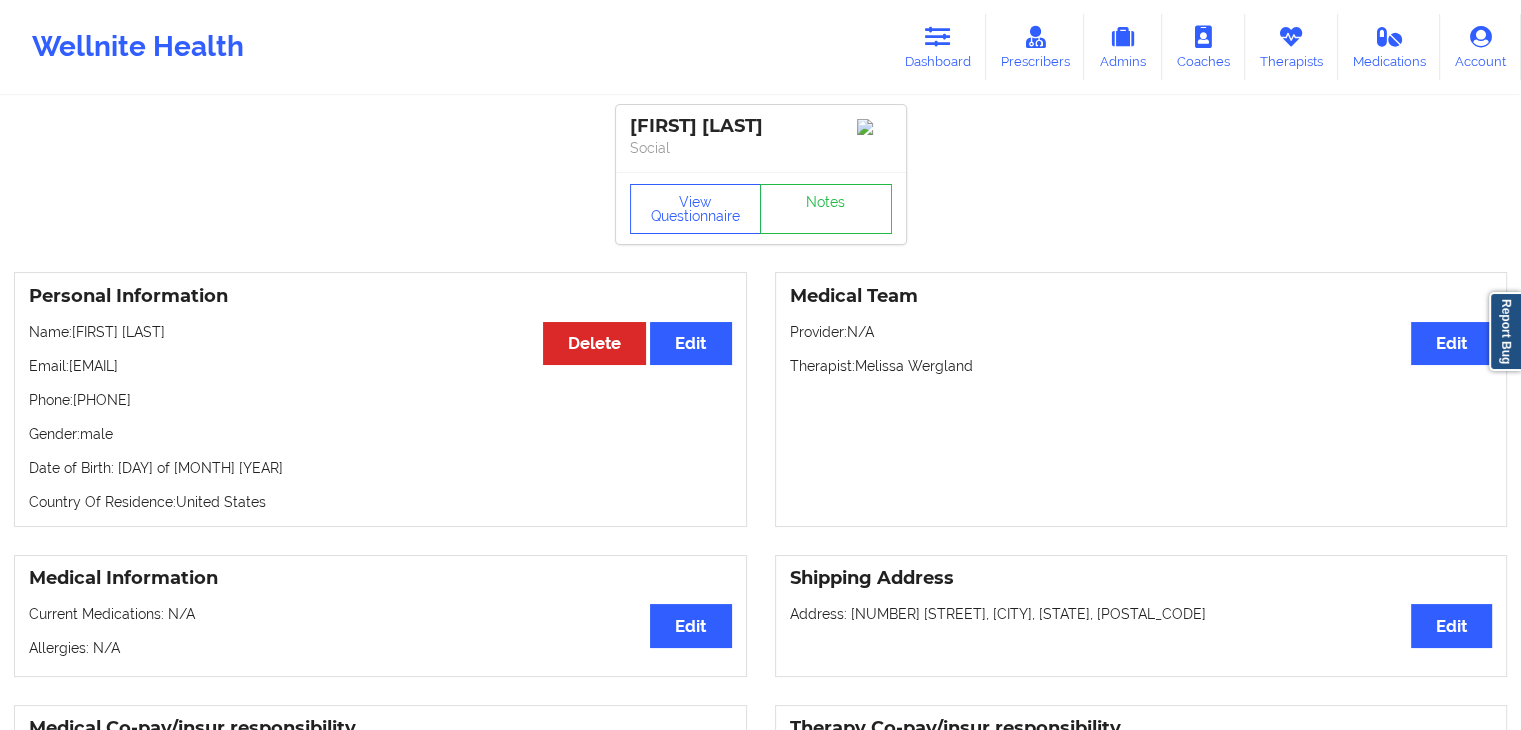 drag, startPoint x: 30, startPoint y: 408, endPoint x: 184, endPoint y: 401, distance: 154.15901 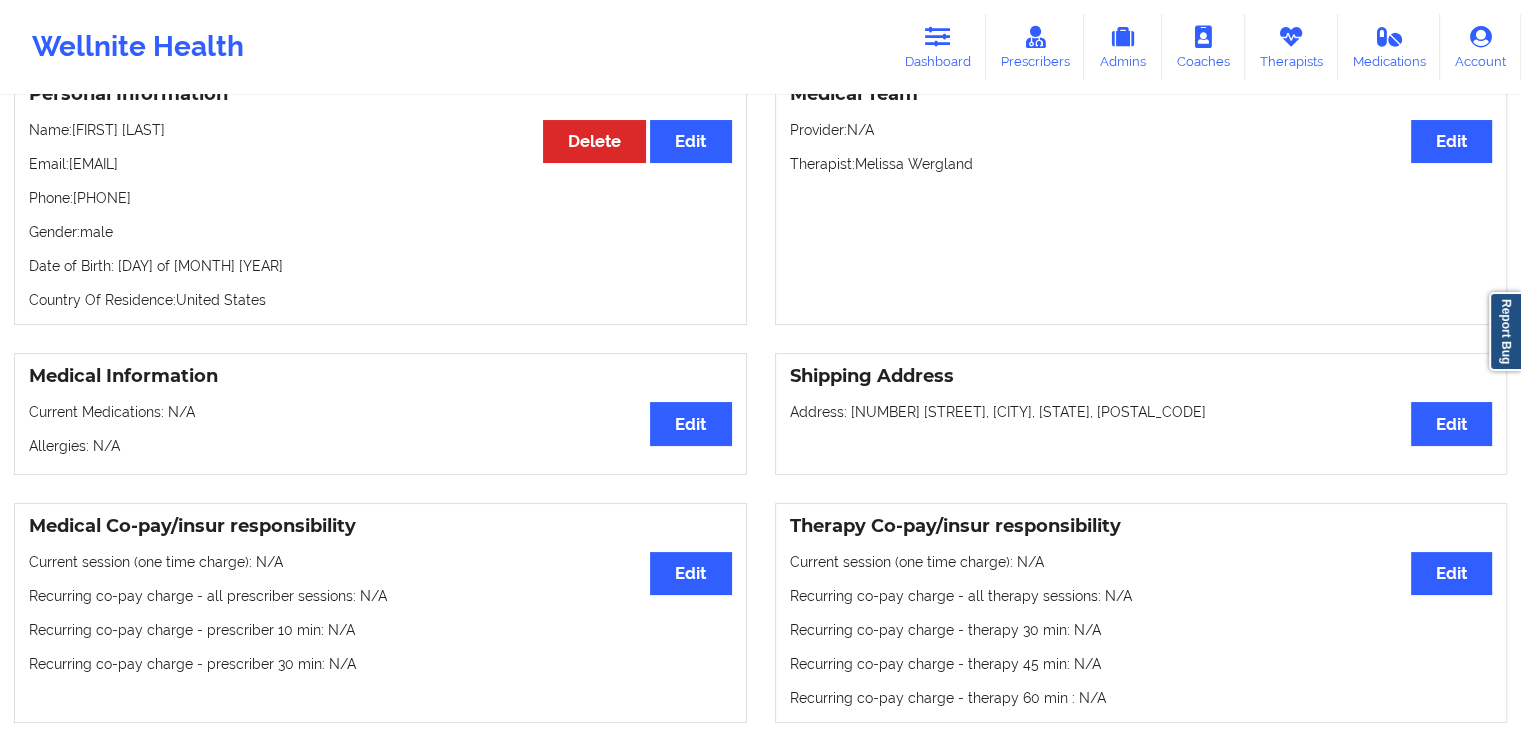 click on "Personal Information Edit Delete Name: [FIRST] [LAST] Email: [EMAIL] Phone: [PHONE] Gender: male Date of Birth: 18th of May 1980 Country Of Residence: [COUNTRY]" at bounding box center (380, 197) 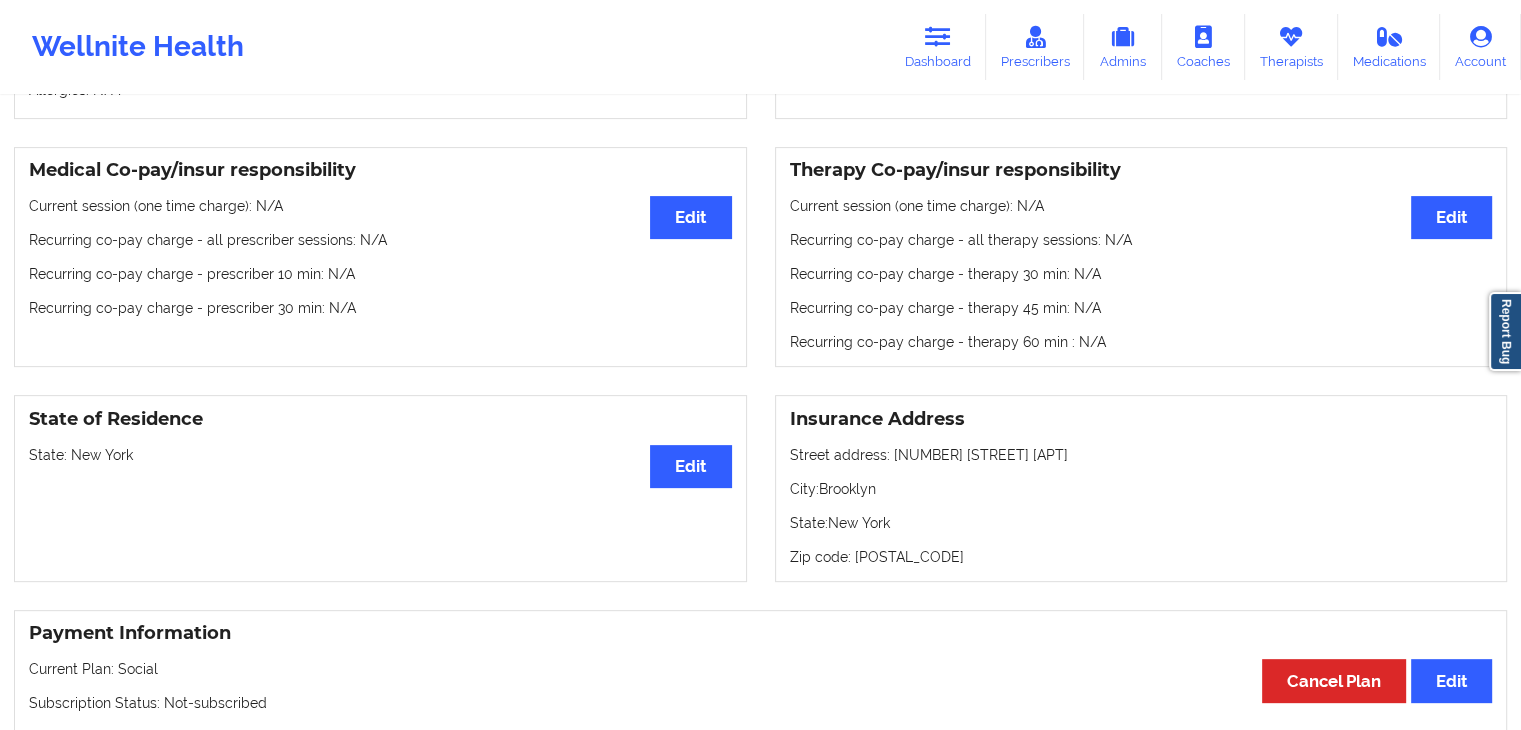 scroll, scrollTop: 640, scrollLeft: 0, axis: vertical 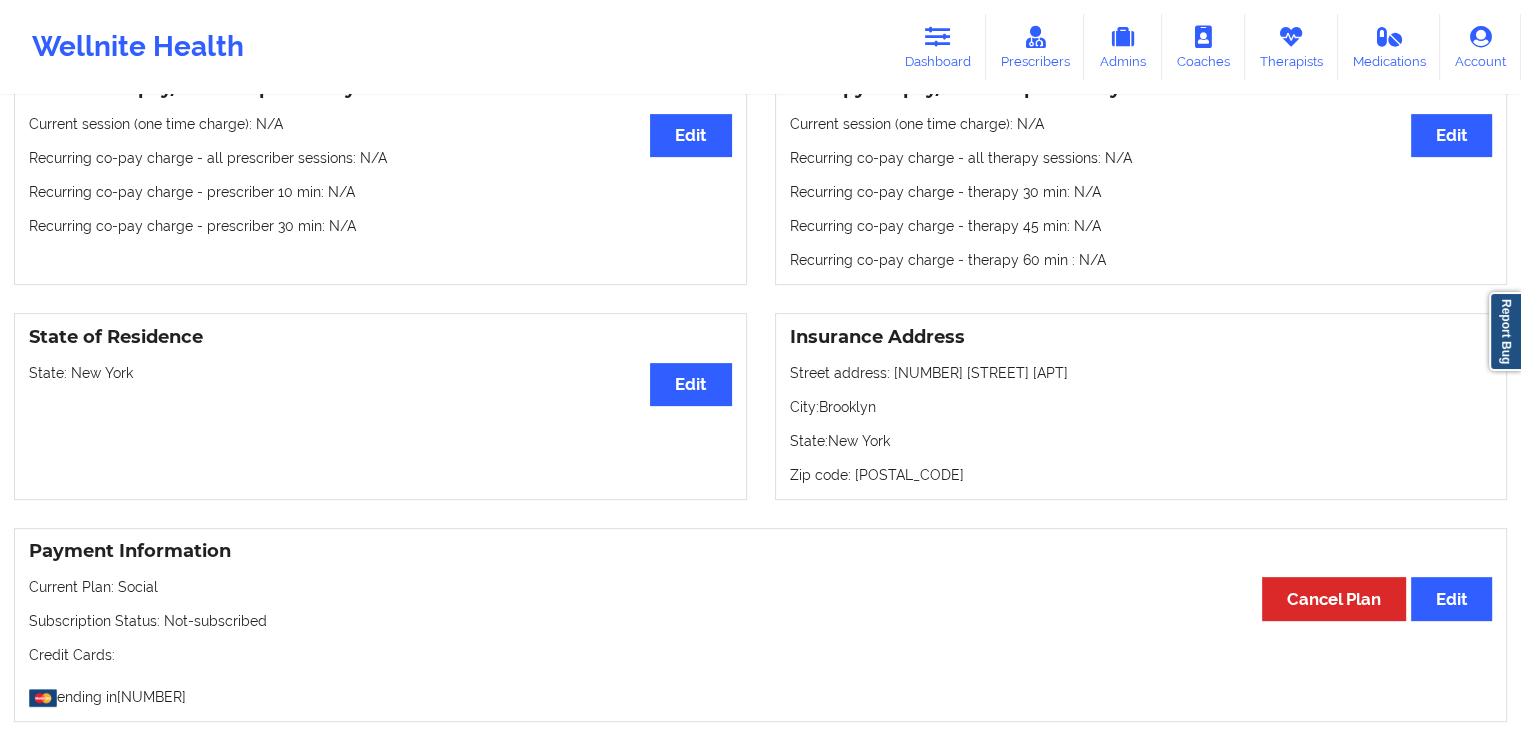 click on "Therapy Co-pay/insur responsibility Edit Current session (one time charge): N/A Recurring co-pay charge - all therapy sessions :   N/A Recurring co-pay charge - therapy 30 min :   N/A Recurring co-pay charge - therapy 45 min :   N/A Recurring co-pay charge - therapy 60 min :   N/A" at bounding box center [1141, 175] 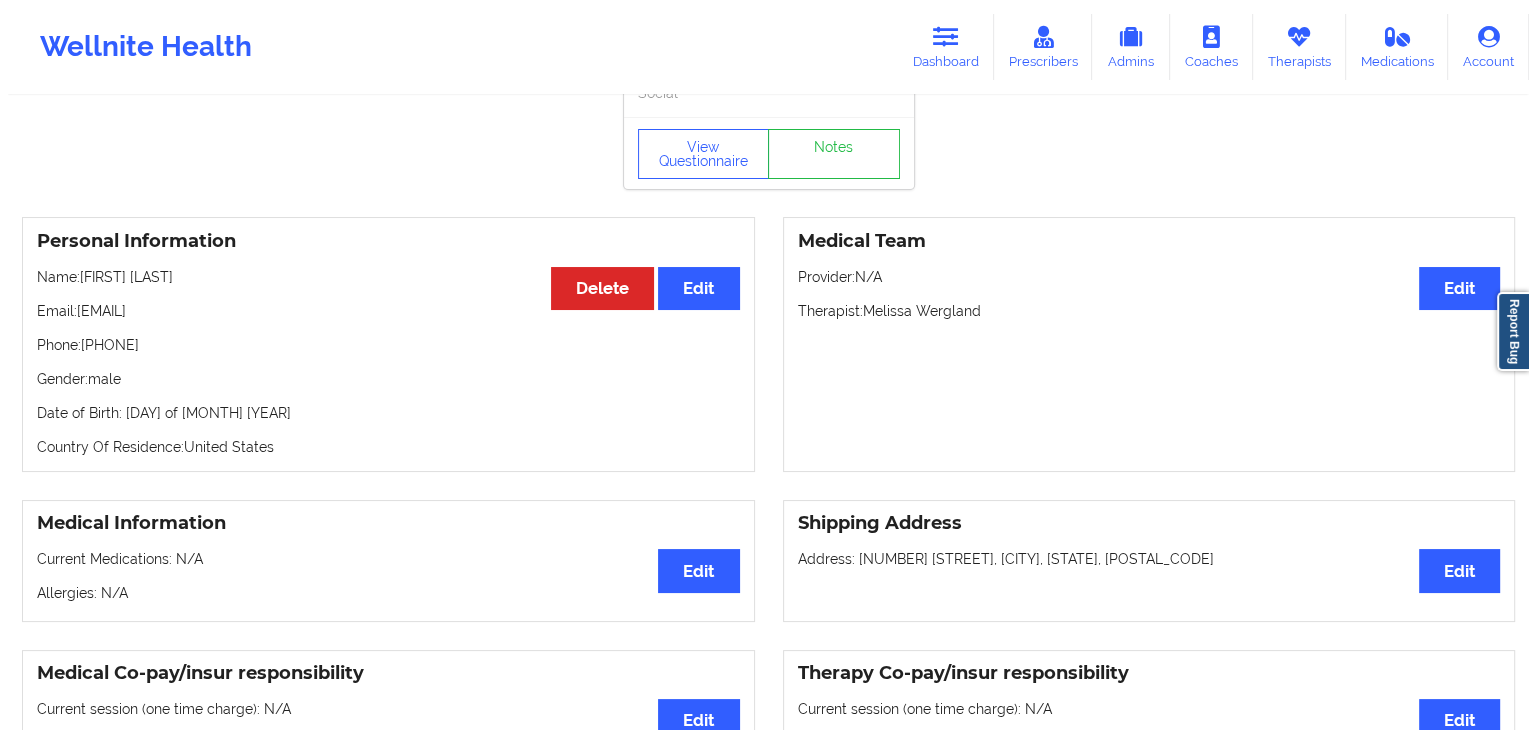 scroll, scrollTop: 0, scrollLeft: 0, axis: both 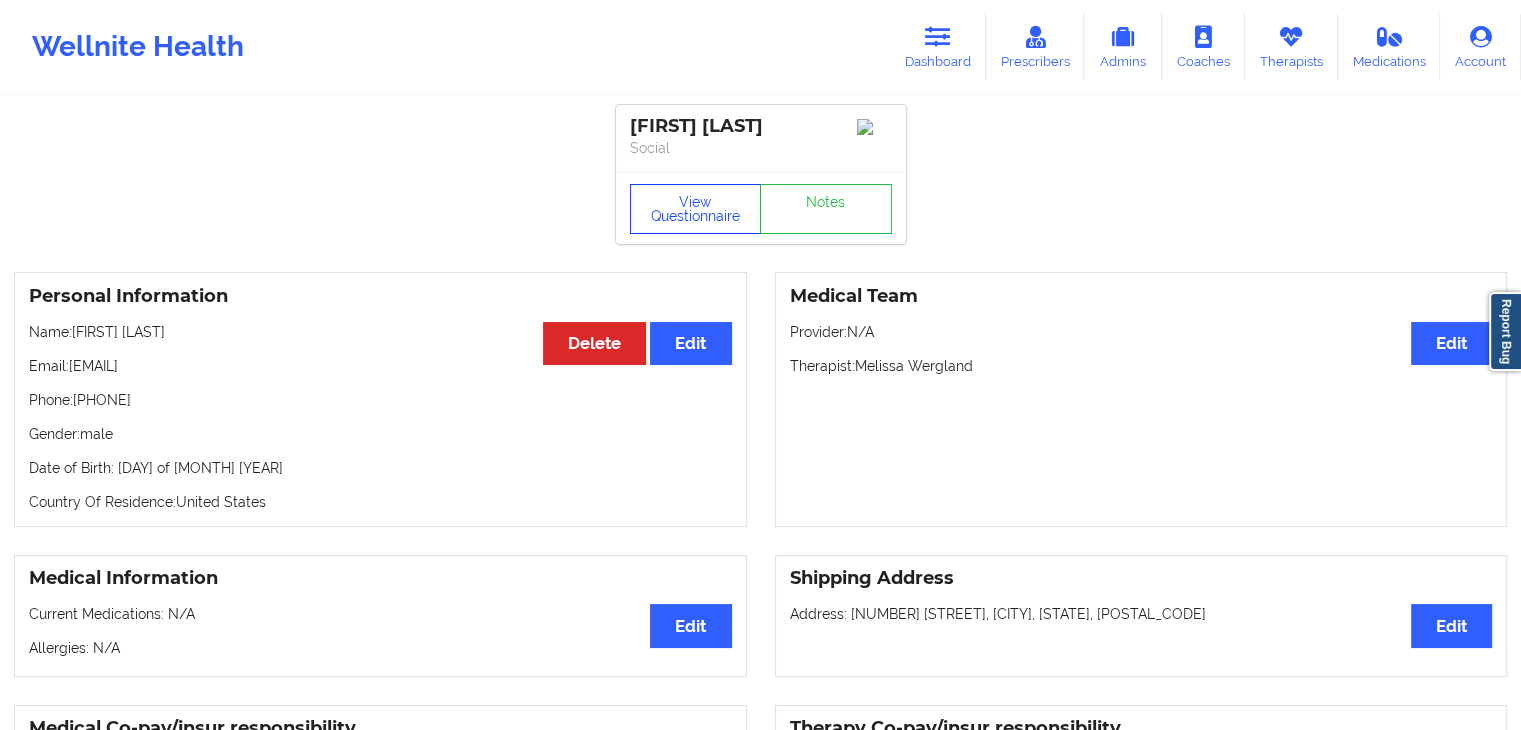 click on "View Questionnaire" at bounding box center [696, 209] 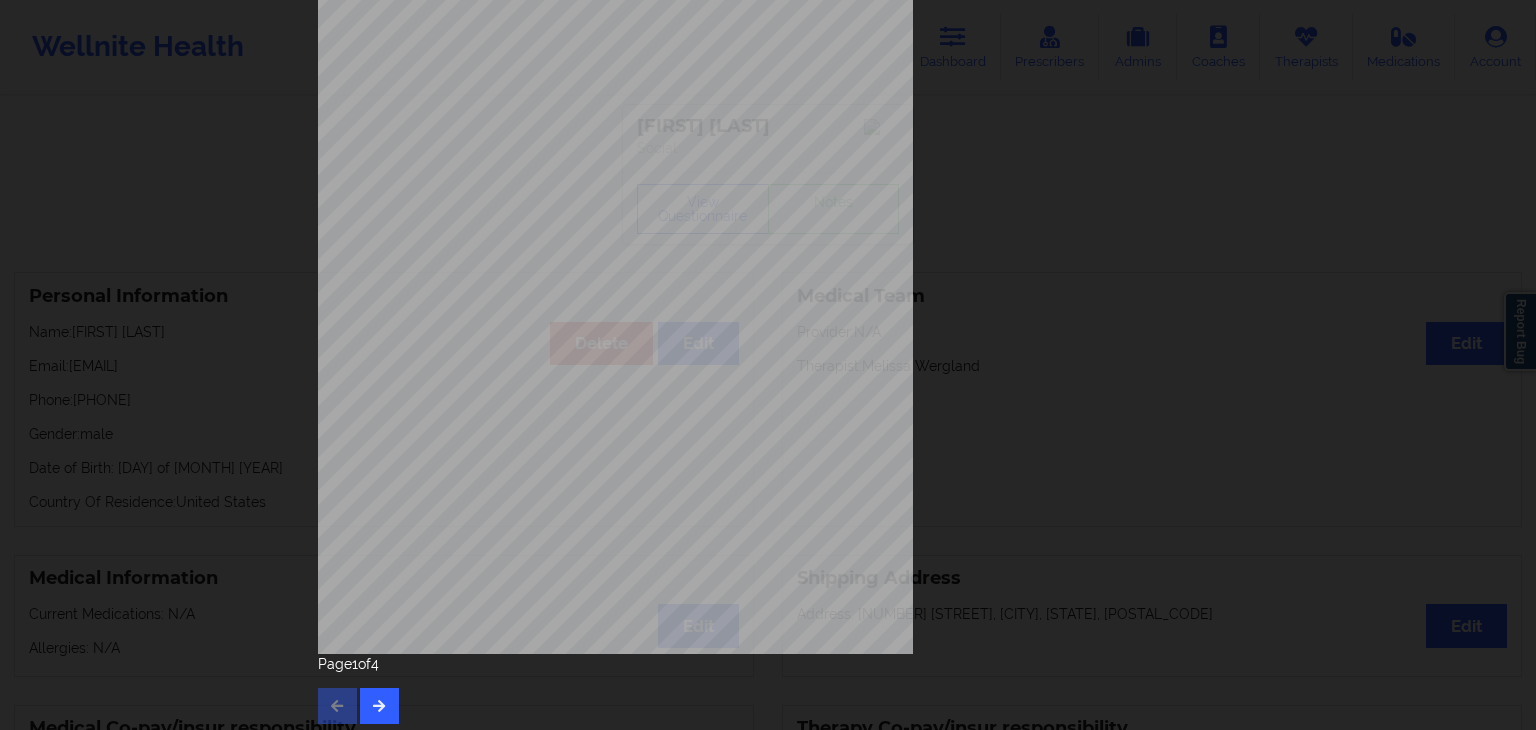 scroll, scrollTop: 224, scrollLeft: 0, axis: vertical 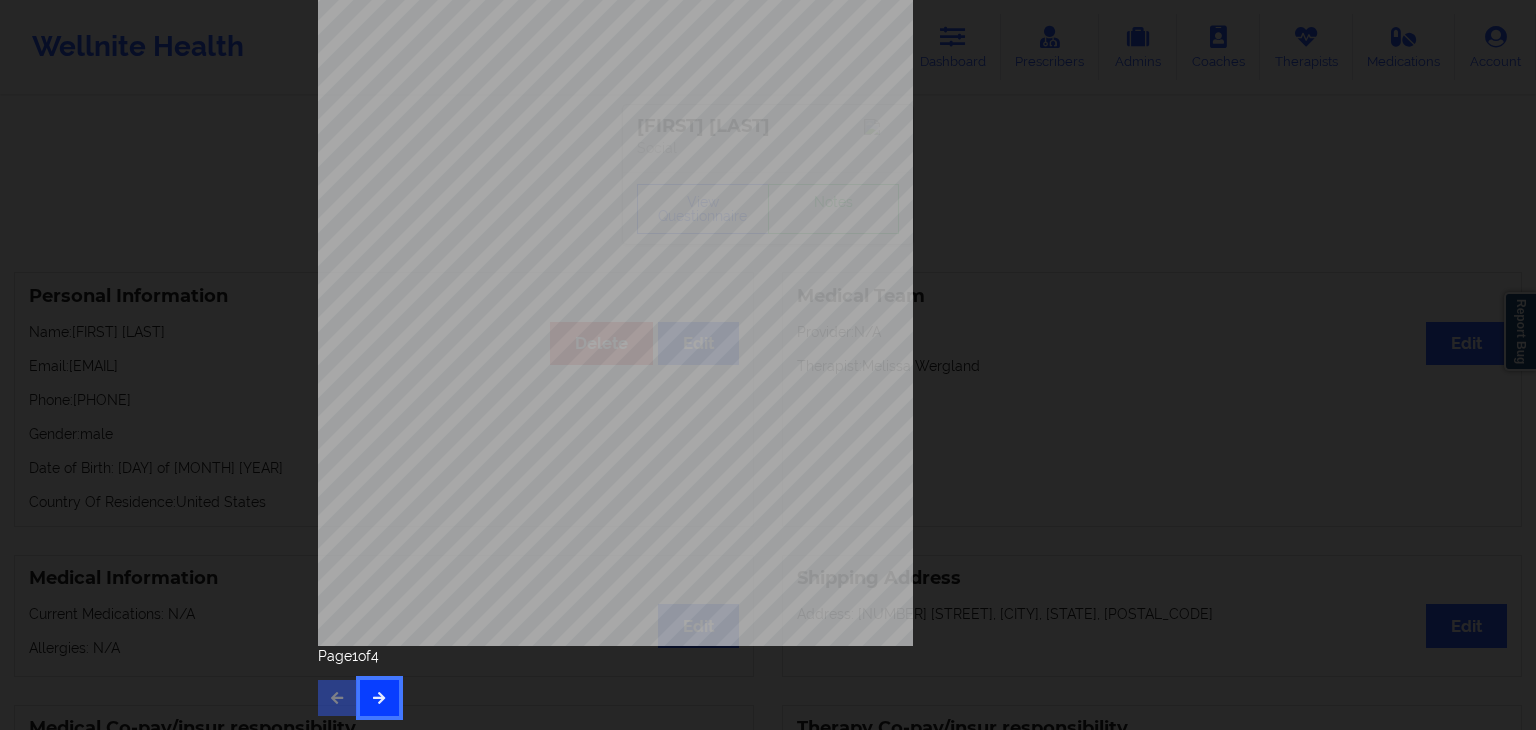 click at bounding box center (379, 697) 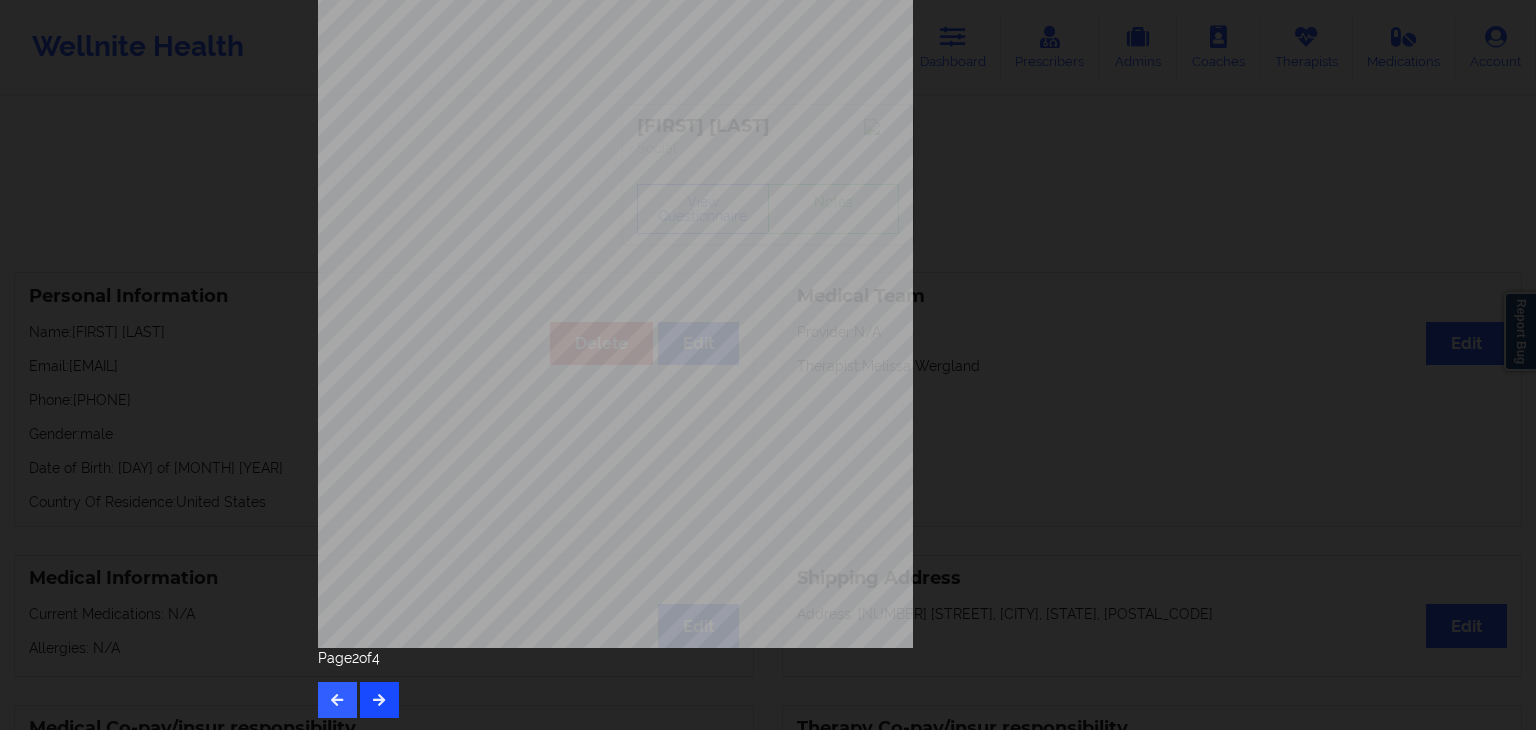 scroll, scrollTop: 224, scrollLeft: 0, axis: vertical 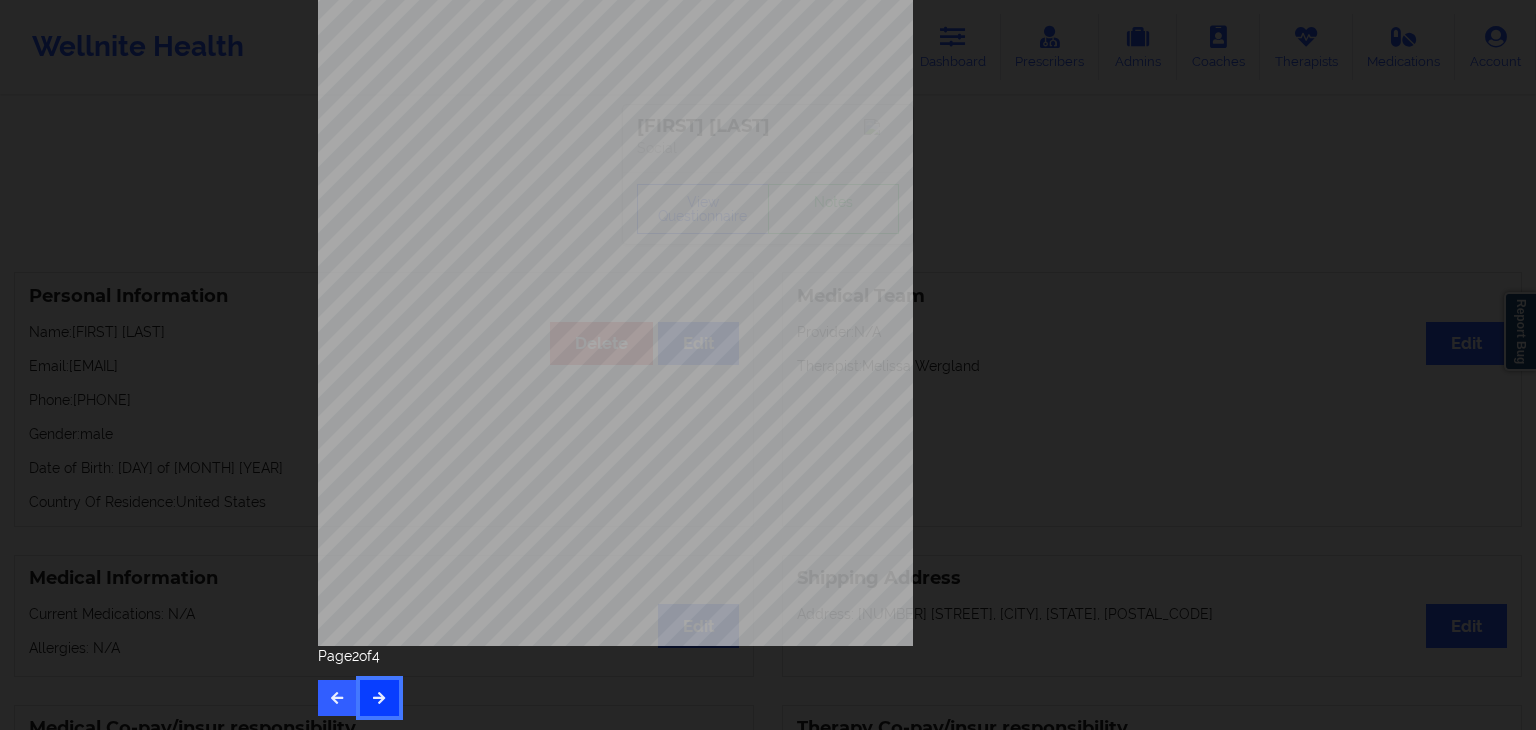 click at bounding box center (379, 698) 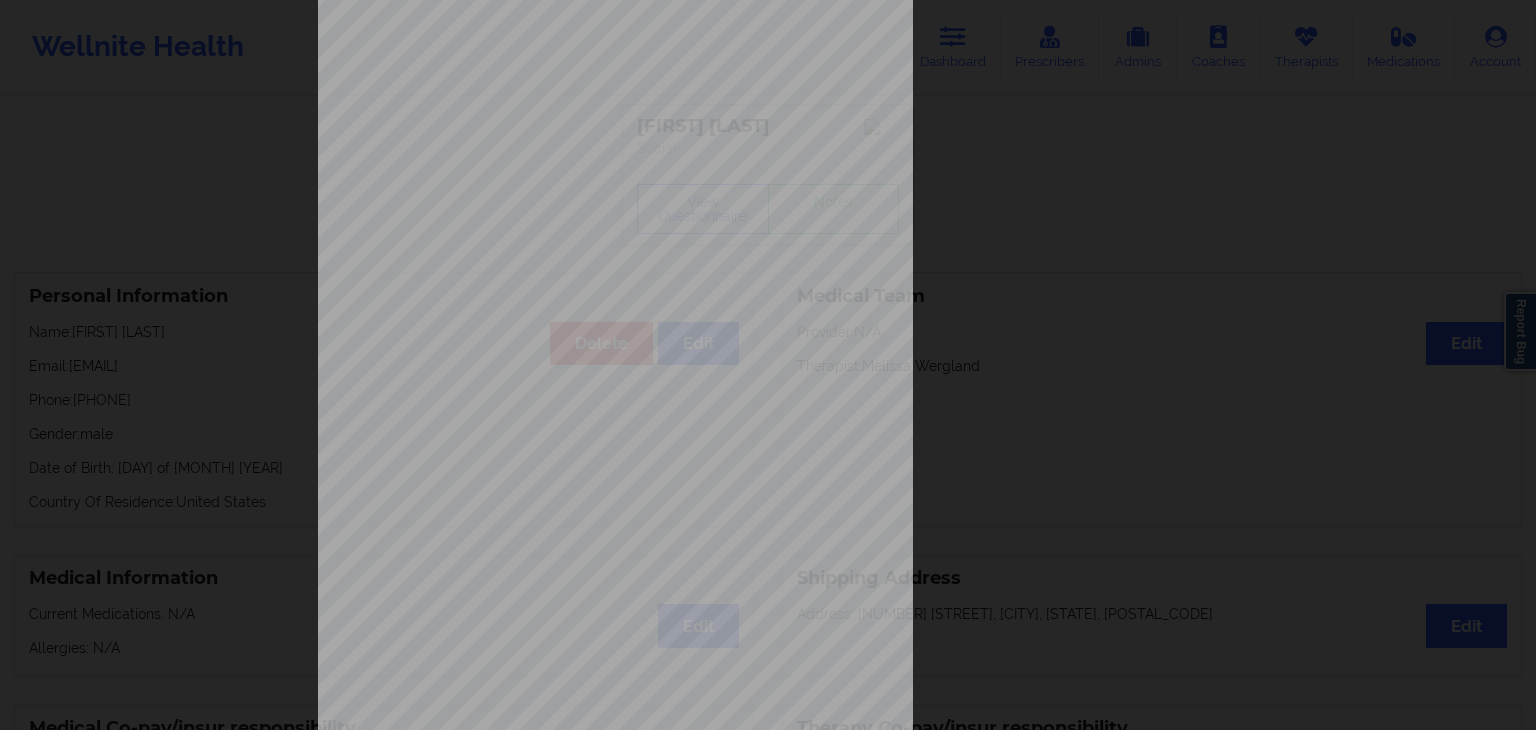 scroll, scrollTop: 80, scrollLeft: 0, axis: vertical 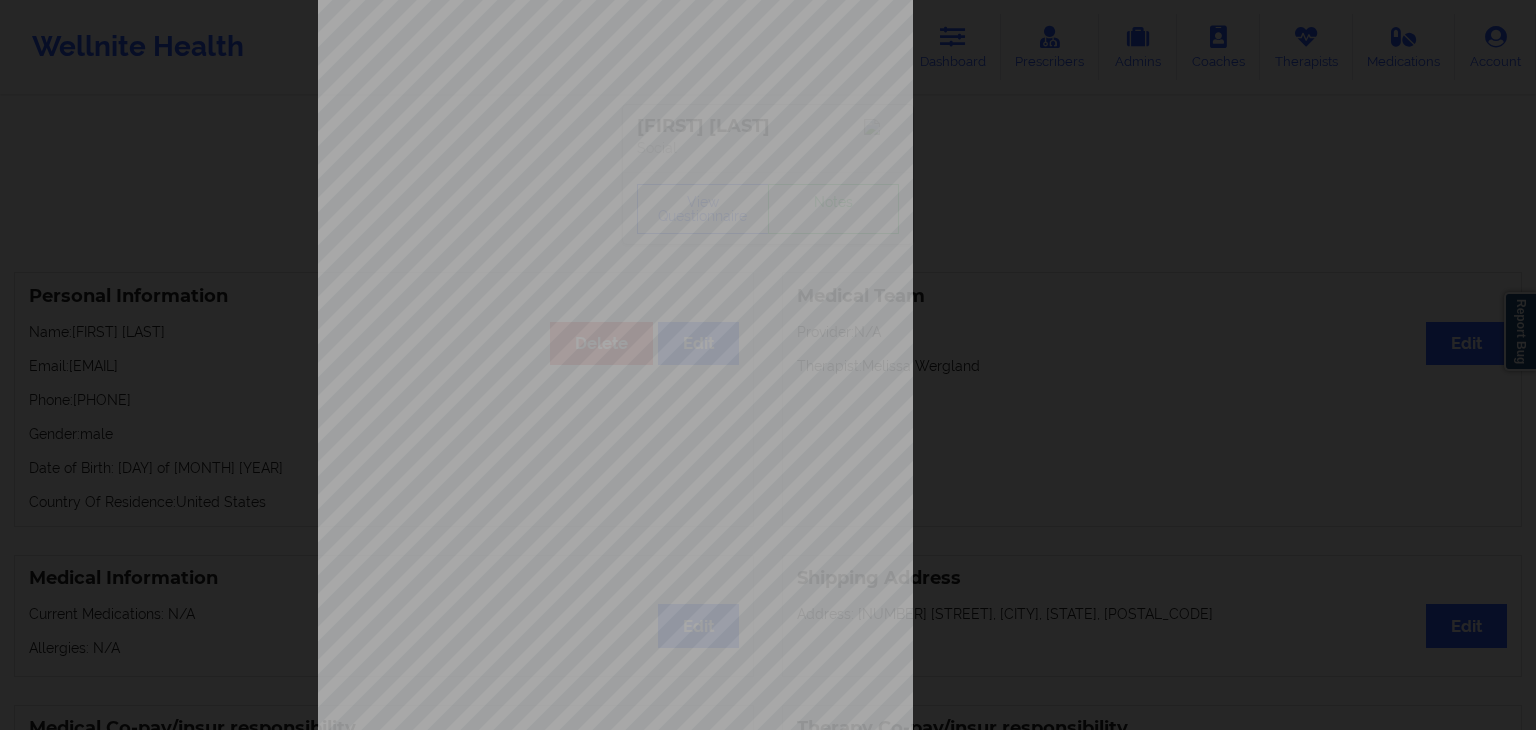 click on "Back cover of insurance image Insurance company type details by patient commercial Insurance Member ID for patient [NUMBER] 01 Insurance company name details by patient CIGNA Behavioral Health Insurance Company Identity number by patient CIGNA Behavioral Health Insurance dependency status details by patient" at bounding box center [768, 369] 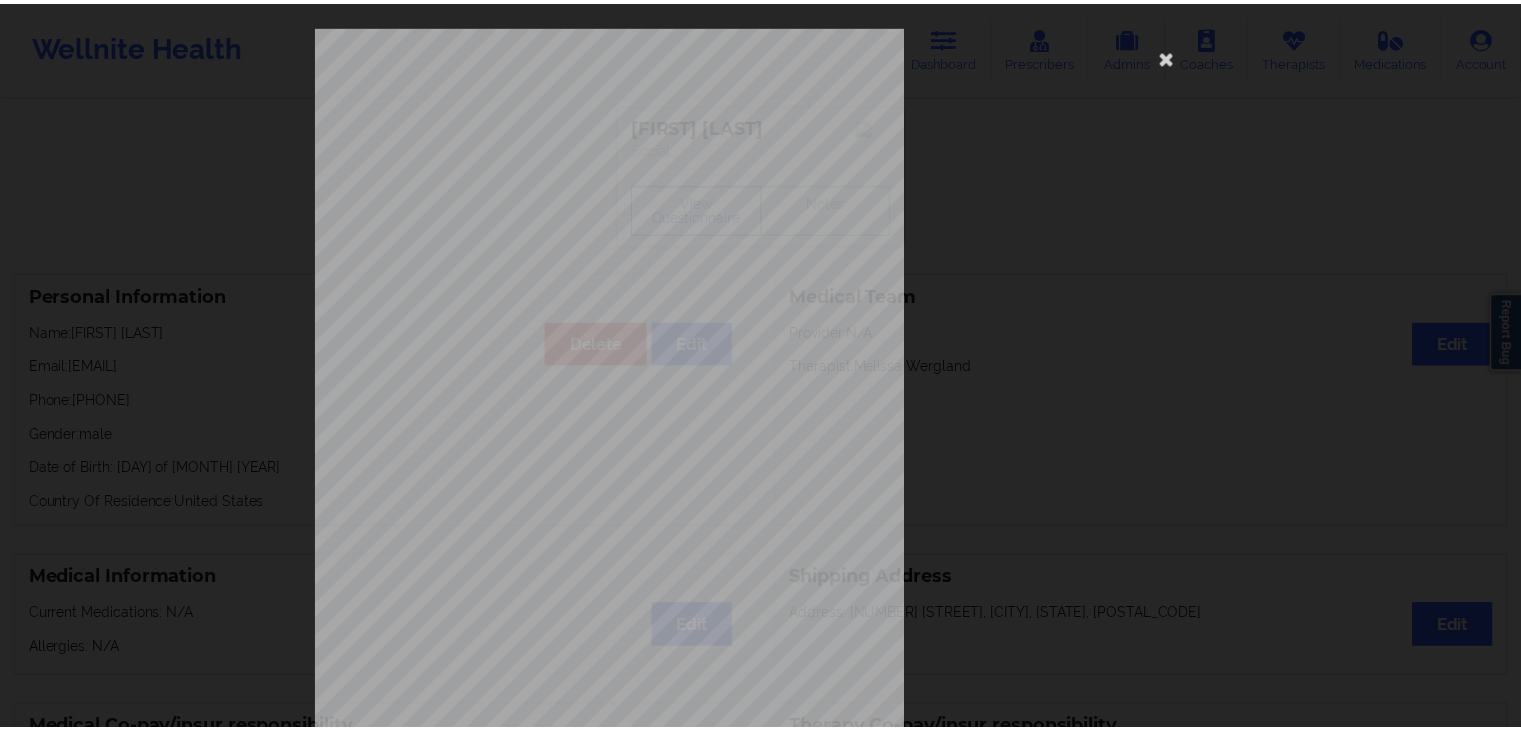scroll, scrollTop: 0, scrollLeft: 0, axis: both 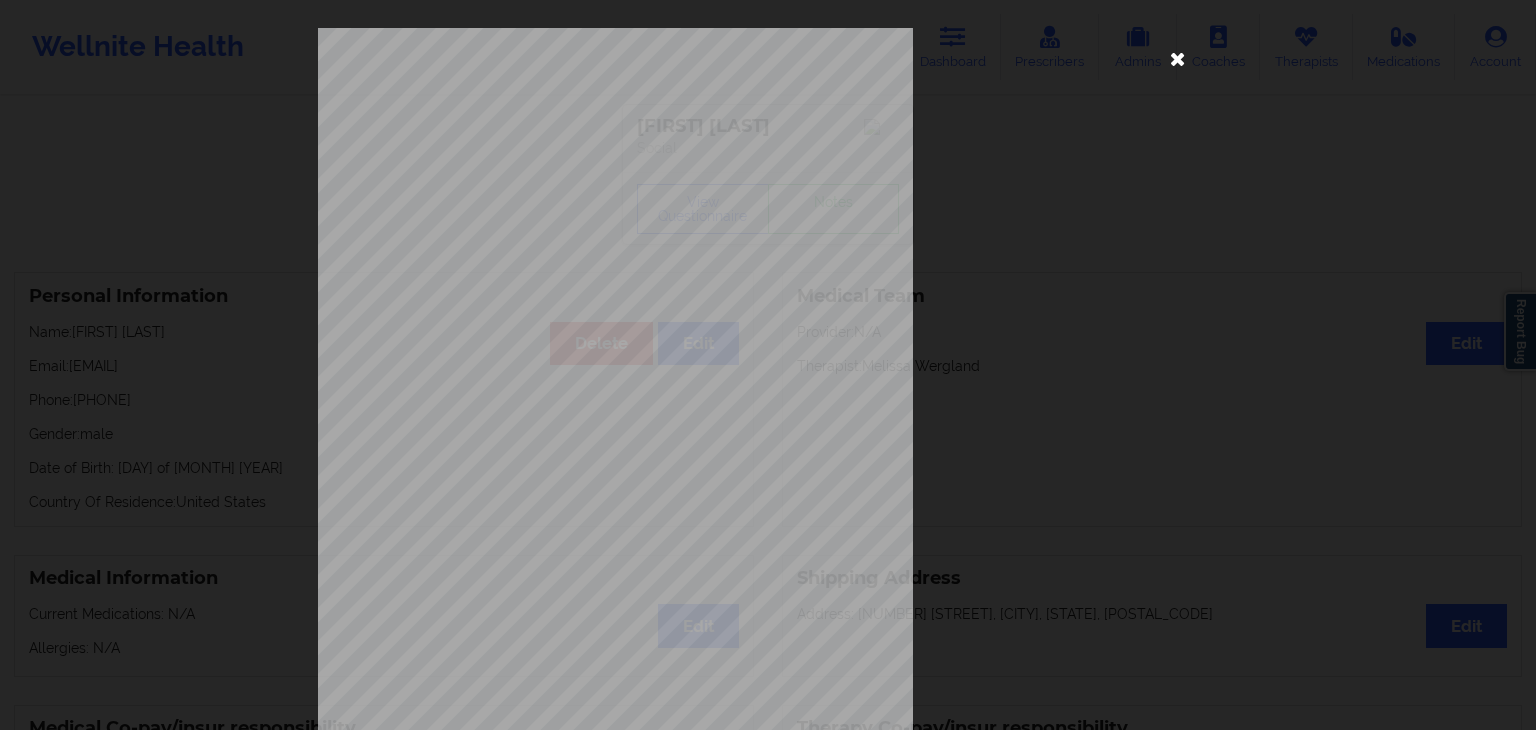 click at bounding box center [1178, 58] 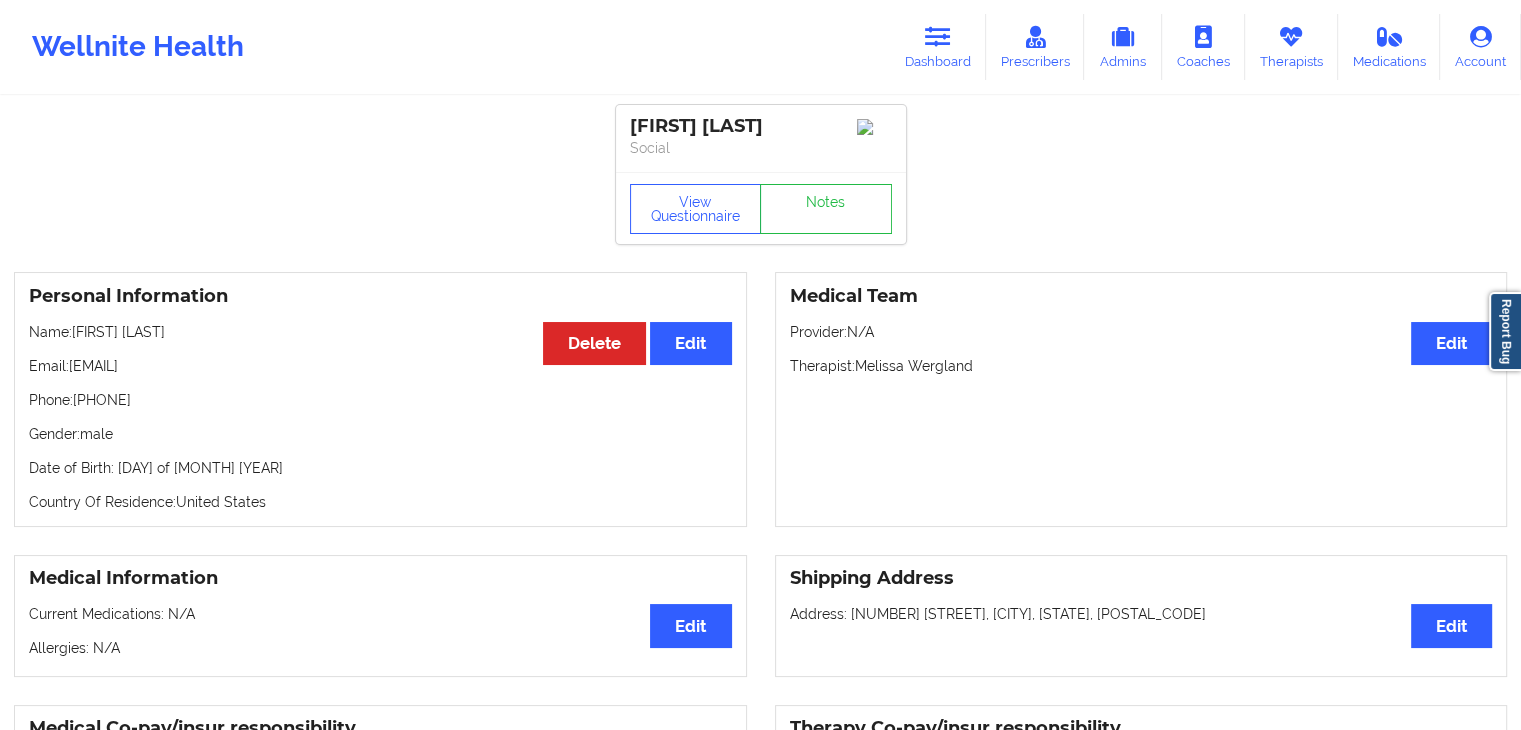 drag, startPoint x: 36, startPoint y: 404, endPoint x: 190, endPoint y: 401, distance: 154.02922 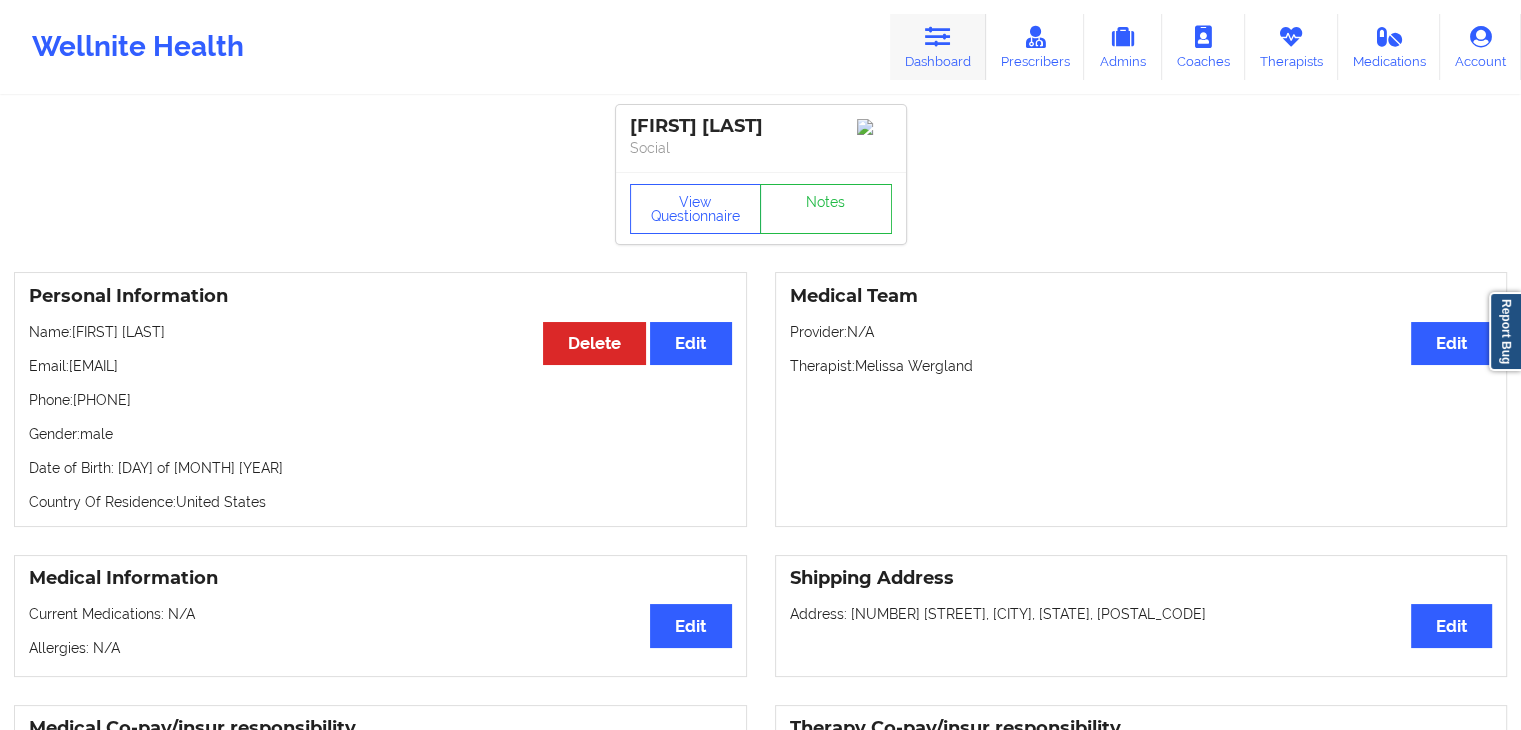 click on "Dashboard" at bounding box center (938, 47) 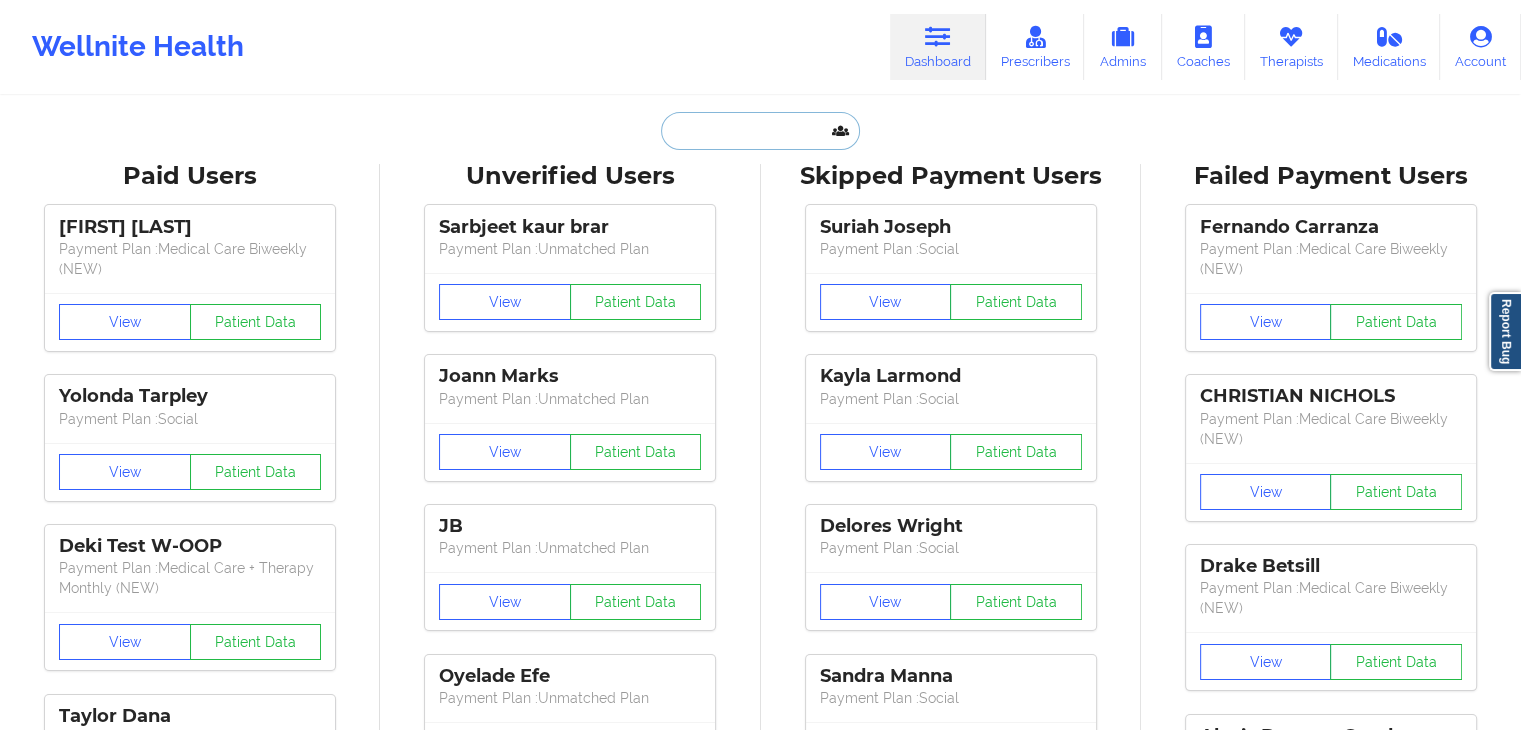 click at bounding box center (760, 131) 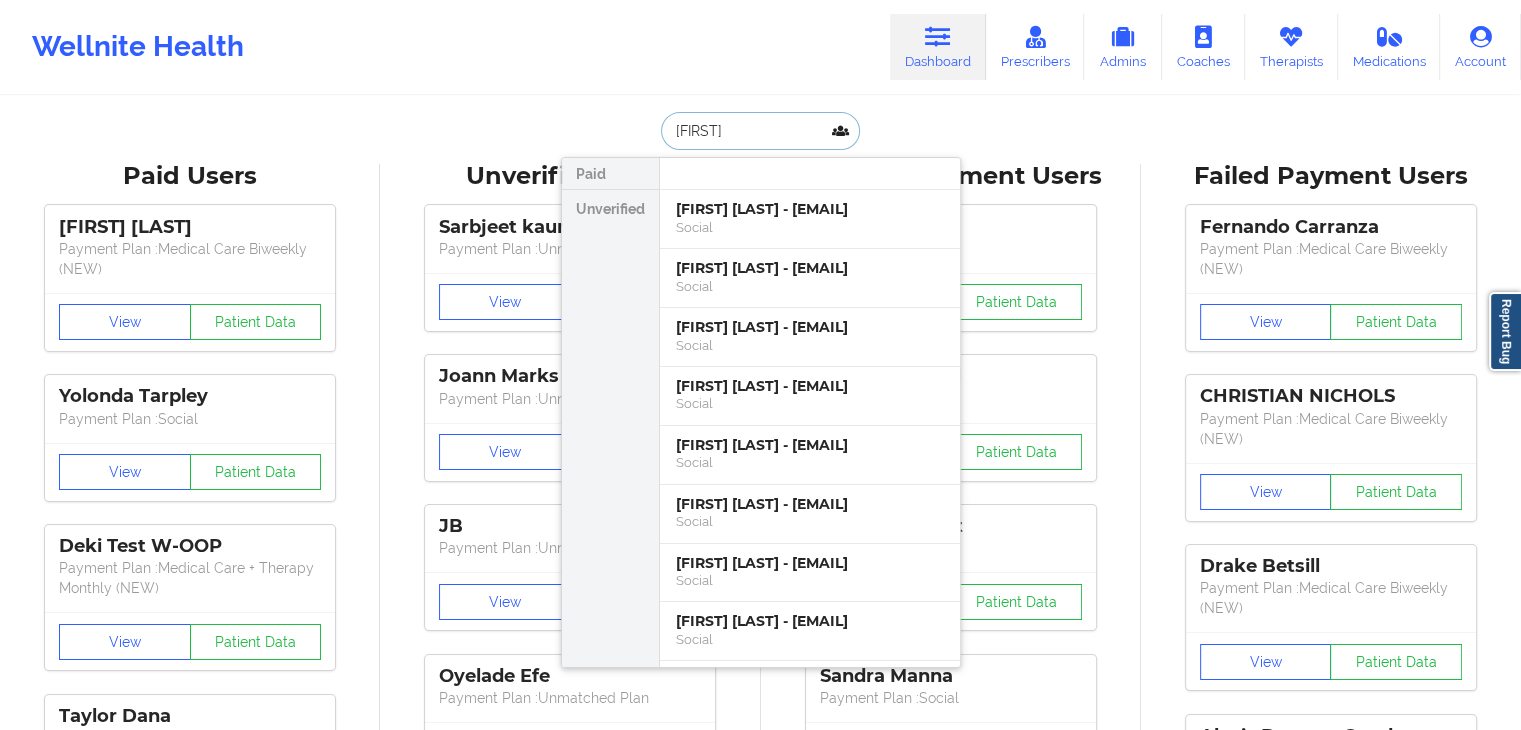 type on "[FIRST]" 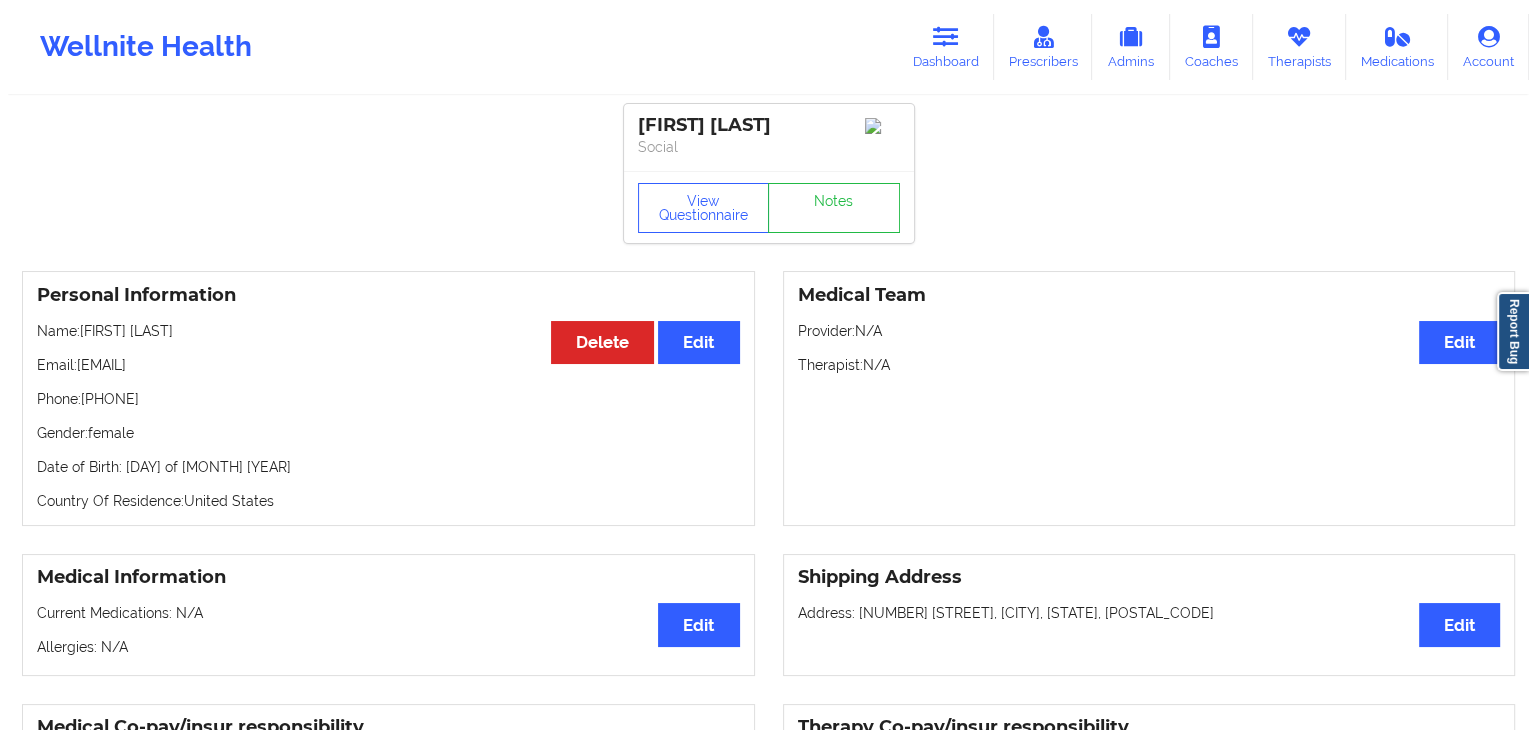 scroll, scrollTop: 0, scrollLeft: 0, axis: both 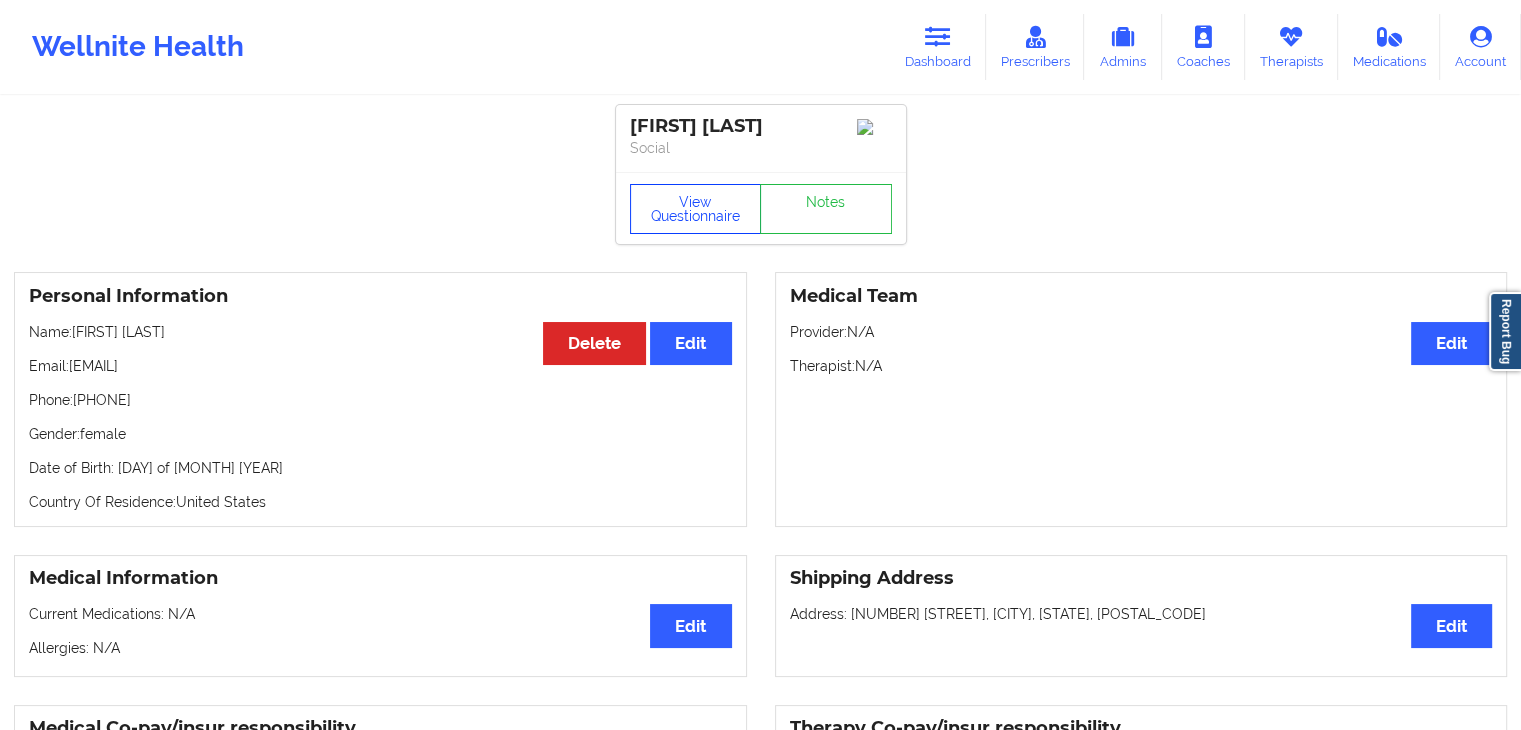 click on "View Questionnaire" at bounding box center (696, 209) 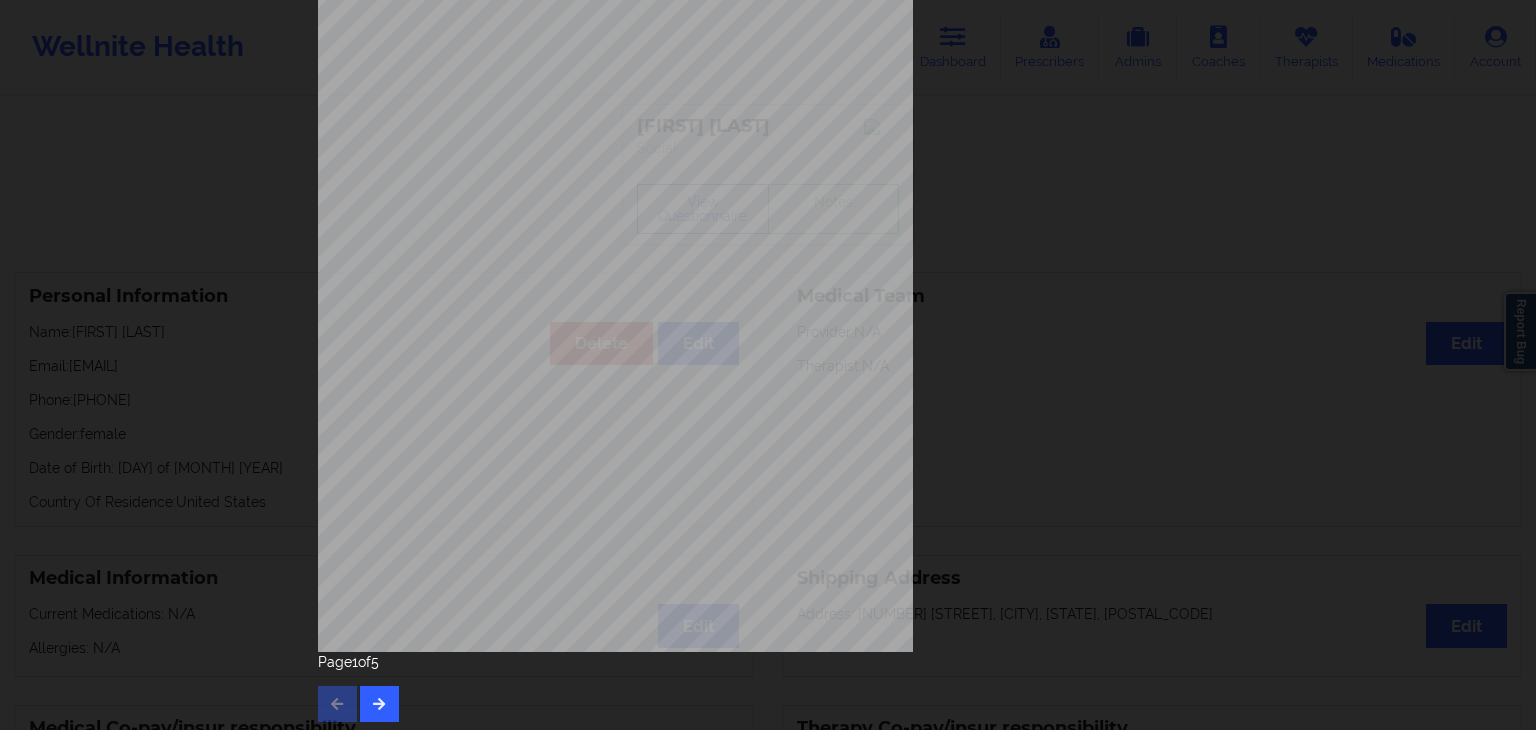 scroll, scrollTop: 224, scrollLeft: 0, axis: vertical 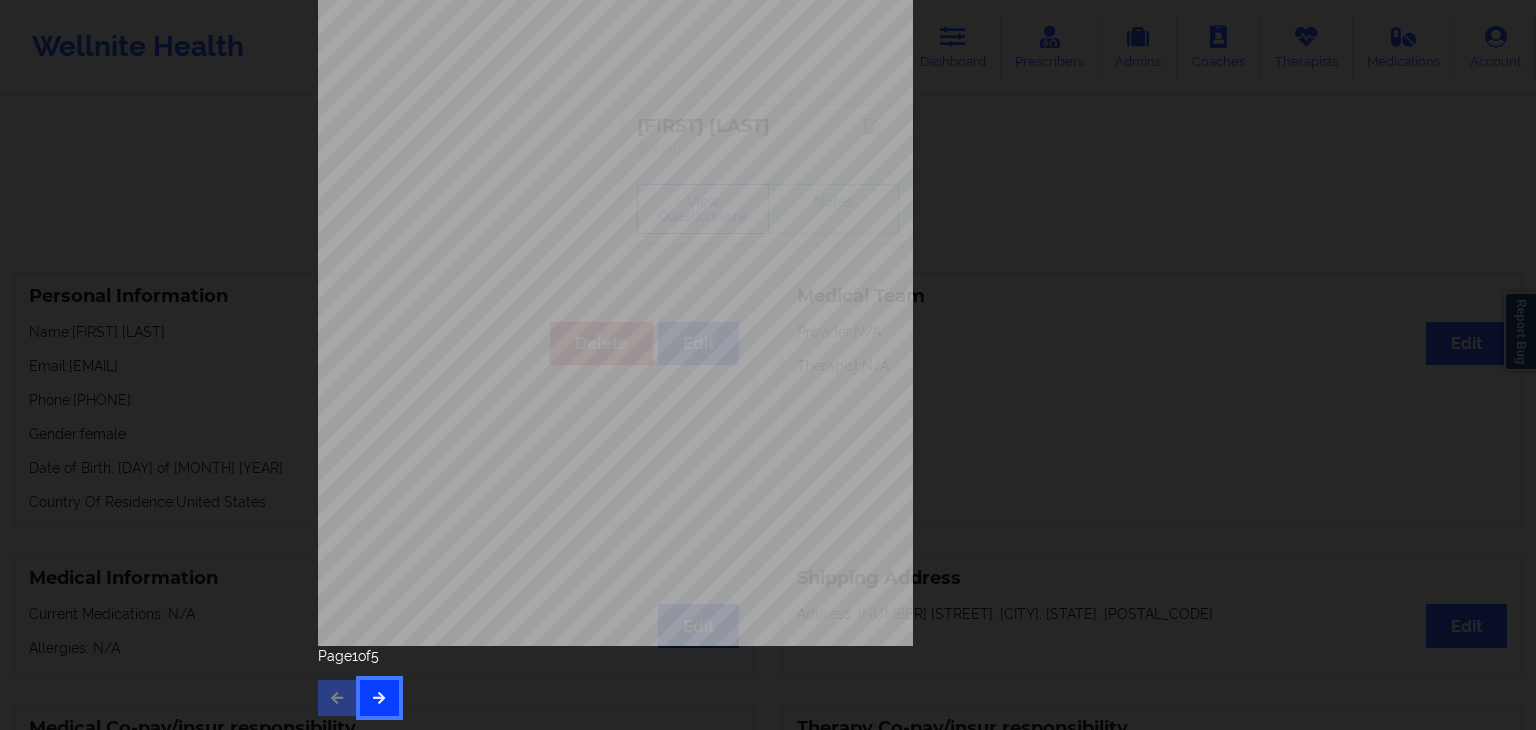 click at bounding box center (379, 698) 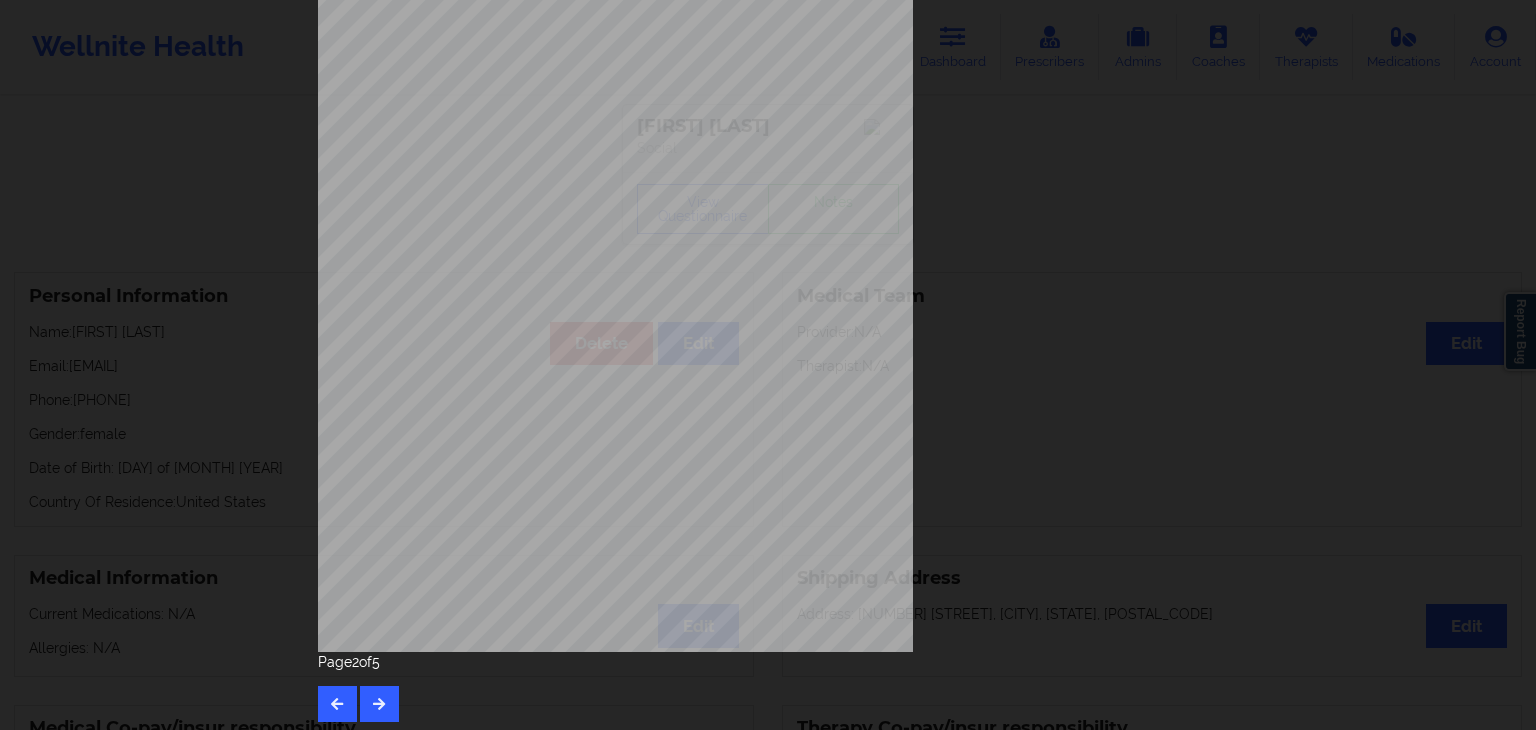 scroll, scrollTop: 224, scrollLeft: 0, axis: vertical 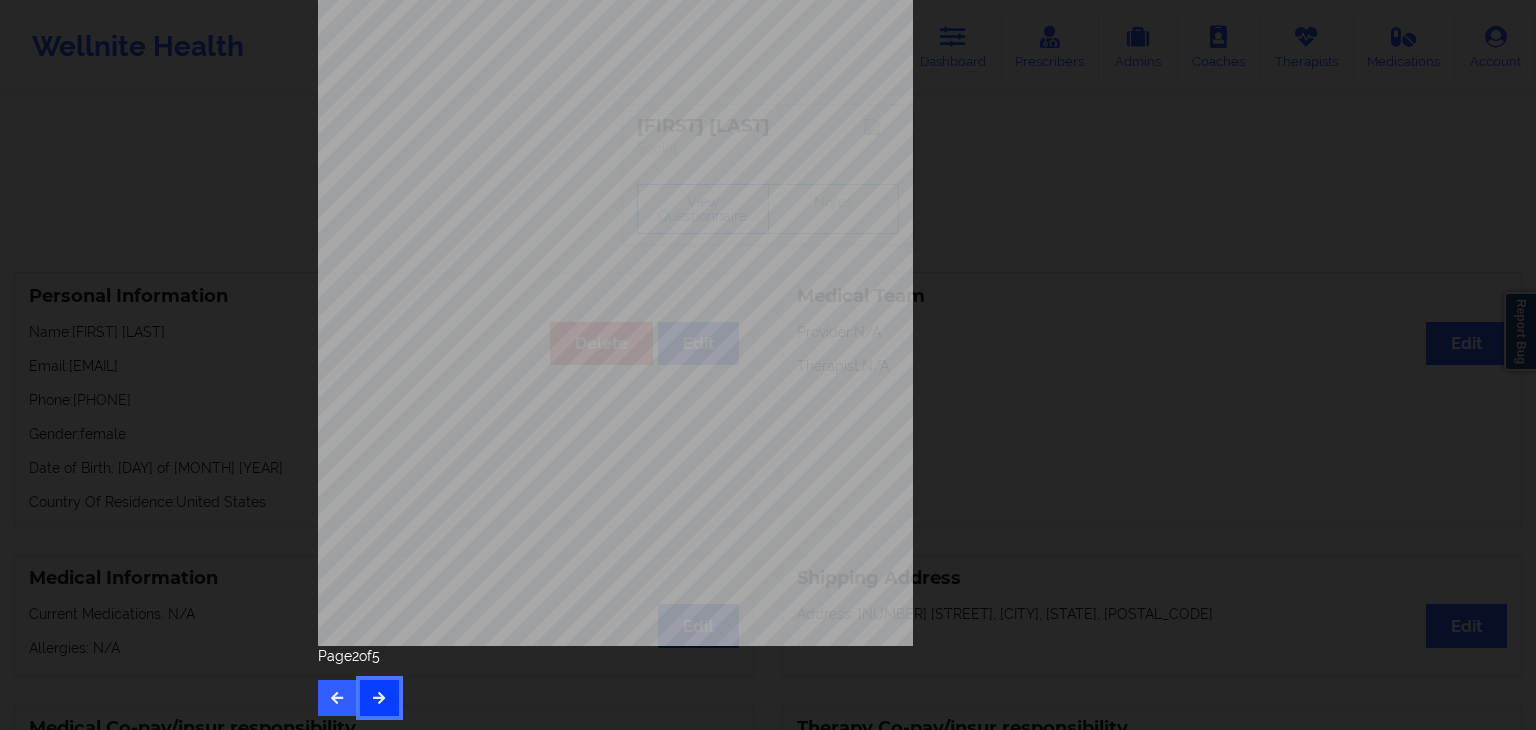 click at bounding box center [379, 697] 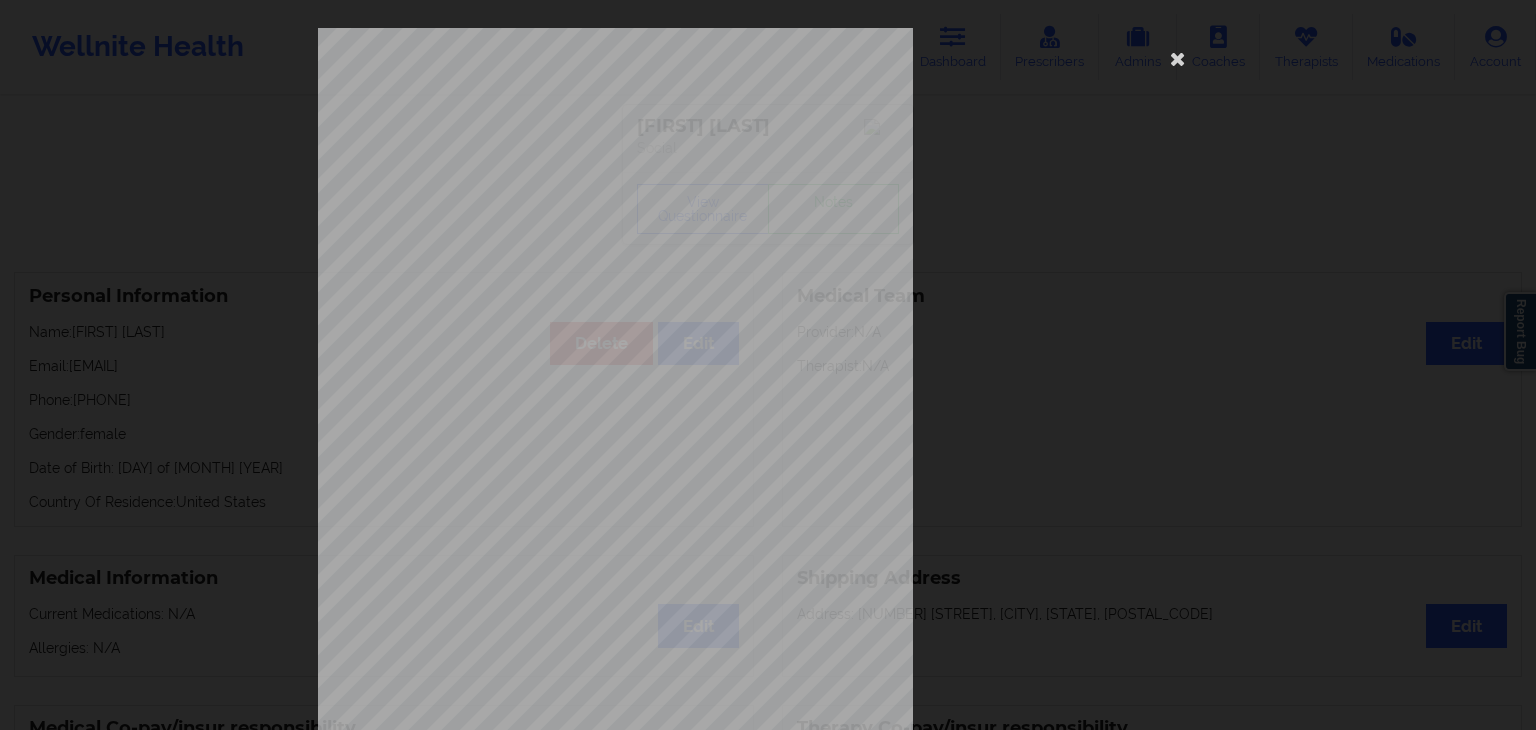 type 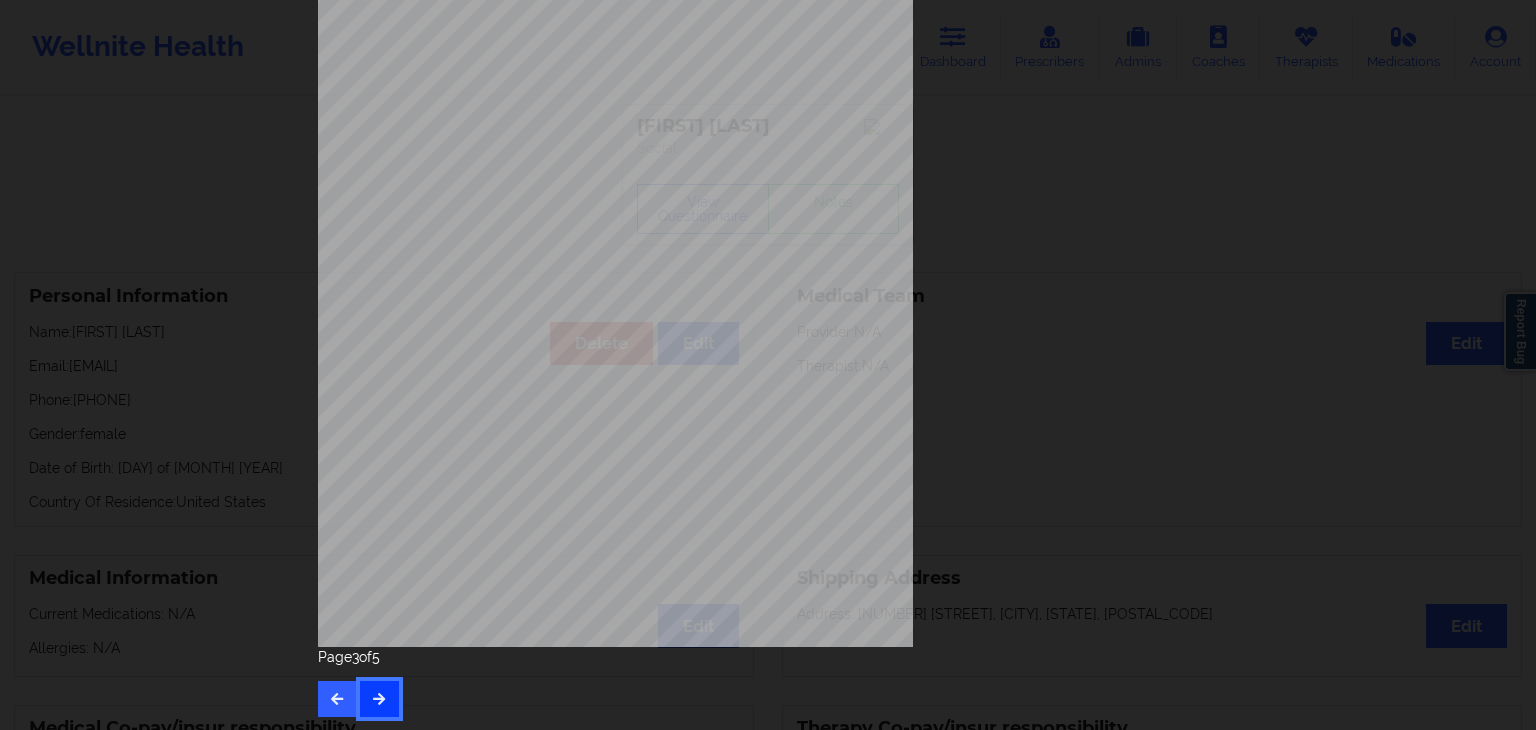 scroll, scrollTop: 224, scrollLeft: 0, axis: vertical 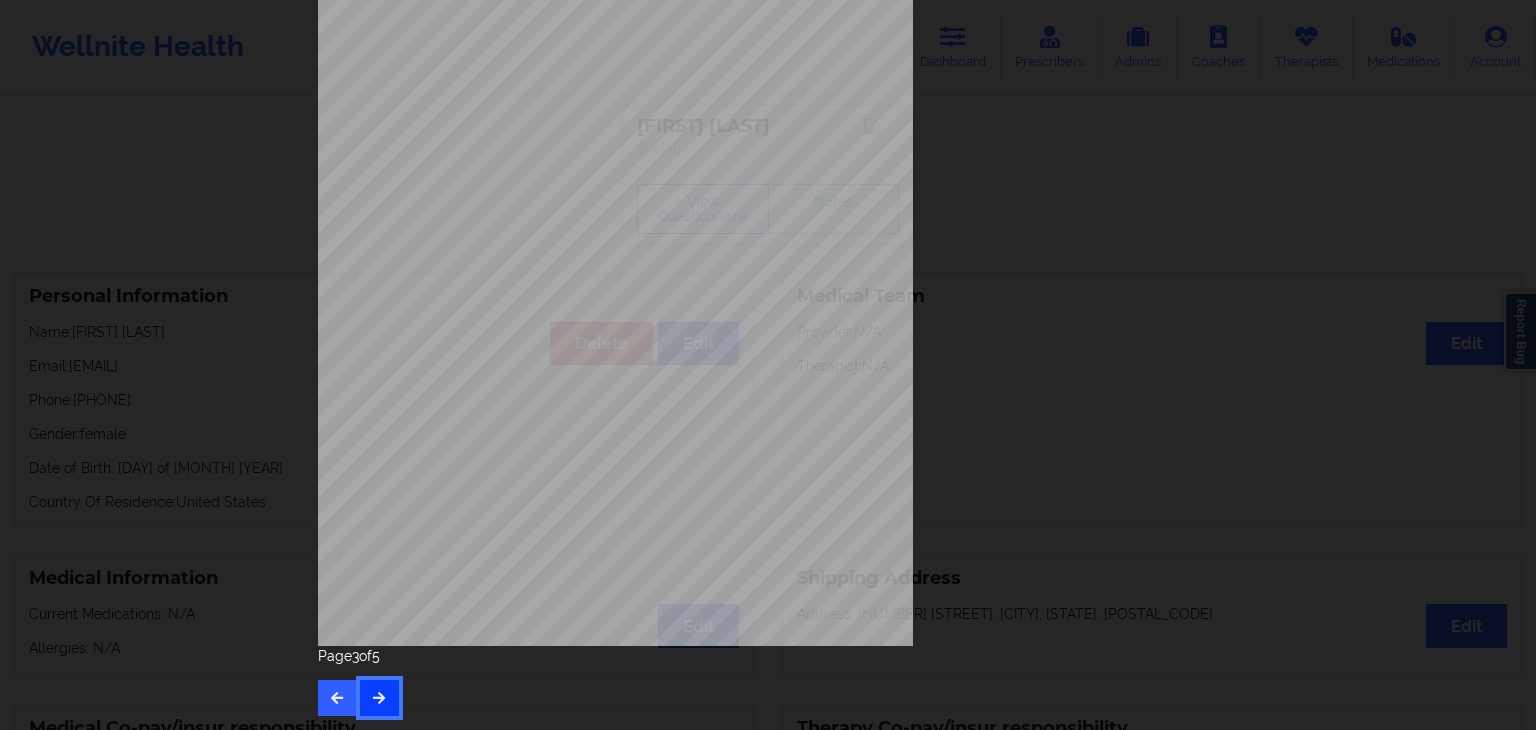 click at bounding box center [379, 697] 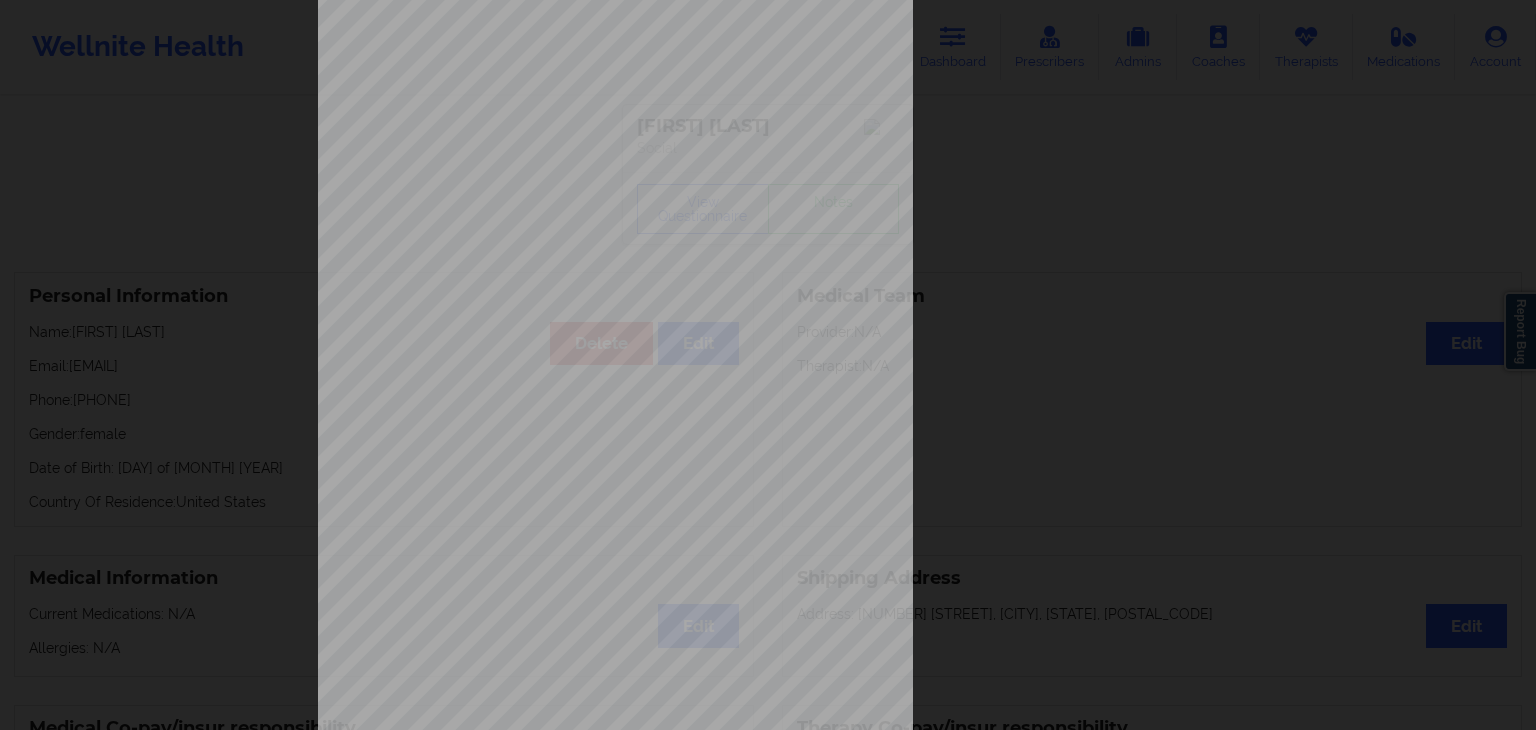 scroll, scrollTop: 120, scrollLeft: 0, axis: vertical 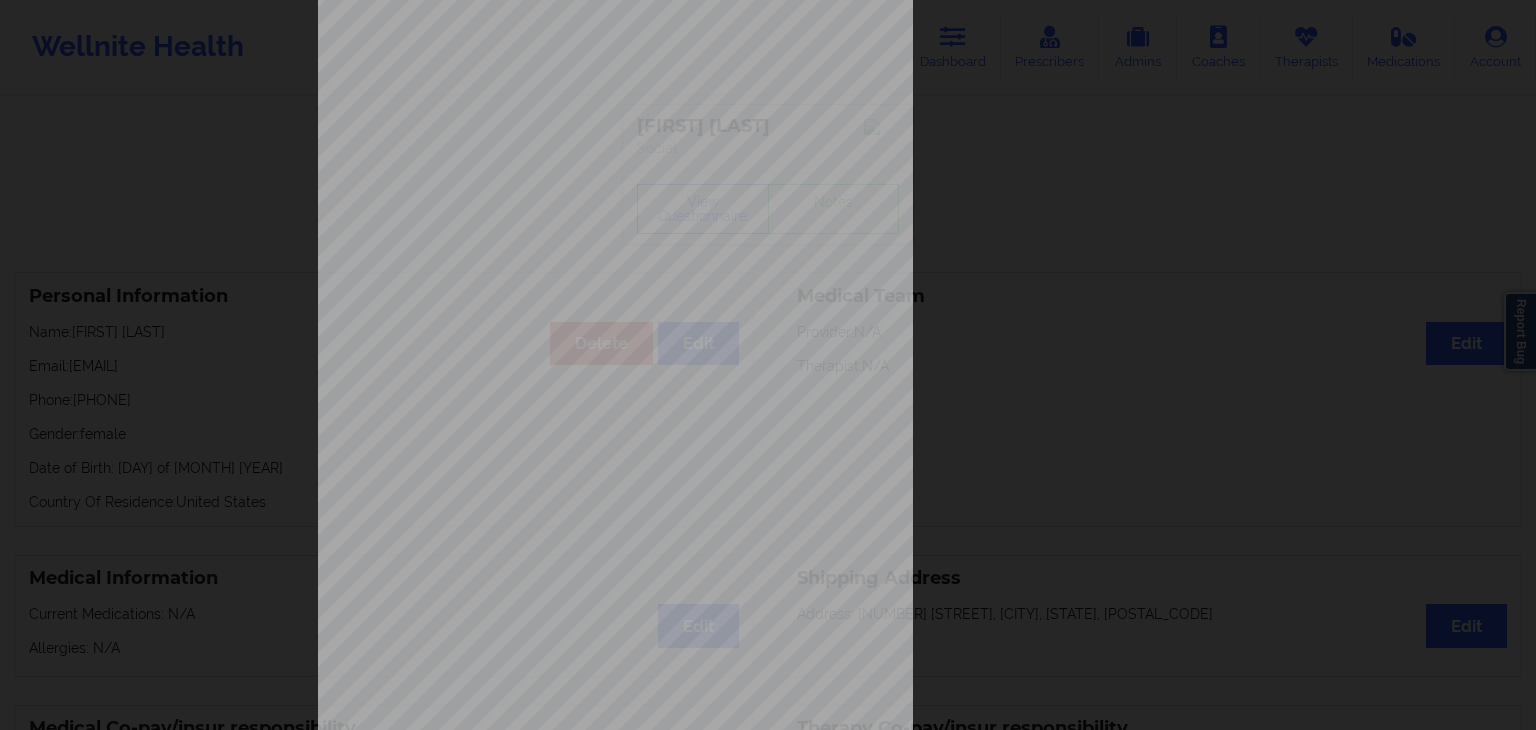 click on "Insurance company type details by patient commercial Insurance Member ID for patient [ID] Insurance company name details by patient [COMPANY_NAME] Insurance Company Identity number by patient [COMPANY_NAME] Insurance dependency status details by patient [STATUS] Payment plan chosen by patient together Currently Suicidal" at bounding box center (768, 329) 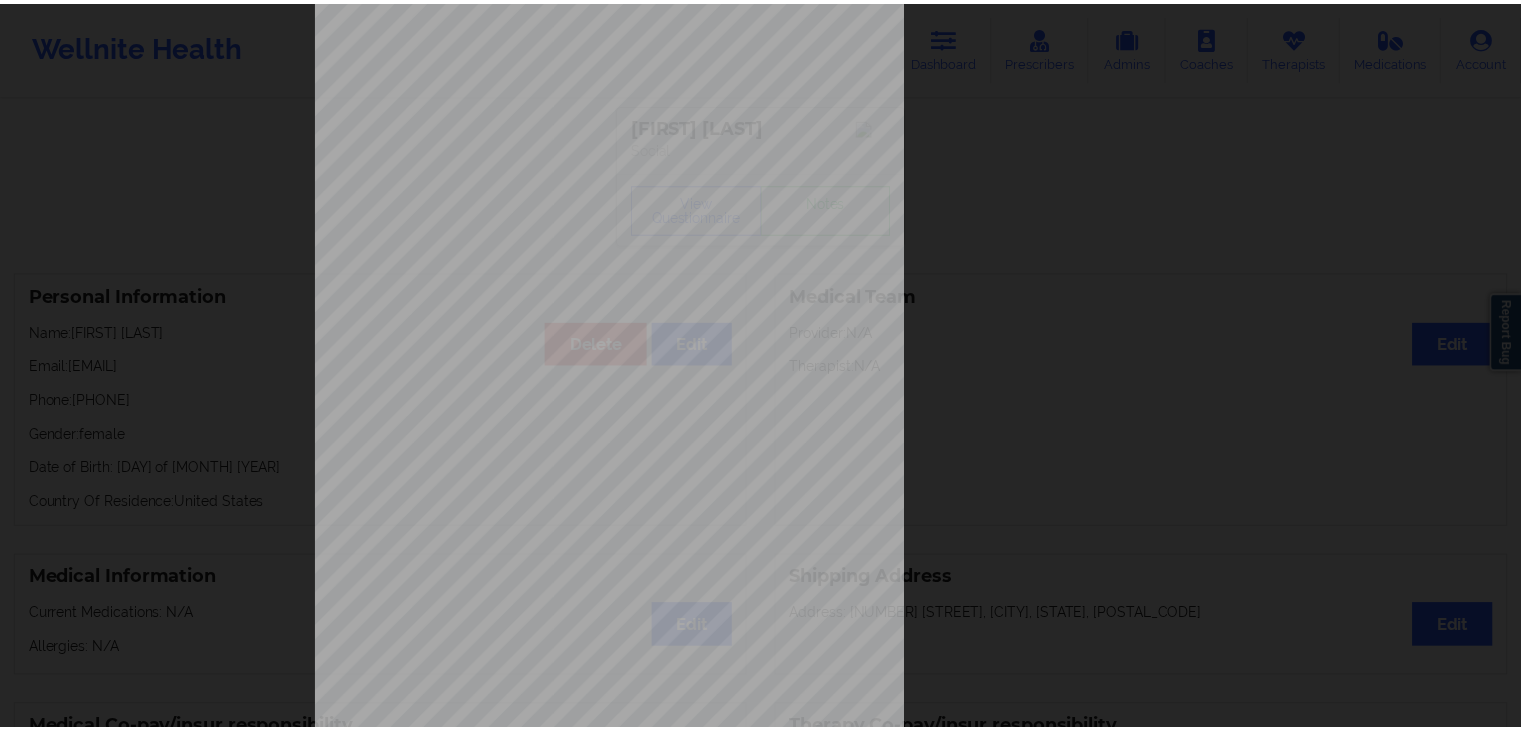 scroll, scrollTop: 0, scrollLeft: 0, axis: both 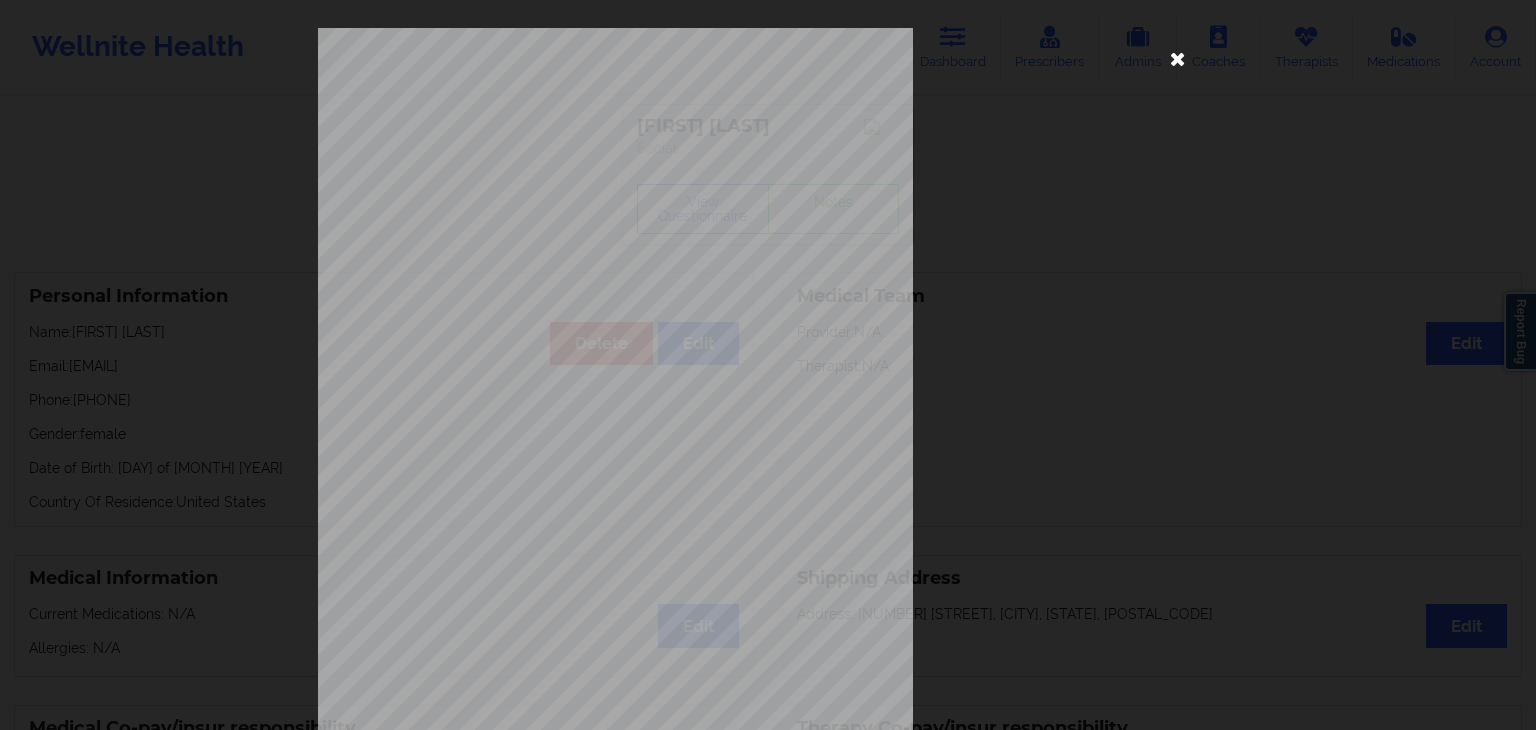 click at bounding box center [1178, 58] 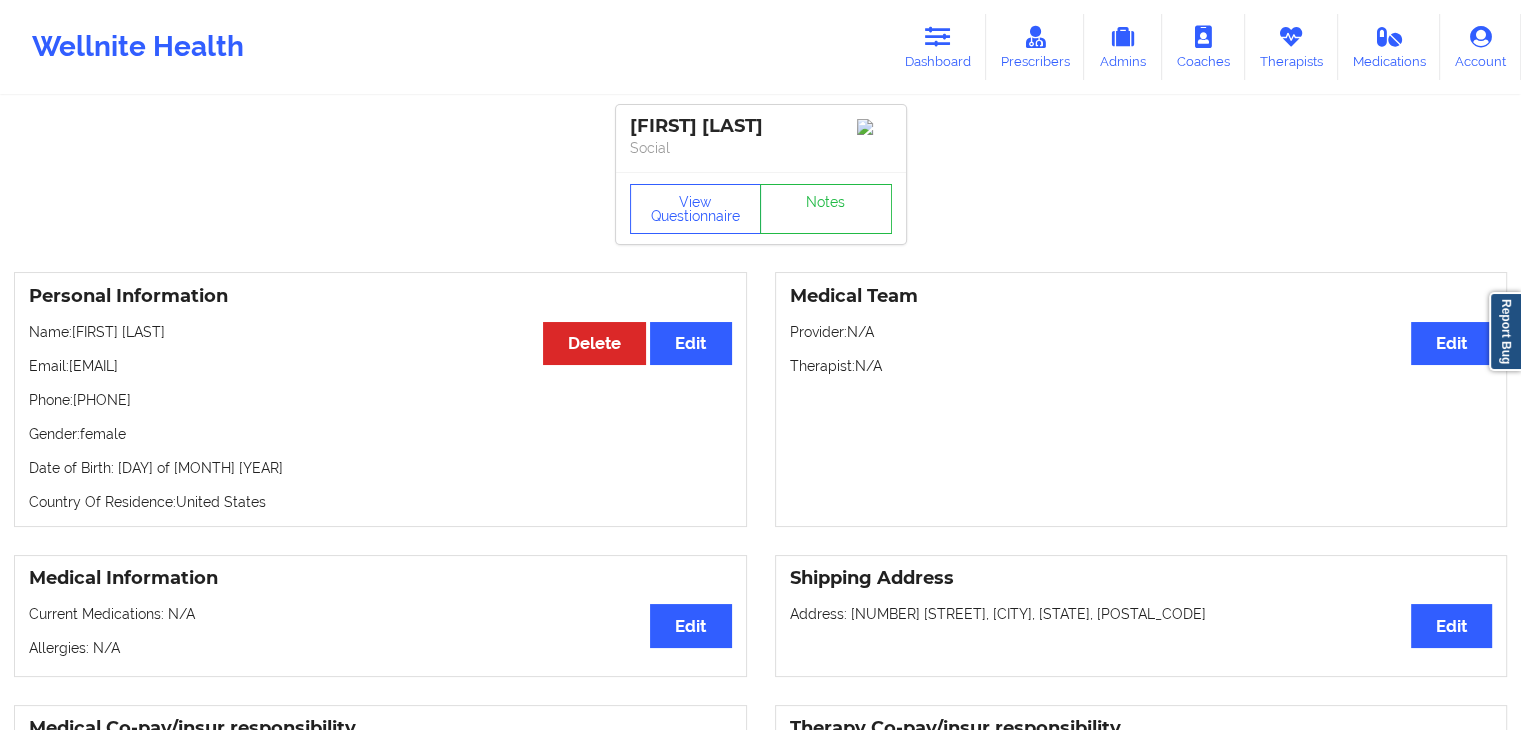 drag, startPoint x: 28, startPoint y: 405, endPoint x: 167, endPoint y: 405, distance: 139 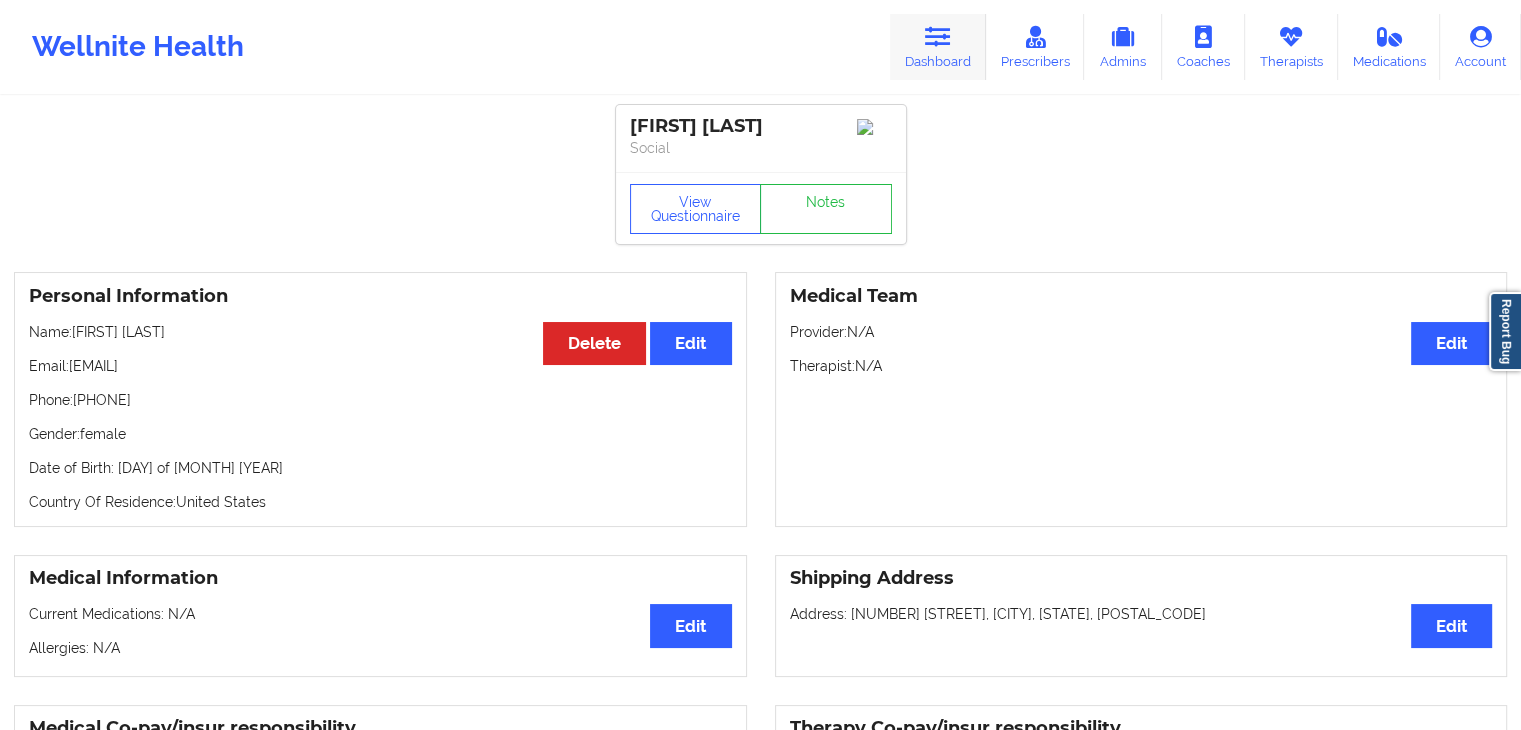 click on "Dashboard" at bounding box center (938, 47) 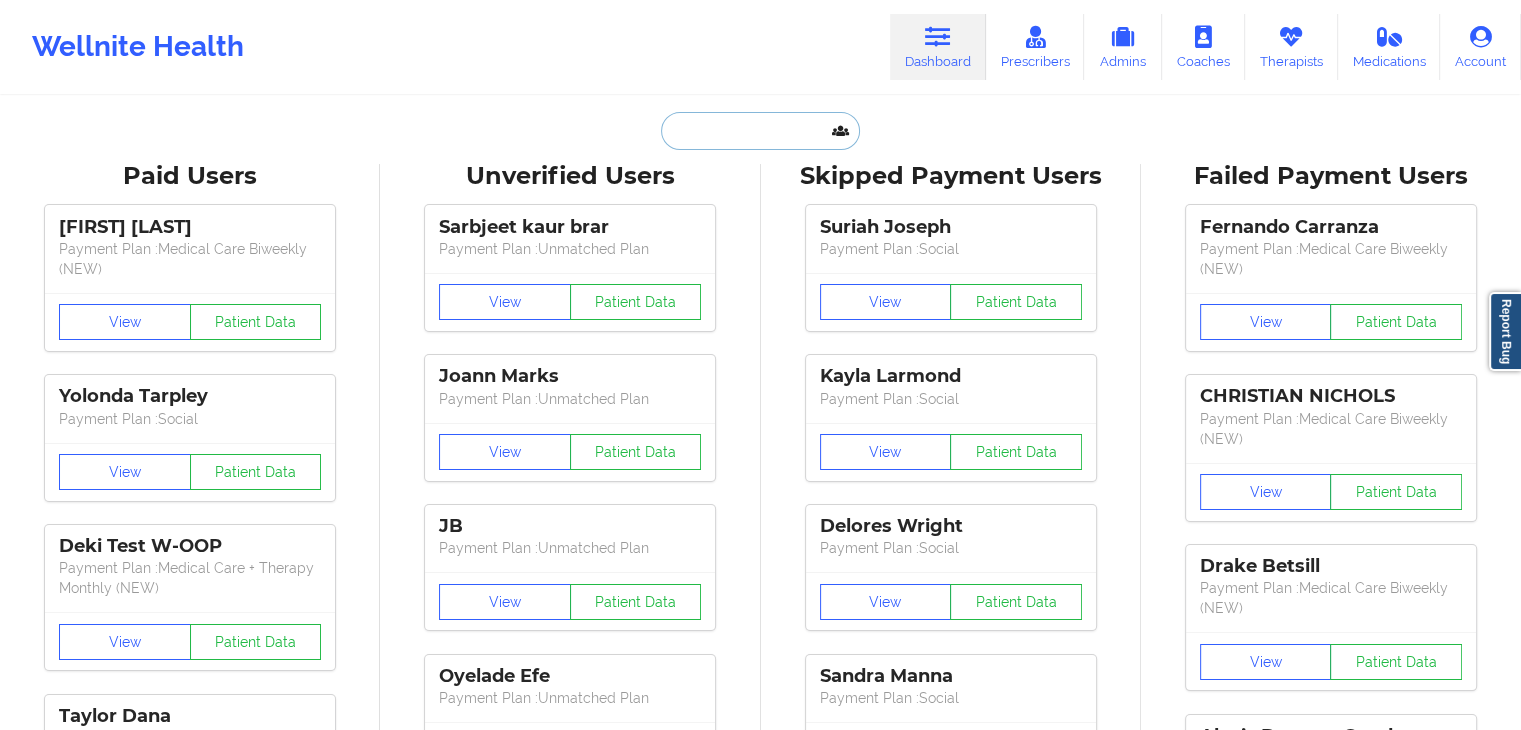 click at bounding box center [760, 131] 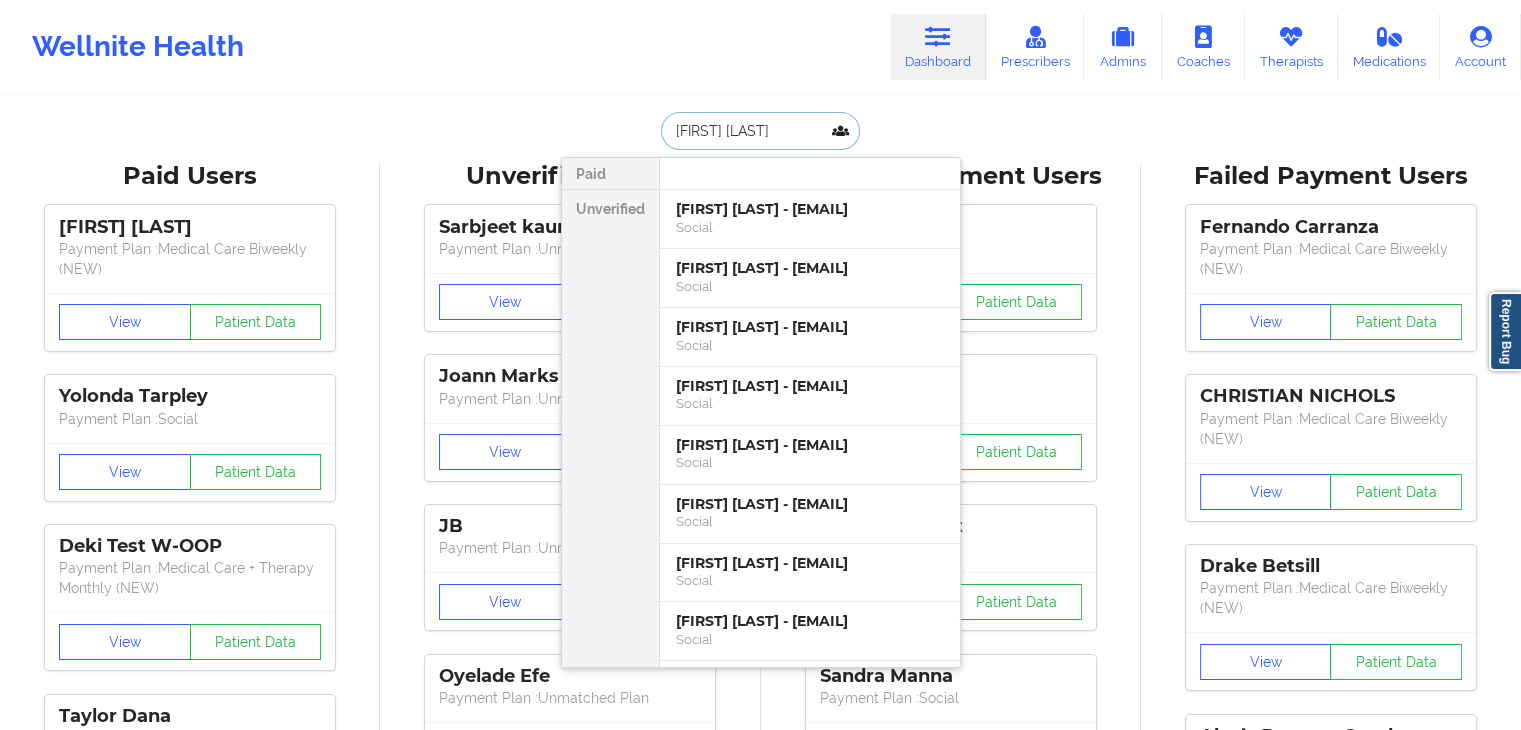 type on "[FIRST] [LAST]" 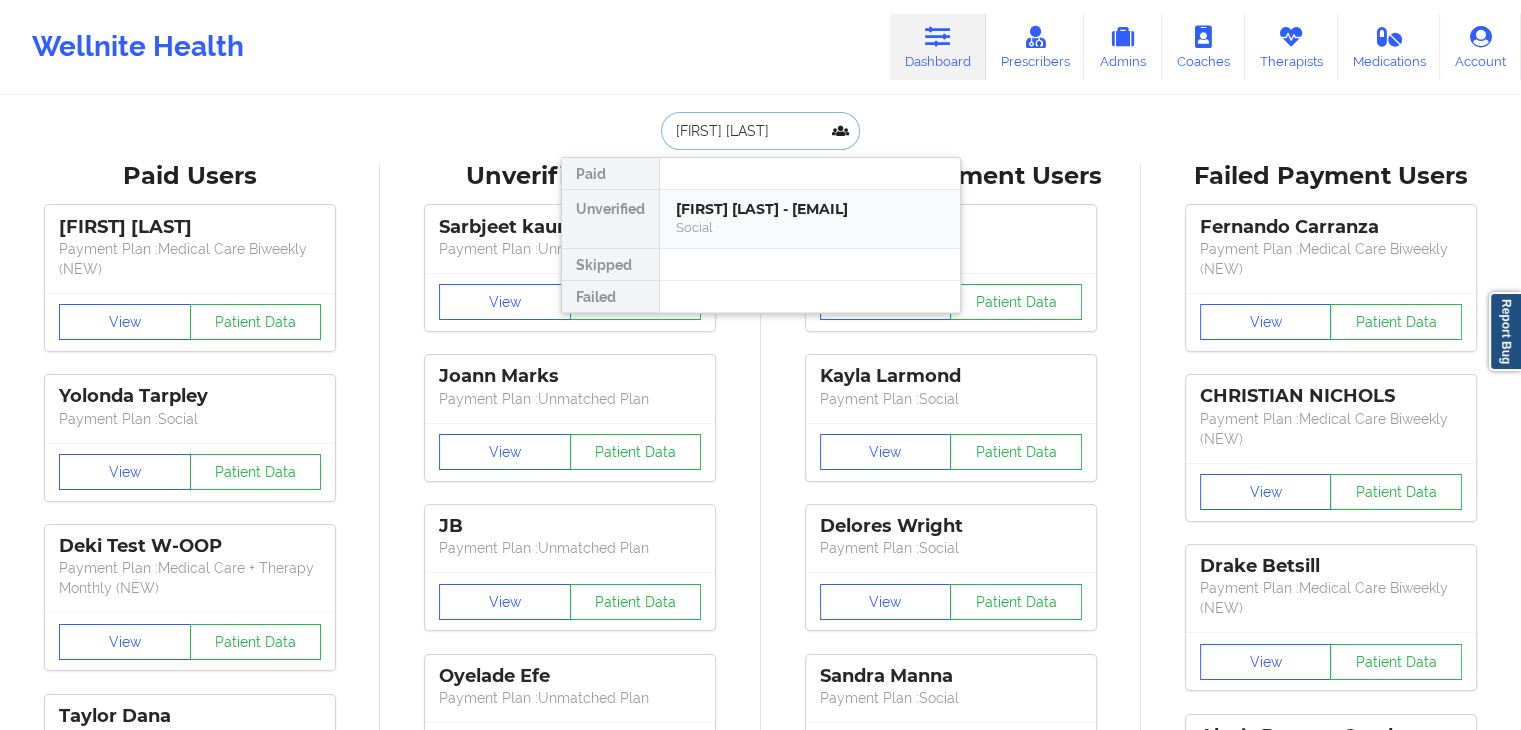 click on "[FIRST] [LAST] - [EMAIL]" at bounding box center (810, 209) 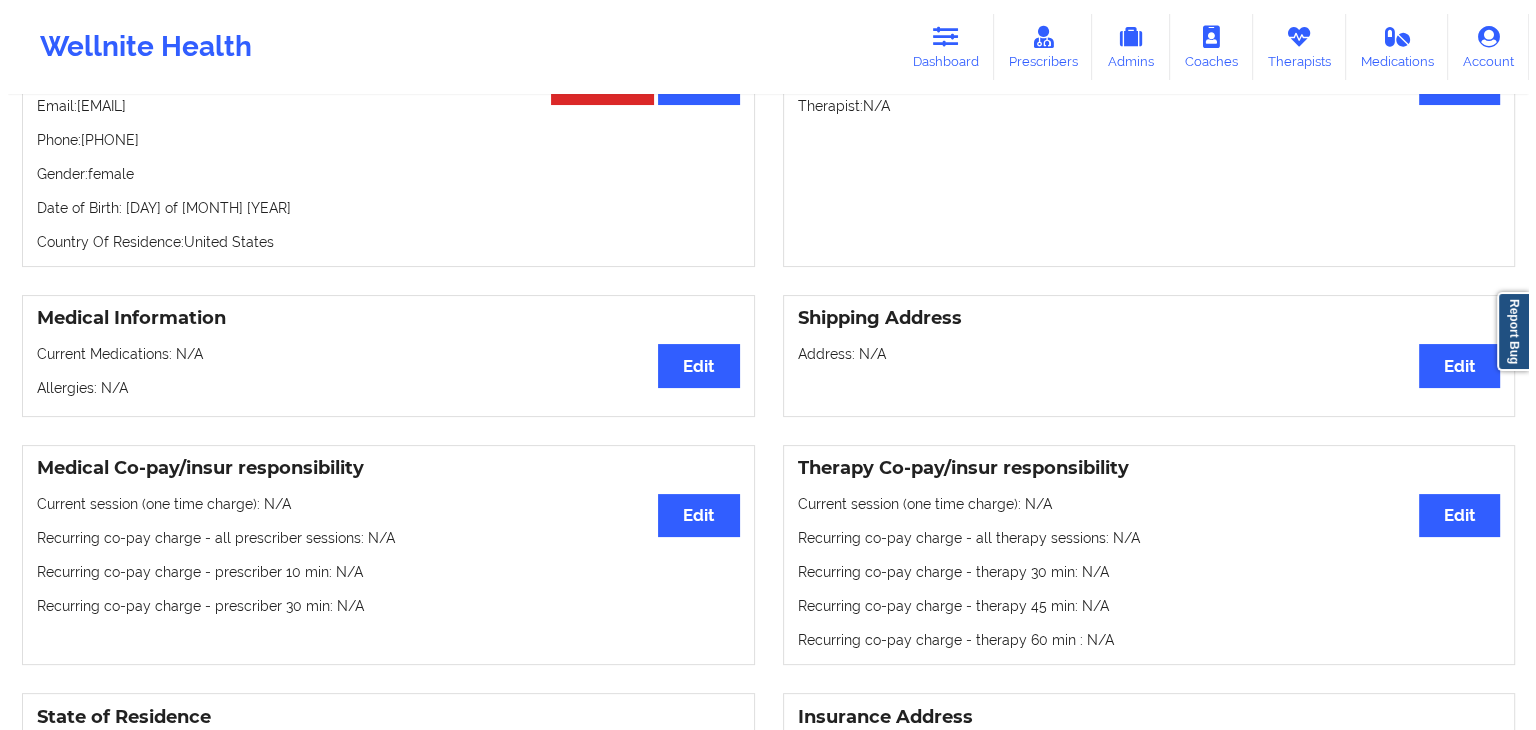 scroll, scrollTop: 0, scrollLeft: 0, axis: both 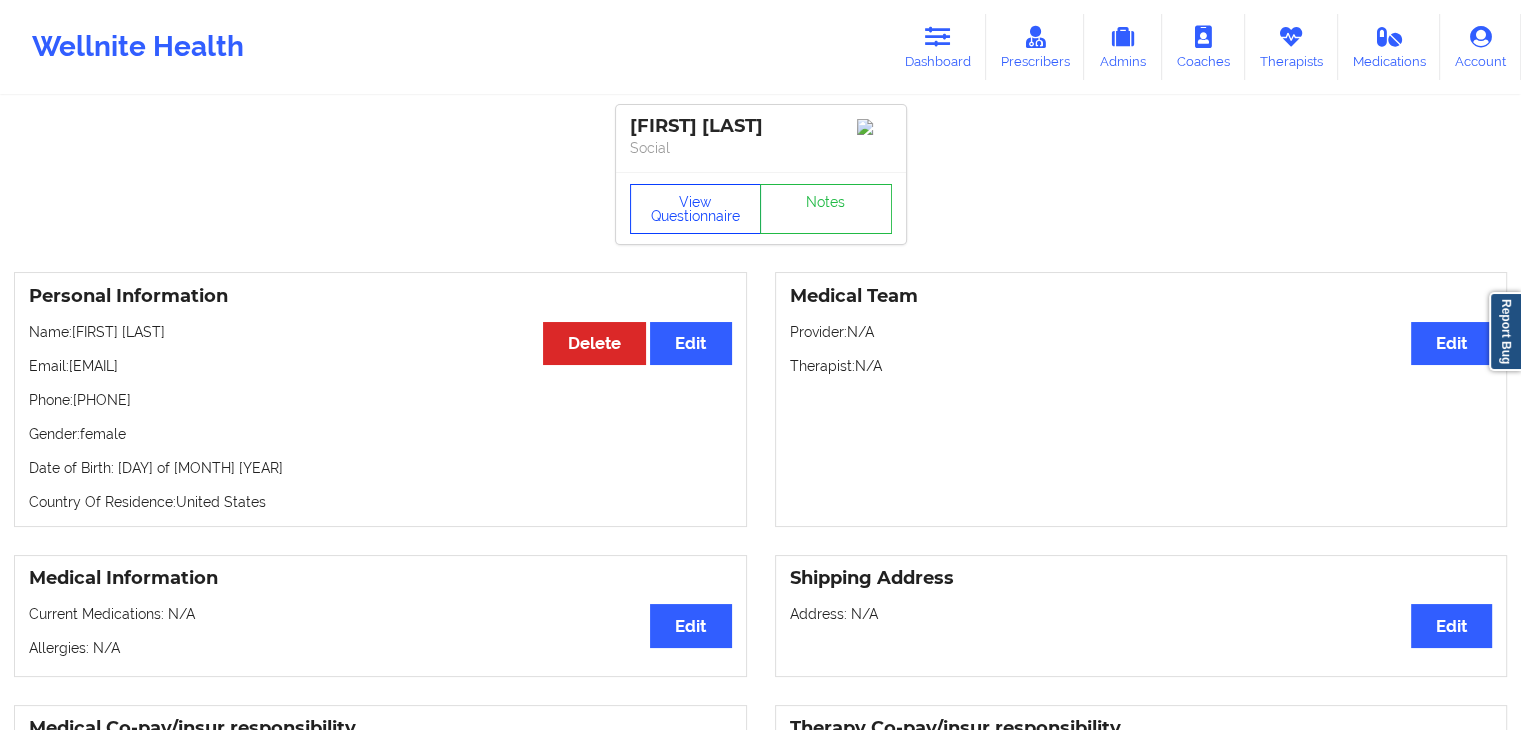 click on "View Questionnaire" at bounding box center (696, 209) 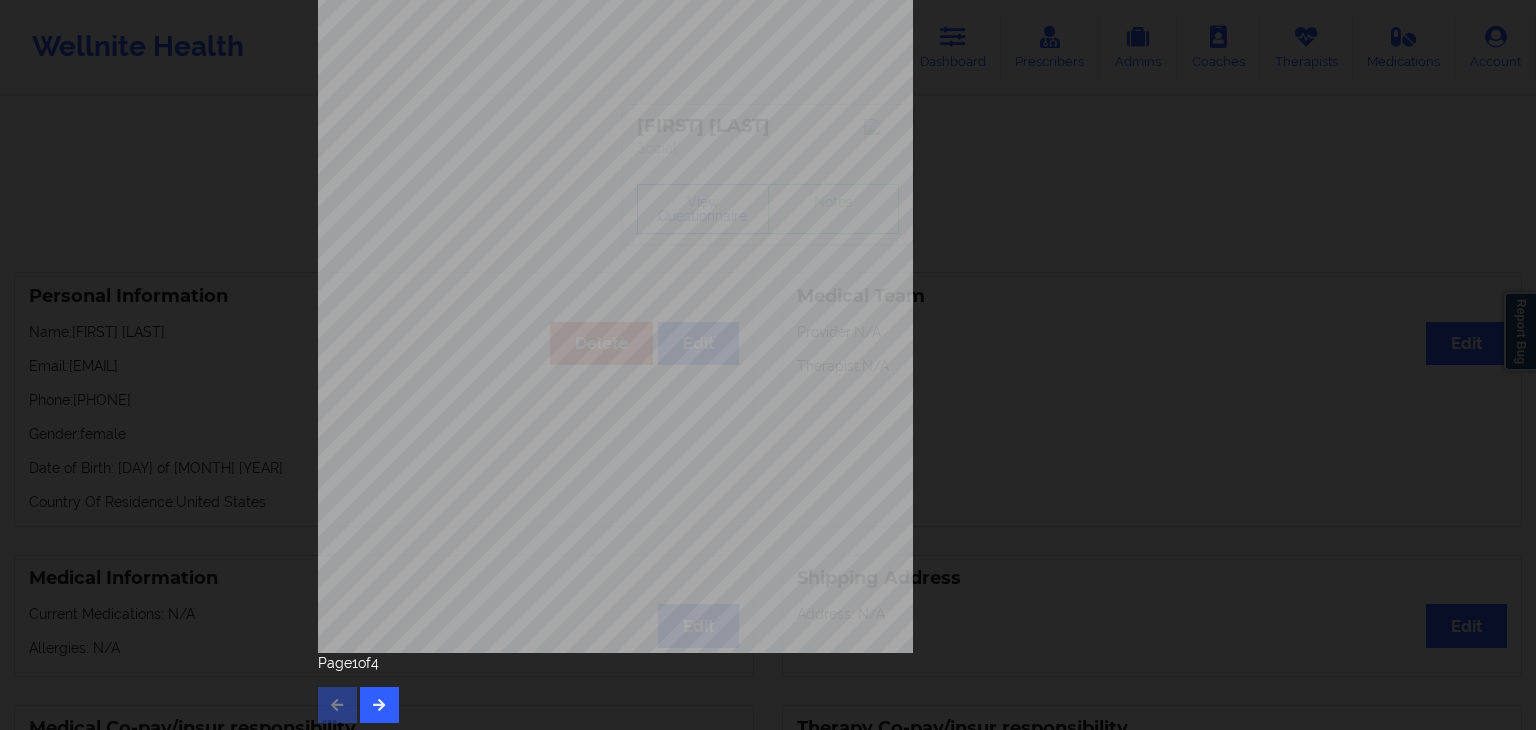 scroll, scrollTop: 224, scrollLeft: 0, axis: vertical 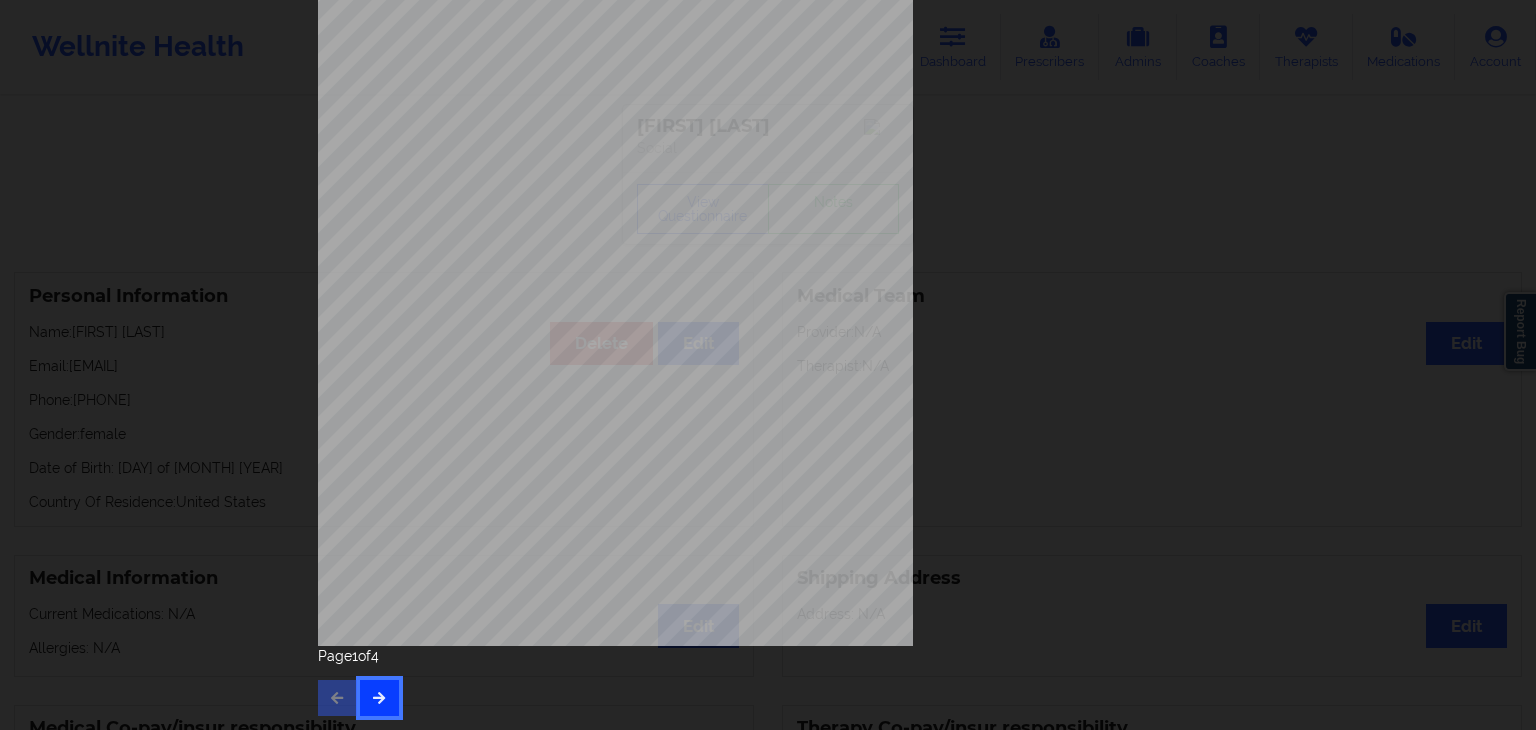 click at bounding box center [379, 698] 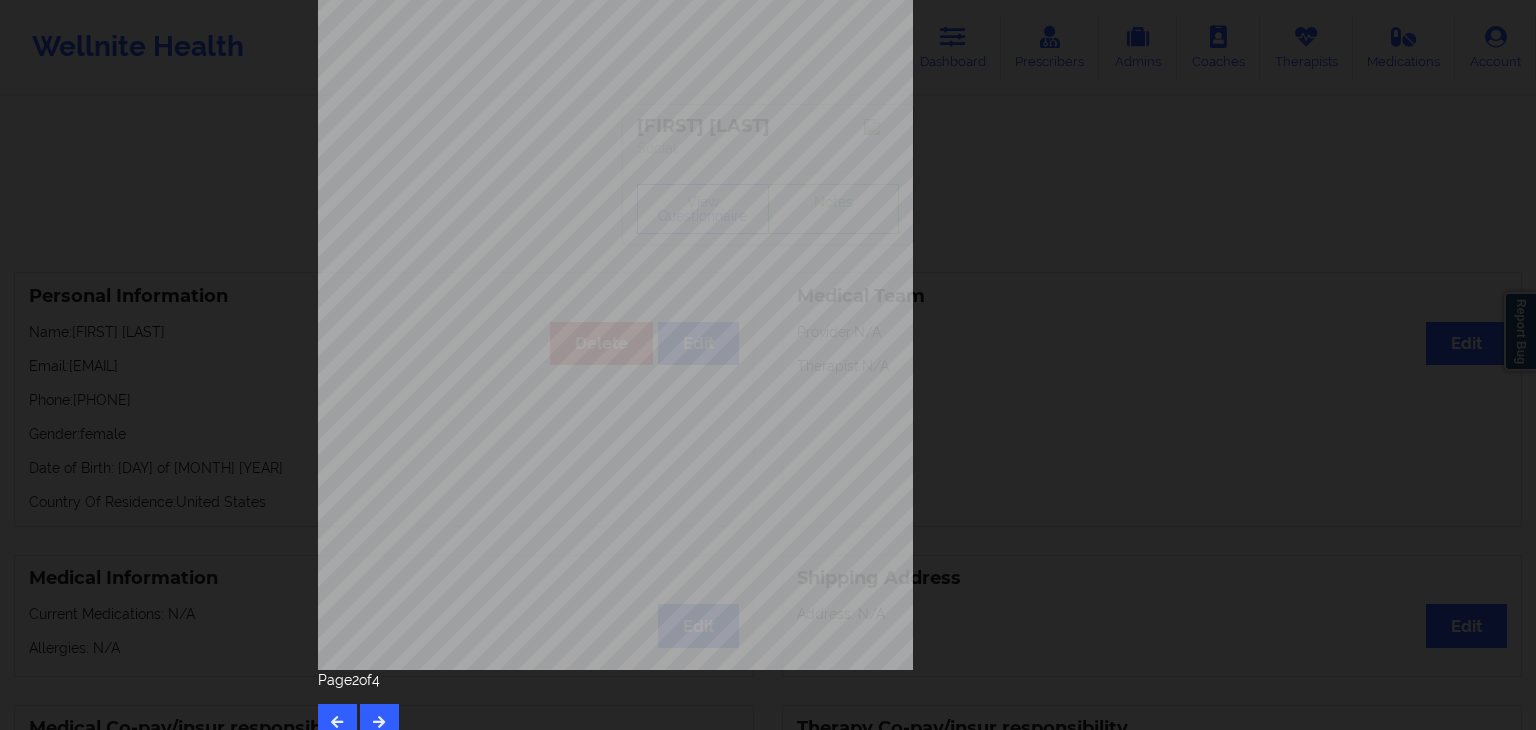 scroll, scrollTop: 224, scrollLeft: 0, axis: vertical 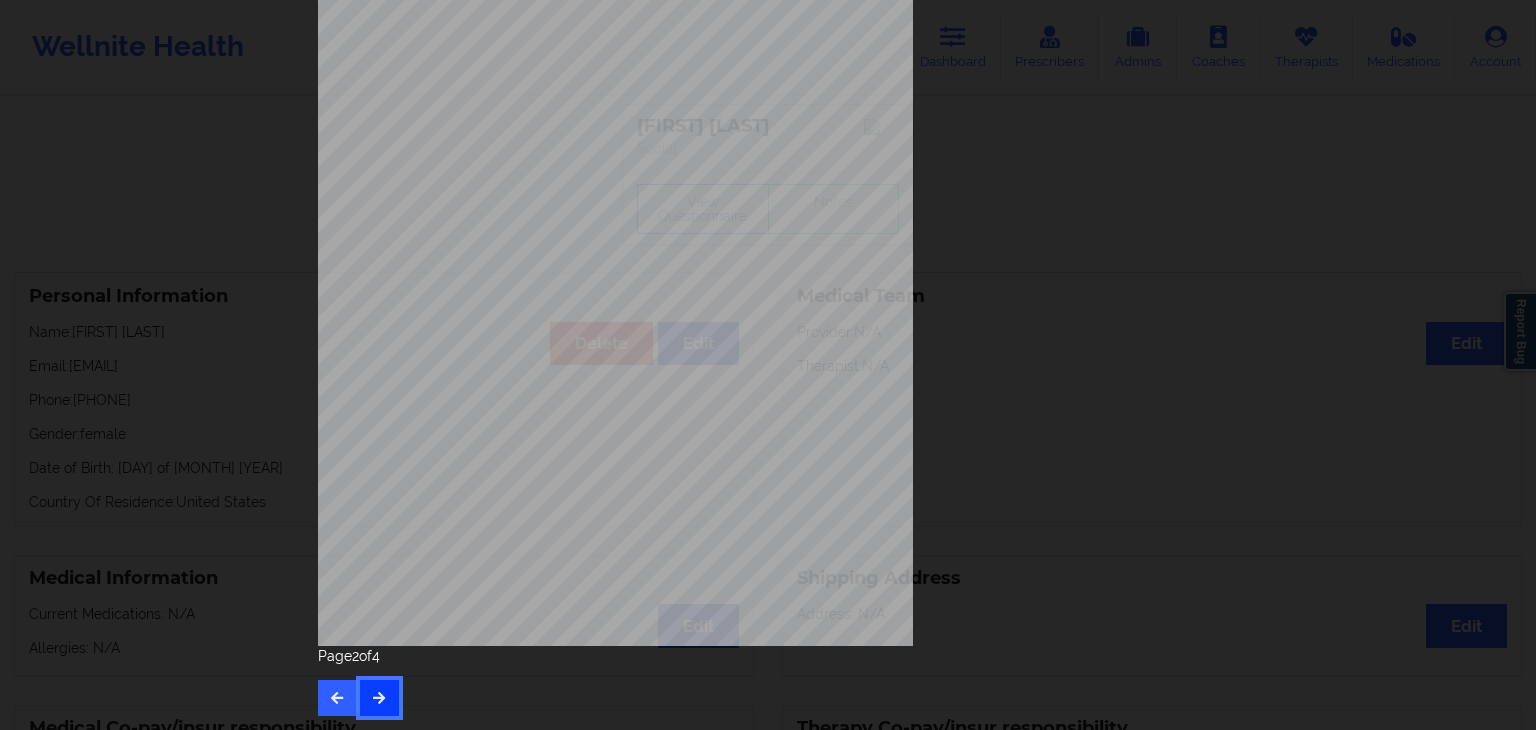 click at bounding box center [379, 698] 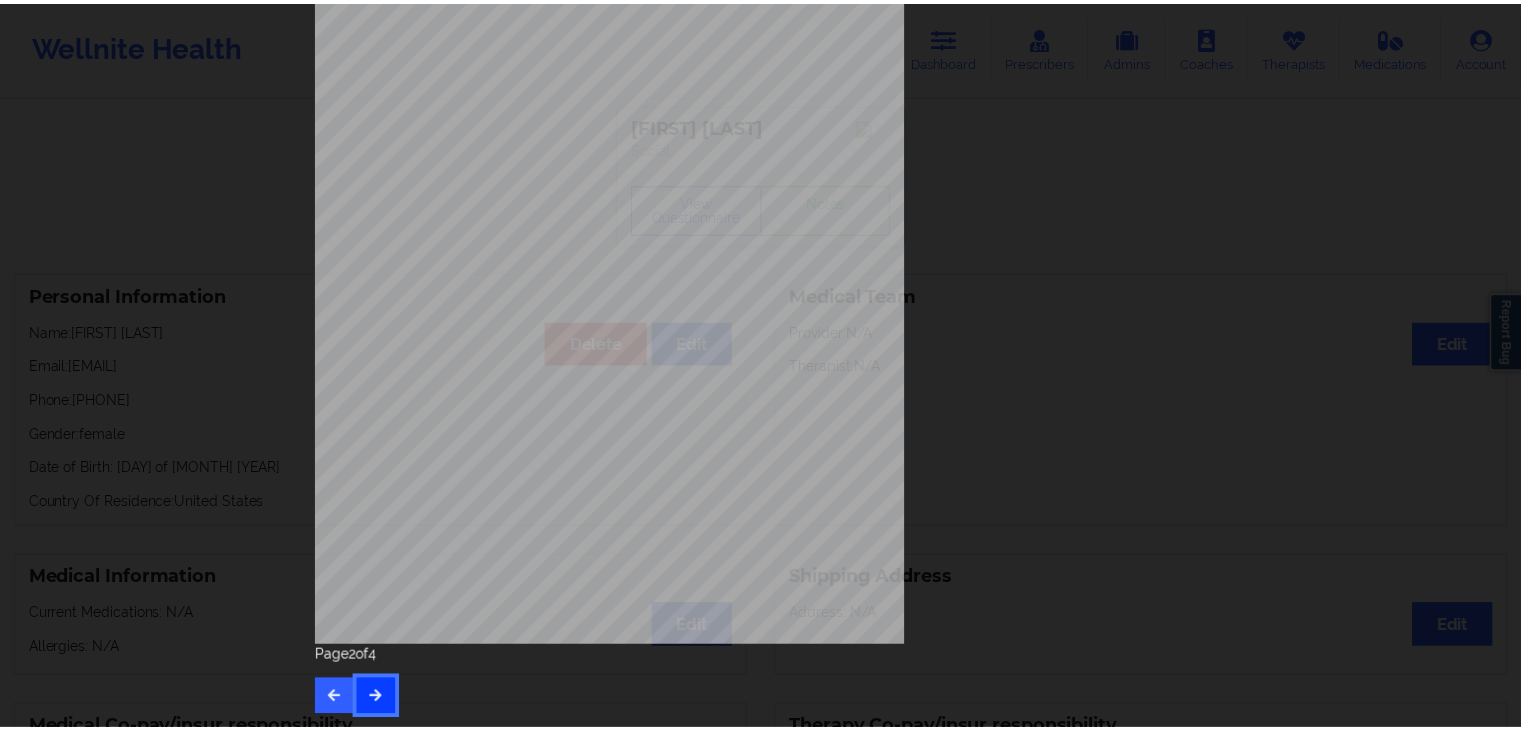 scroll, scrollTop: 0, scrollLeft: 0, axis: both 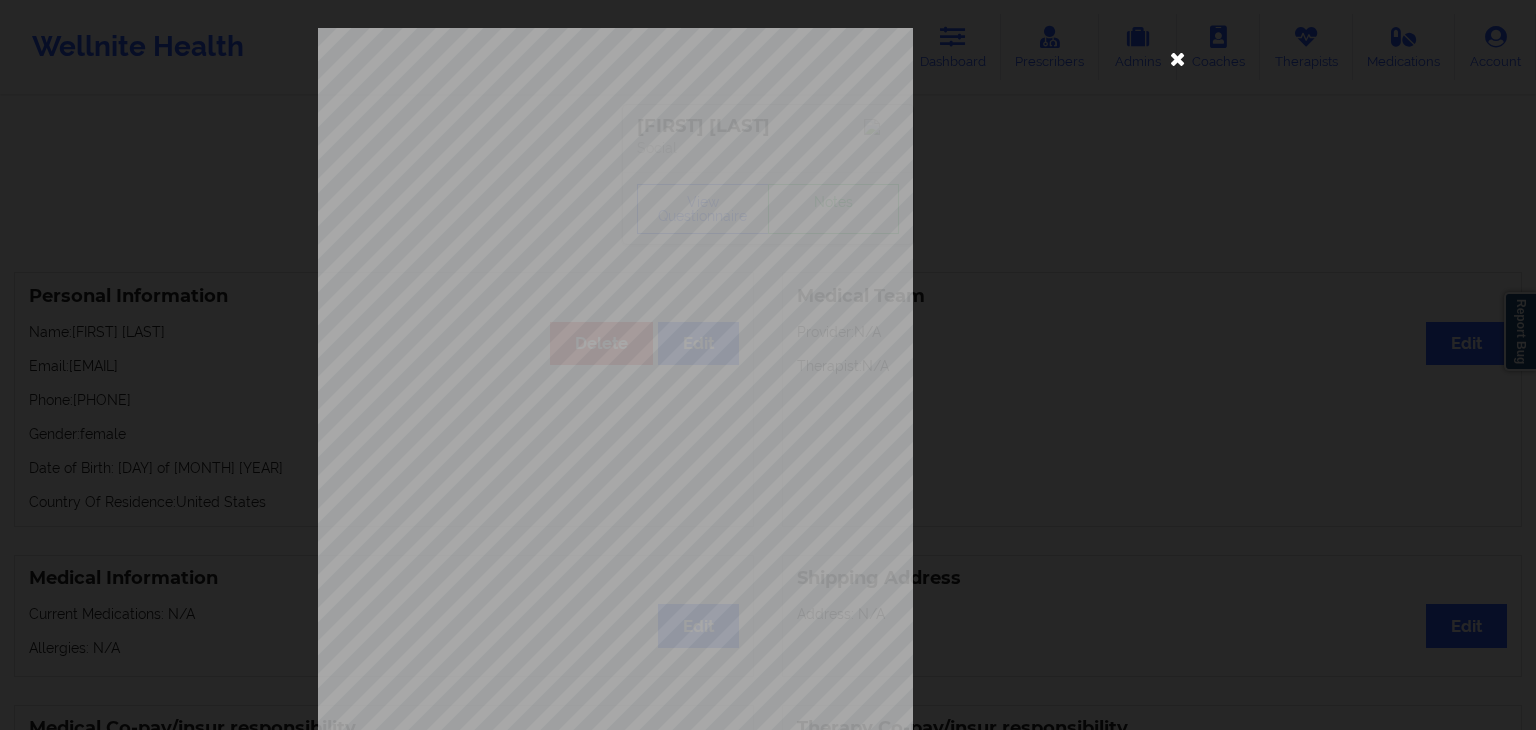 click at bounding box center [1178, 58] 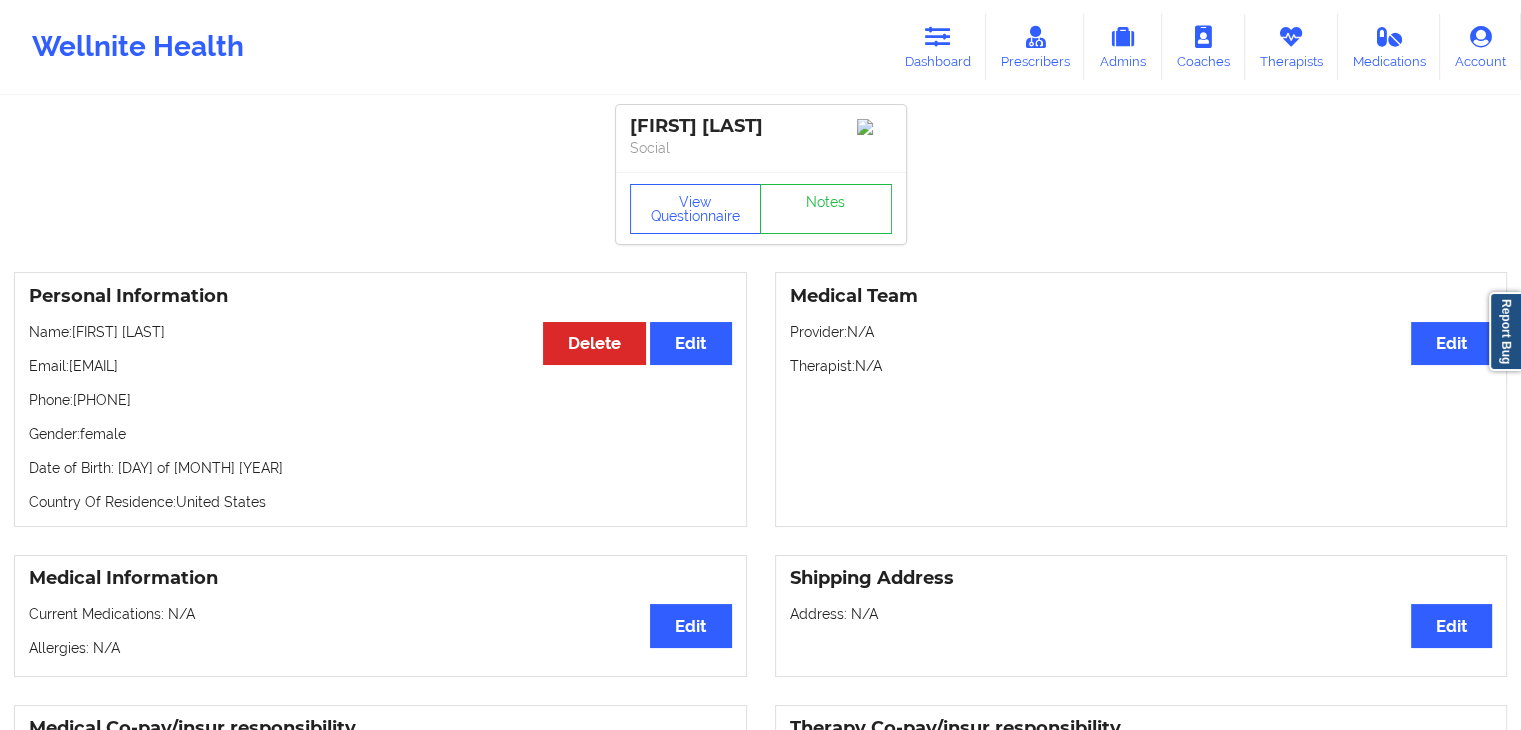 click on "Date of Birth:   [DAY] of [MONTH] [YEAR]" at bounding box center [380, 468] 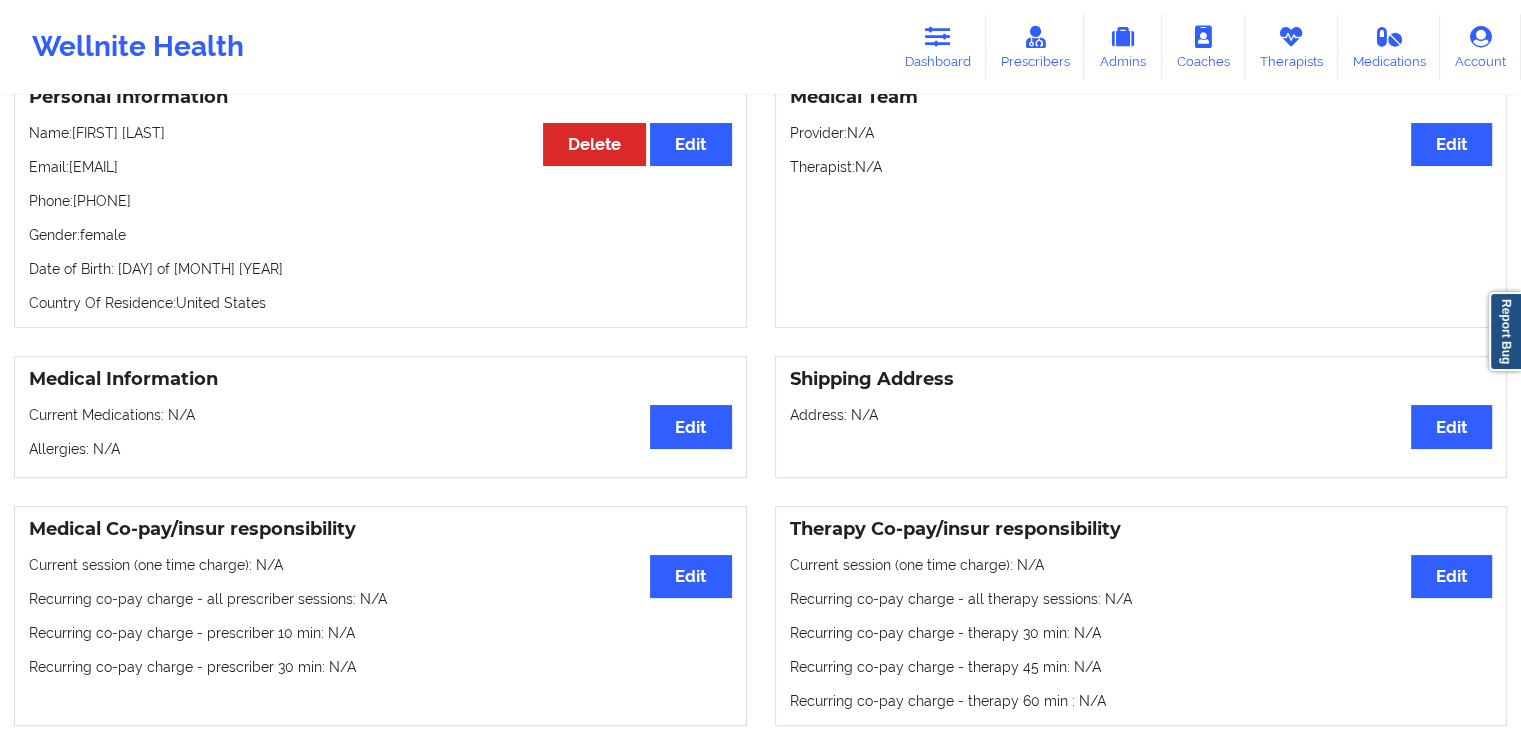 scroll, scrollTop: 160, scrollLeft: 0, axis: vertical 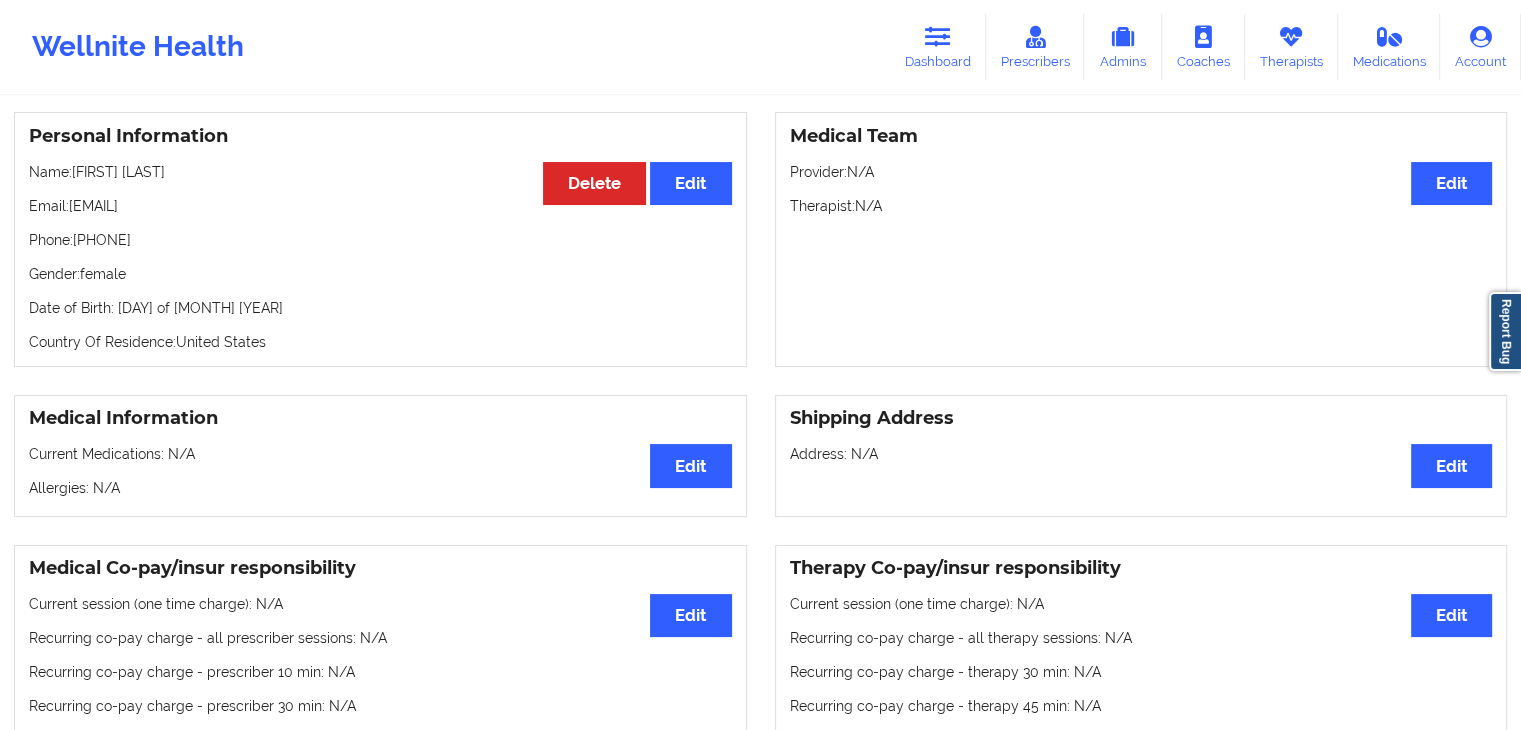 drag, startPoint x: 30, startPoint y: 246, endPoint x: 169, endPoint y: 254, distance: 139.23003 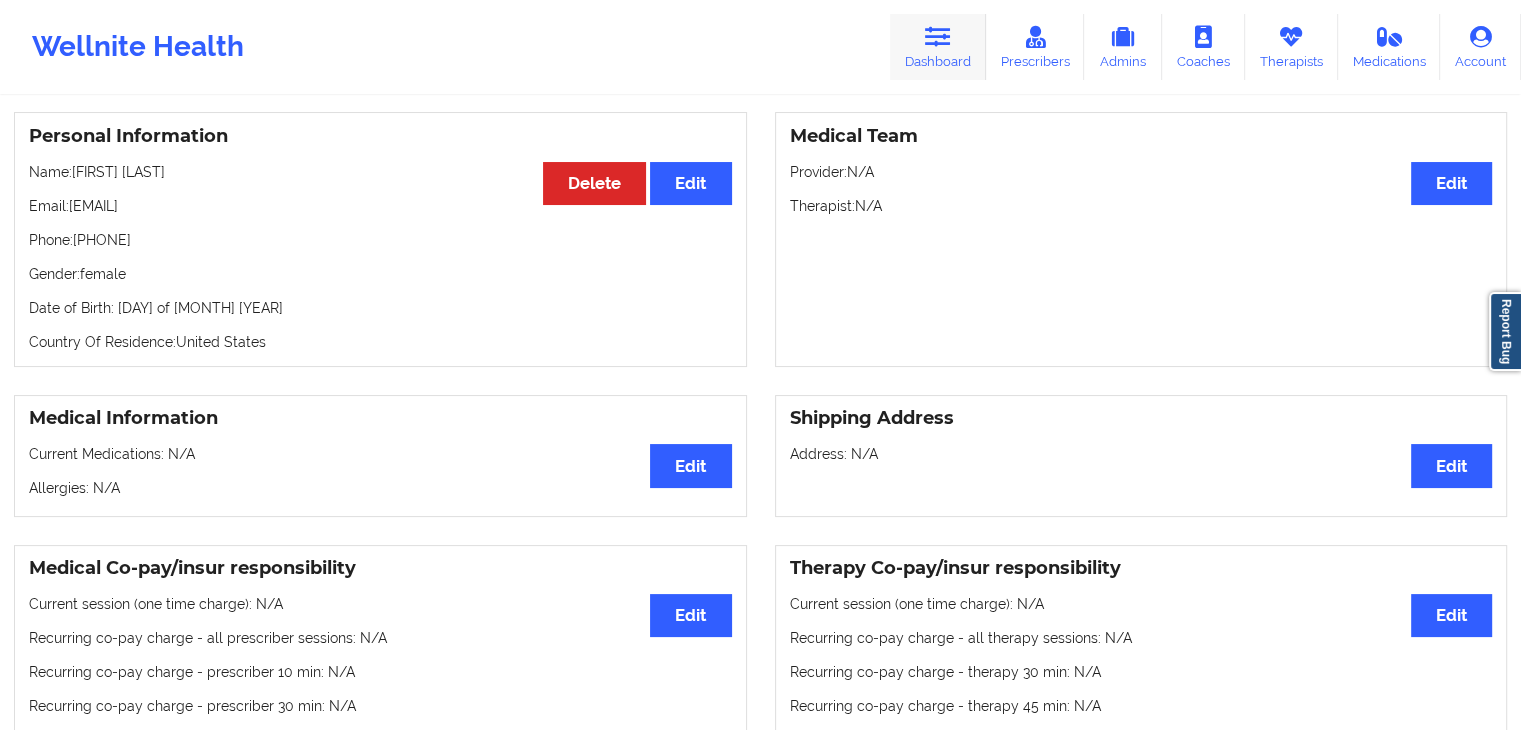 click on "Dashboard" at bounding box center (938, 47) 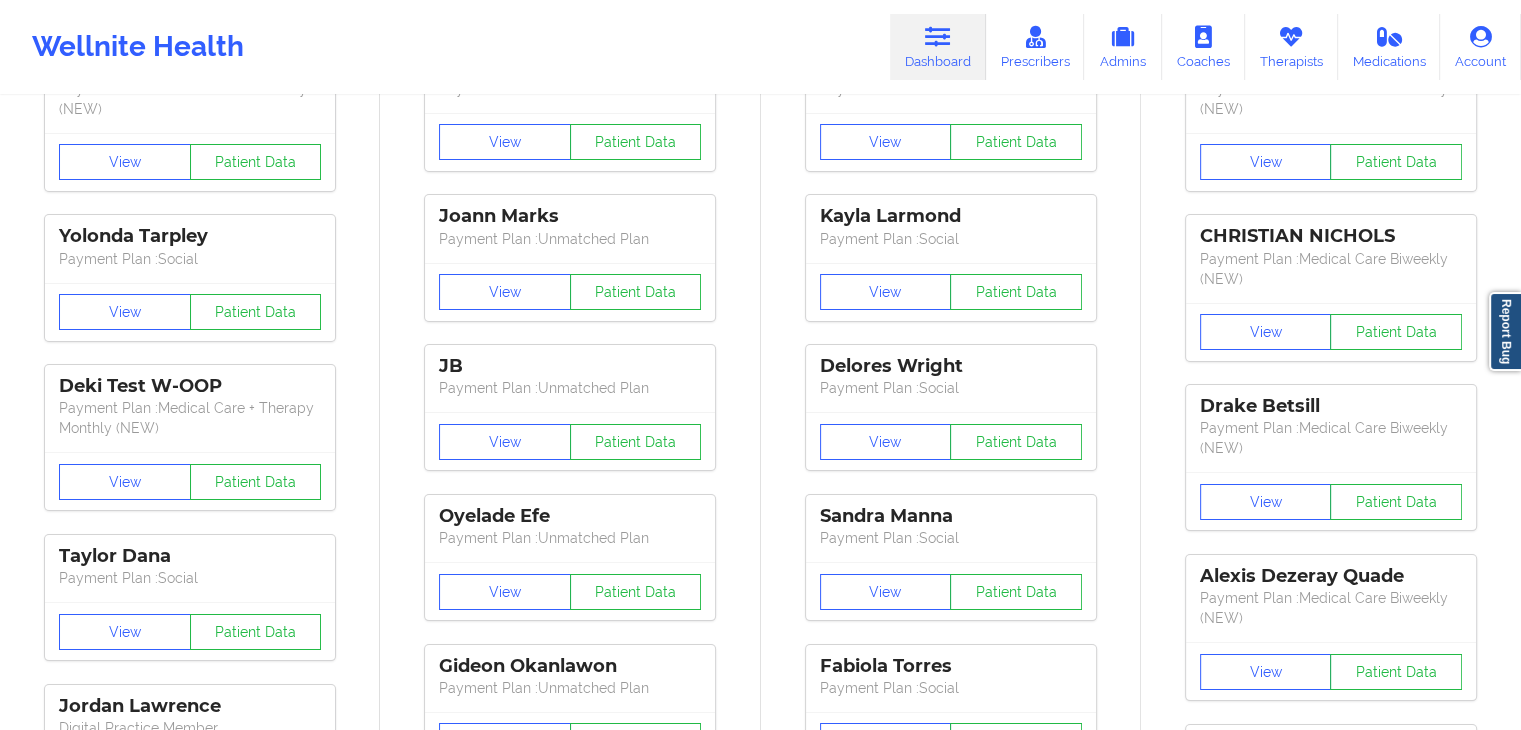 scroll, scrollTop: 0, scrollLeft: 0, axis: both 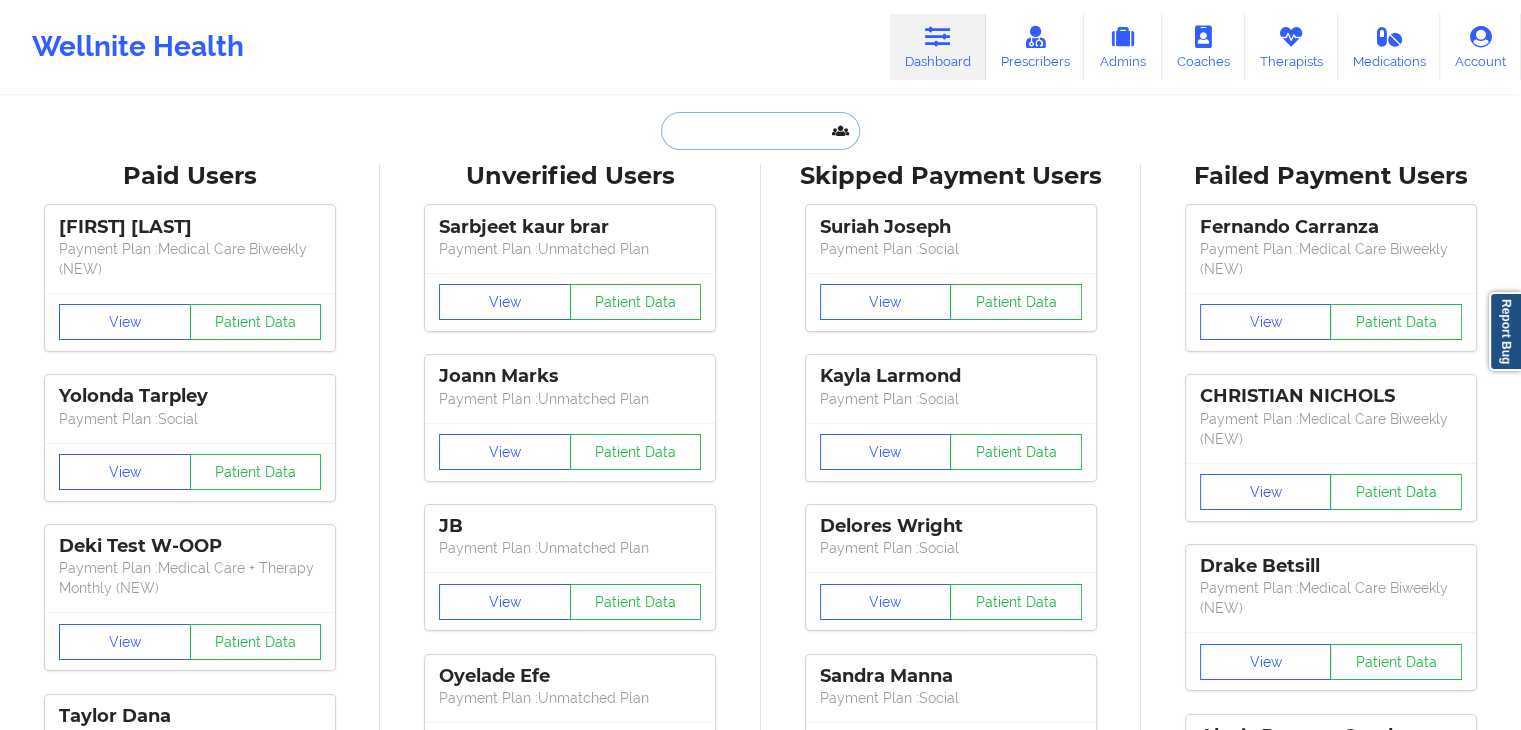 click at bounding box center [760, 131] 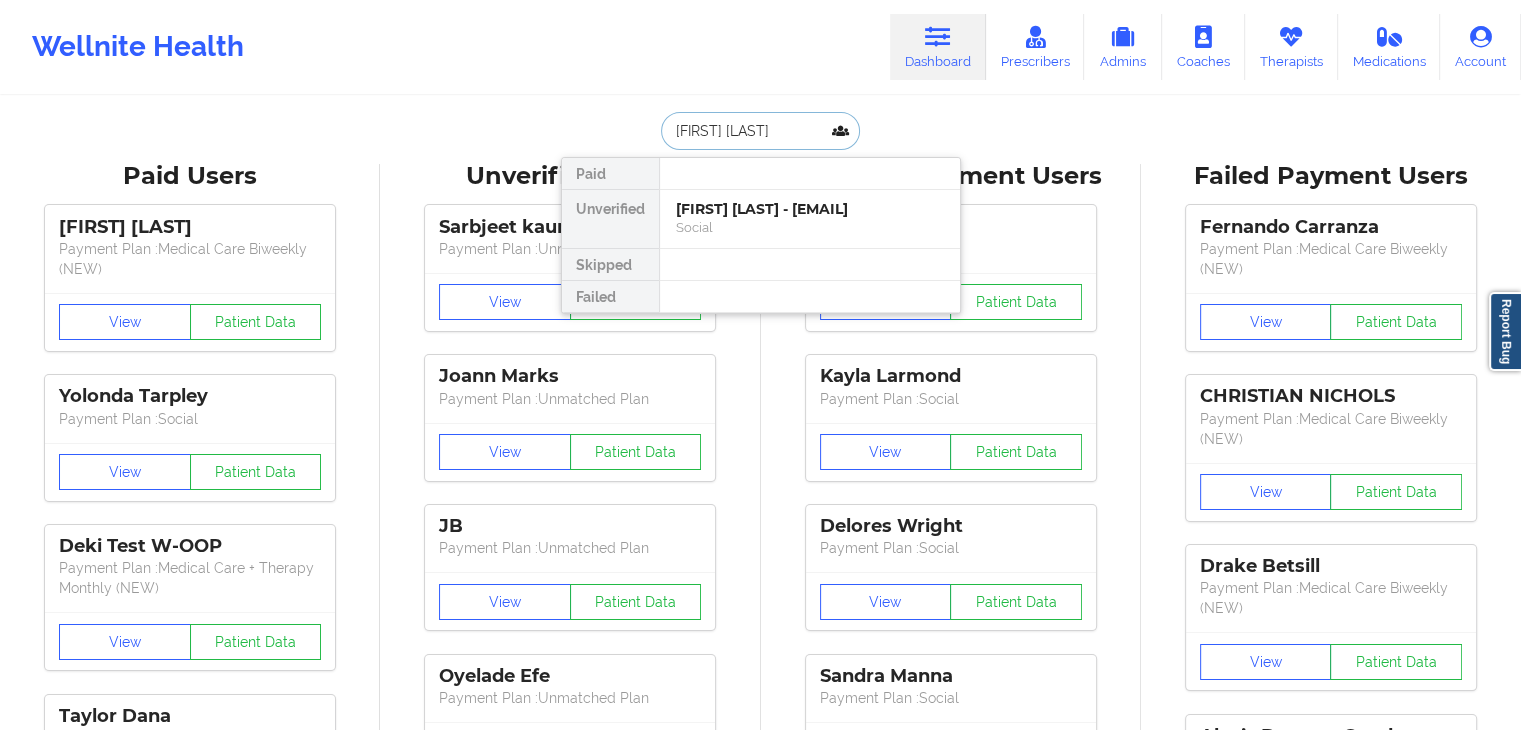 type on "[FIRST] [LAST]" 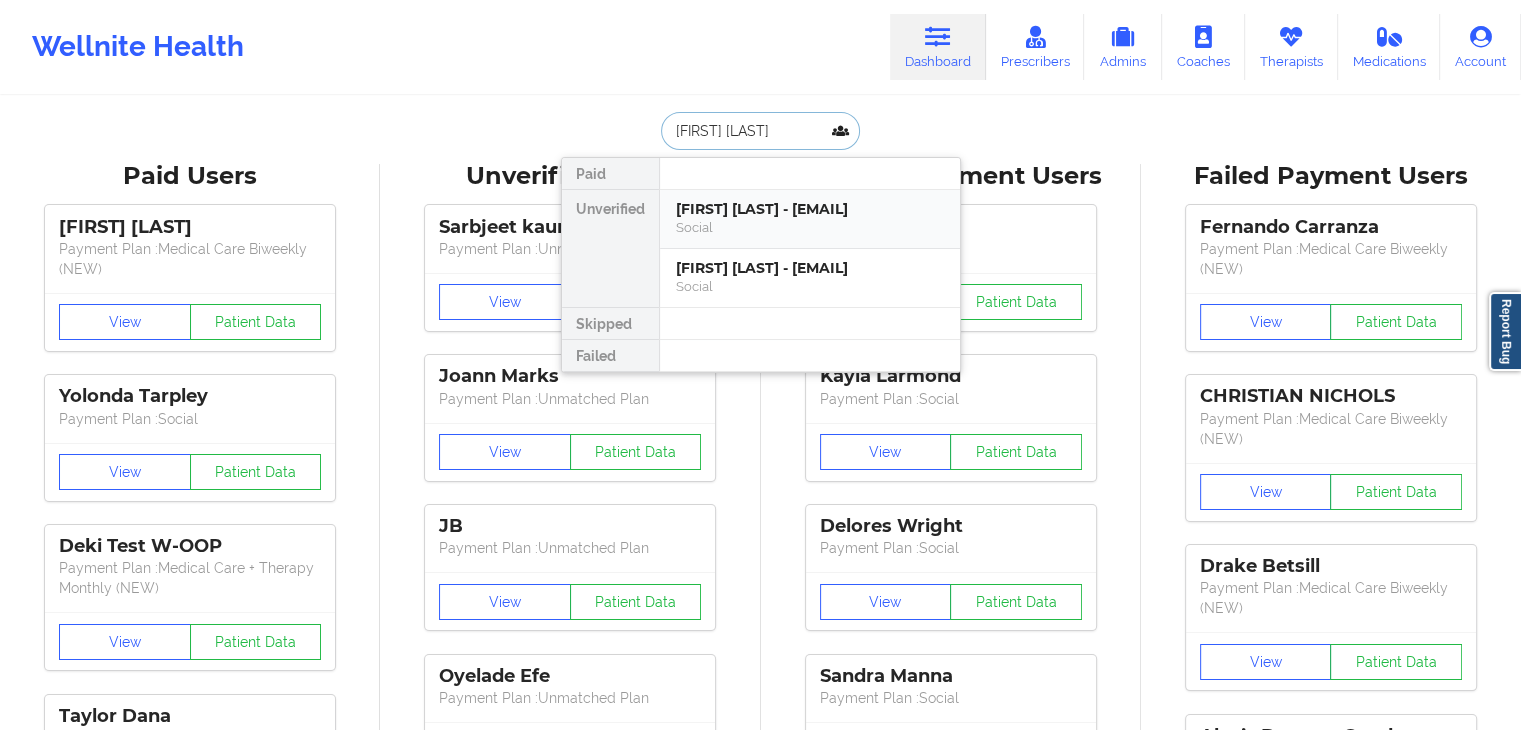 click on "Social" at bounding box center [810, 227] 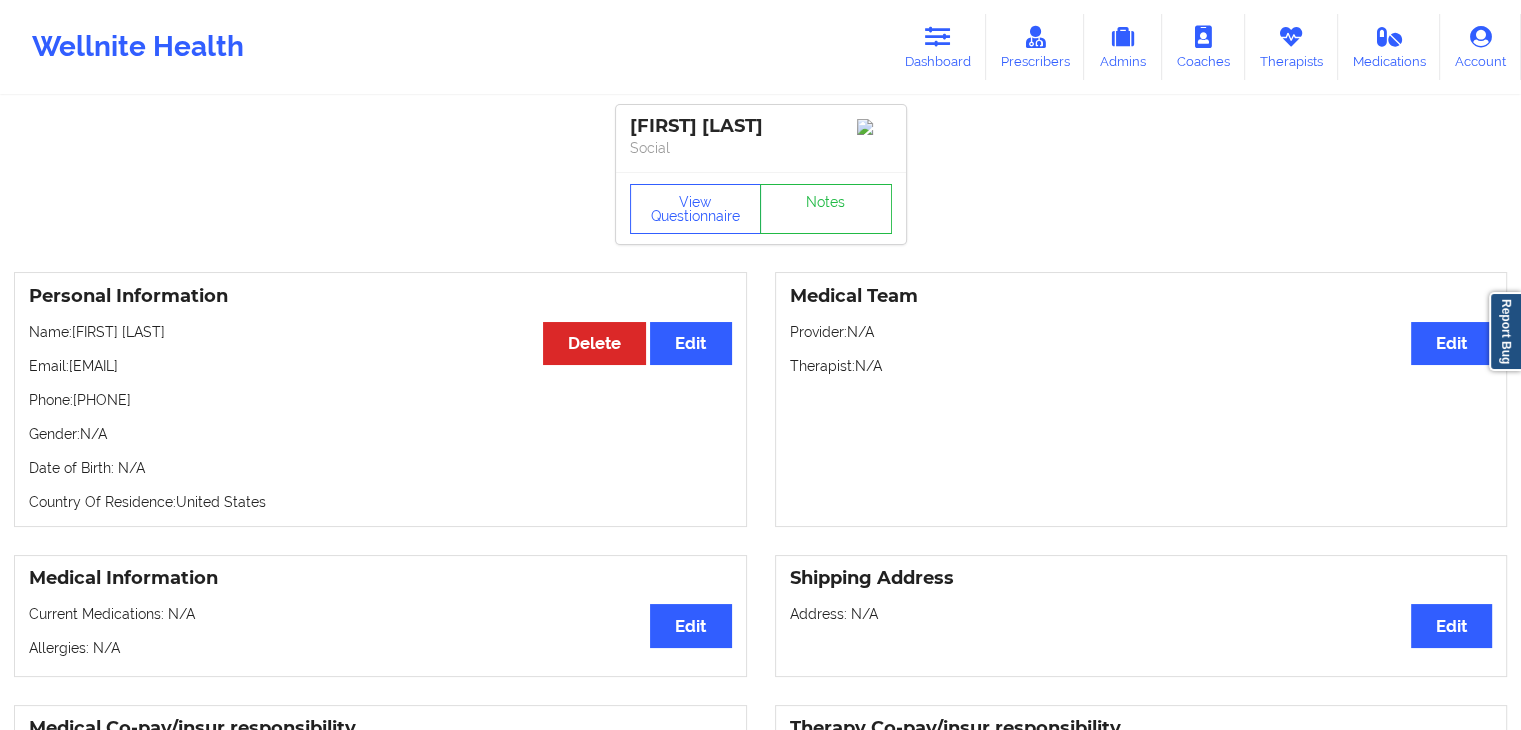 click on "Provider:  N/A" at bounding box center [1141, 332] 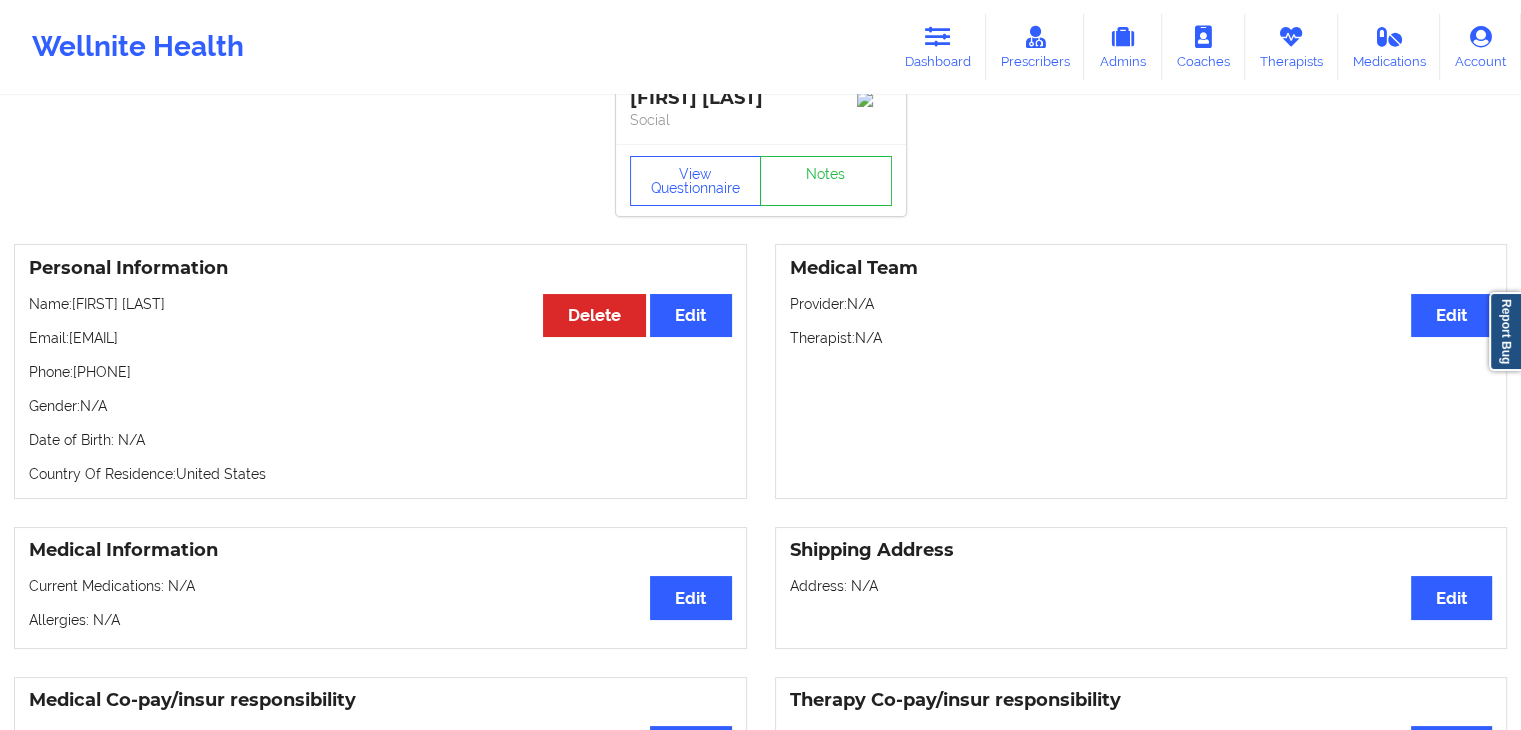 scroll, scrollTop: 0, scrollLeft: 0, axis: both 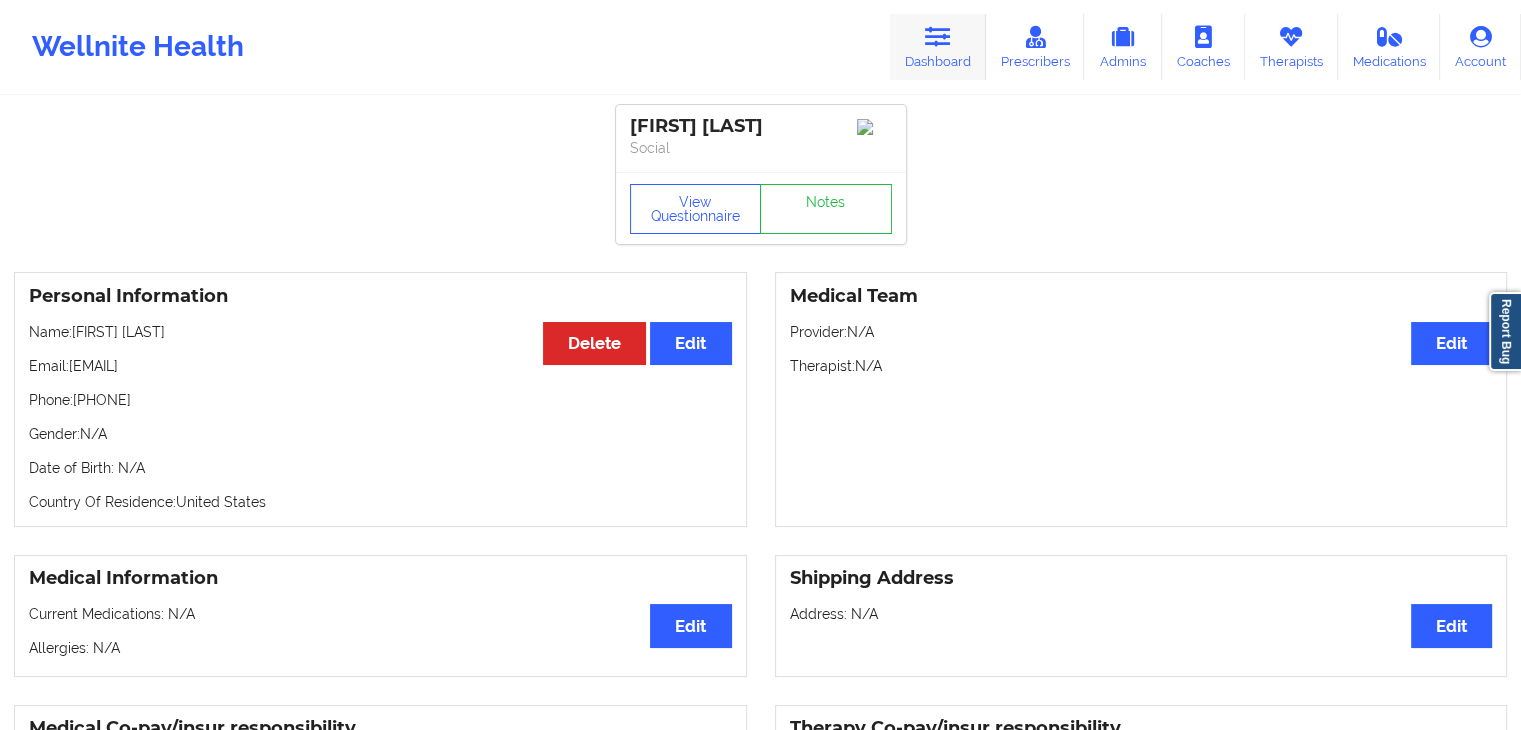 click on "Dashboard" at bounding box center (938, 47) 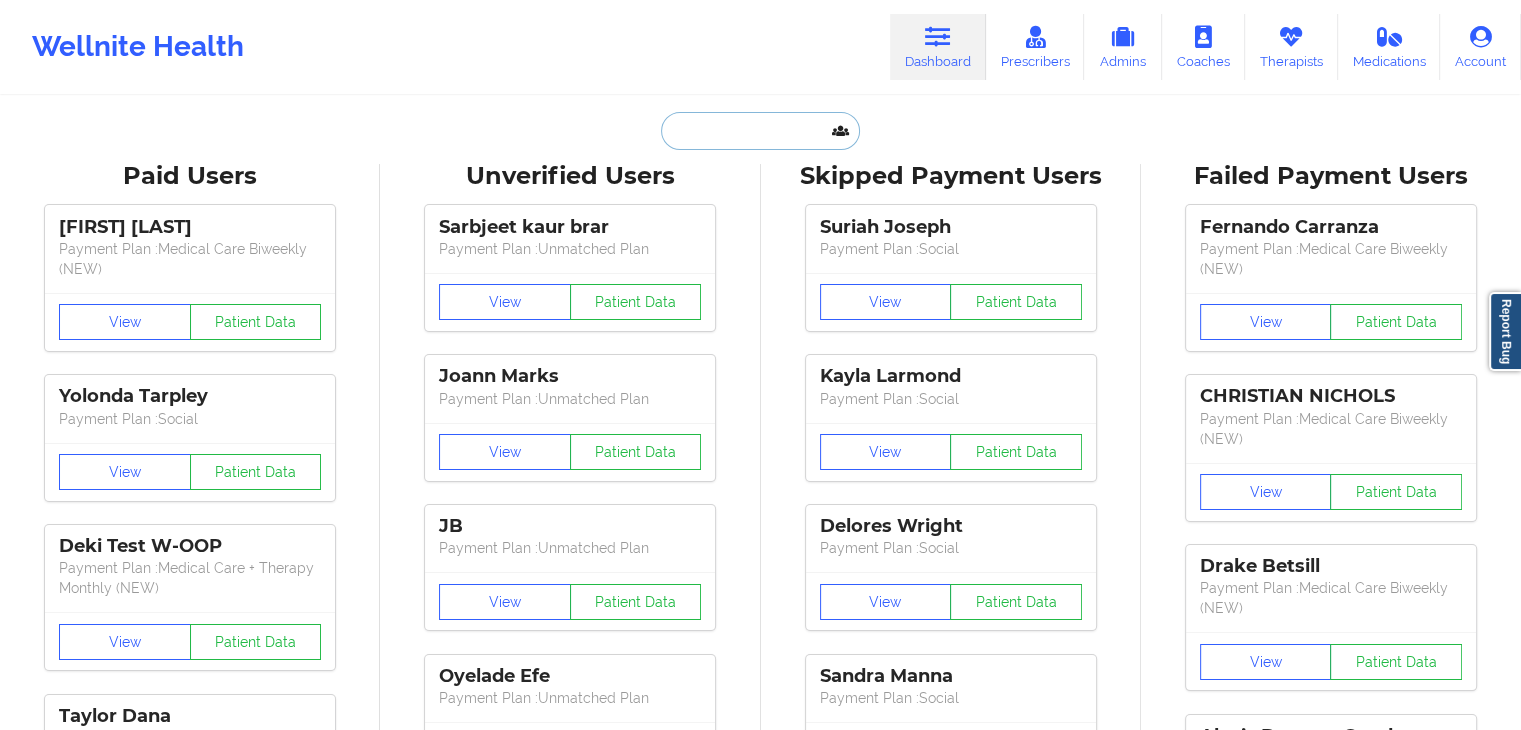 click at bounding box center [760, 131] 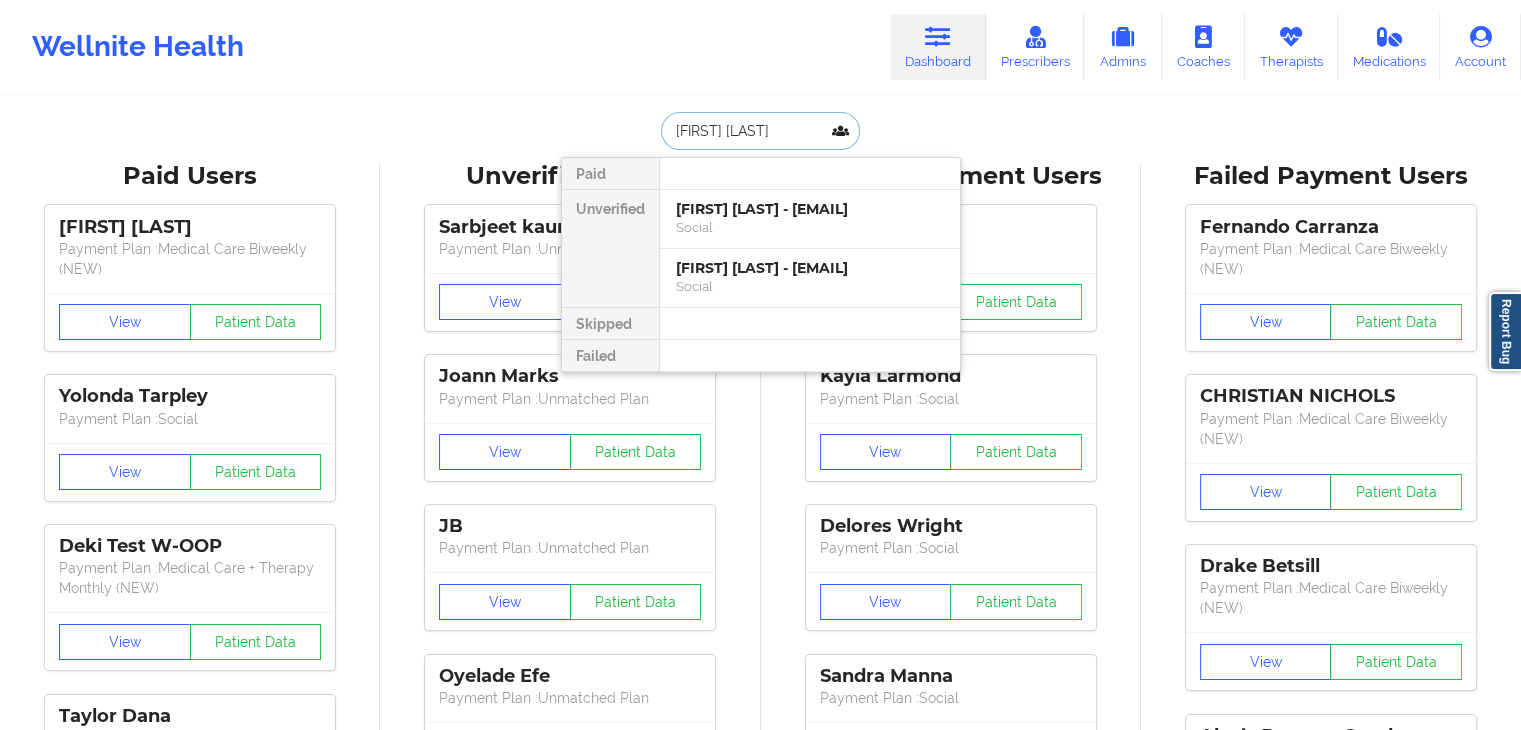 type on "[FIRST] [LAST]" 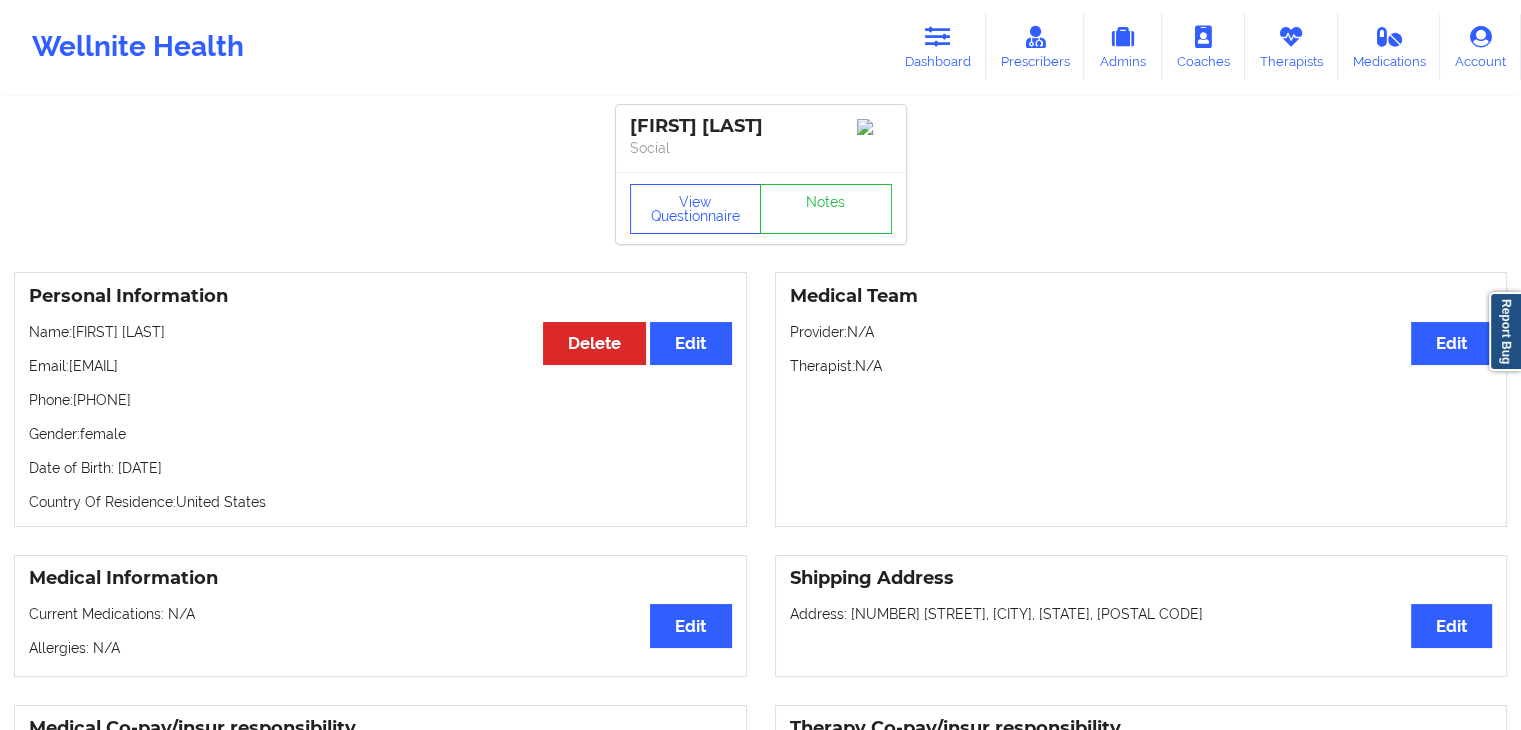 click on "Personal Information Edit Delete Name: [FIRST] [LAST] Email: [EMAIL] Phone: [PHONE] Gender: female Date of Birth: 5th of July 1981 Country Of Residence: [COUNTRY] Medical Team Edit Provider: N/A Therapist: N/A Medical Information Edit Current Medications: N/A Allergies: N/A Shipping Address Edit Address: [NUMBER] [STREET], [CITY], [STATE], [POSTAL CODE] Medical Co-pay/insur responsibility Edit Current session (one time charge): N/A Recurring co-pay charge - all prescriber sessions : N/A Recurring co-pay charge - prescriber 10 min : N/A Recurring co-pay charge - prescriber 30 min : N/A Therapy Co-pay/insur responsibility Edit Current session (one time charge): N/A Recurring co-pay charge - all therapy sessions : 25 Recurring co-pay charge - therapy 30 min : 25 Recurring co-pay charge - therapy 45 min : 25 Recurring co-pay charge - therapy 60 min : 25 State of Residence Edit State: Louisiana Insurance Address City:" at bounding box center [760, 1003] 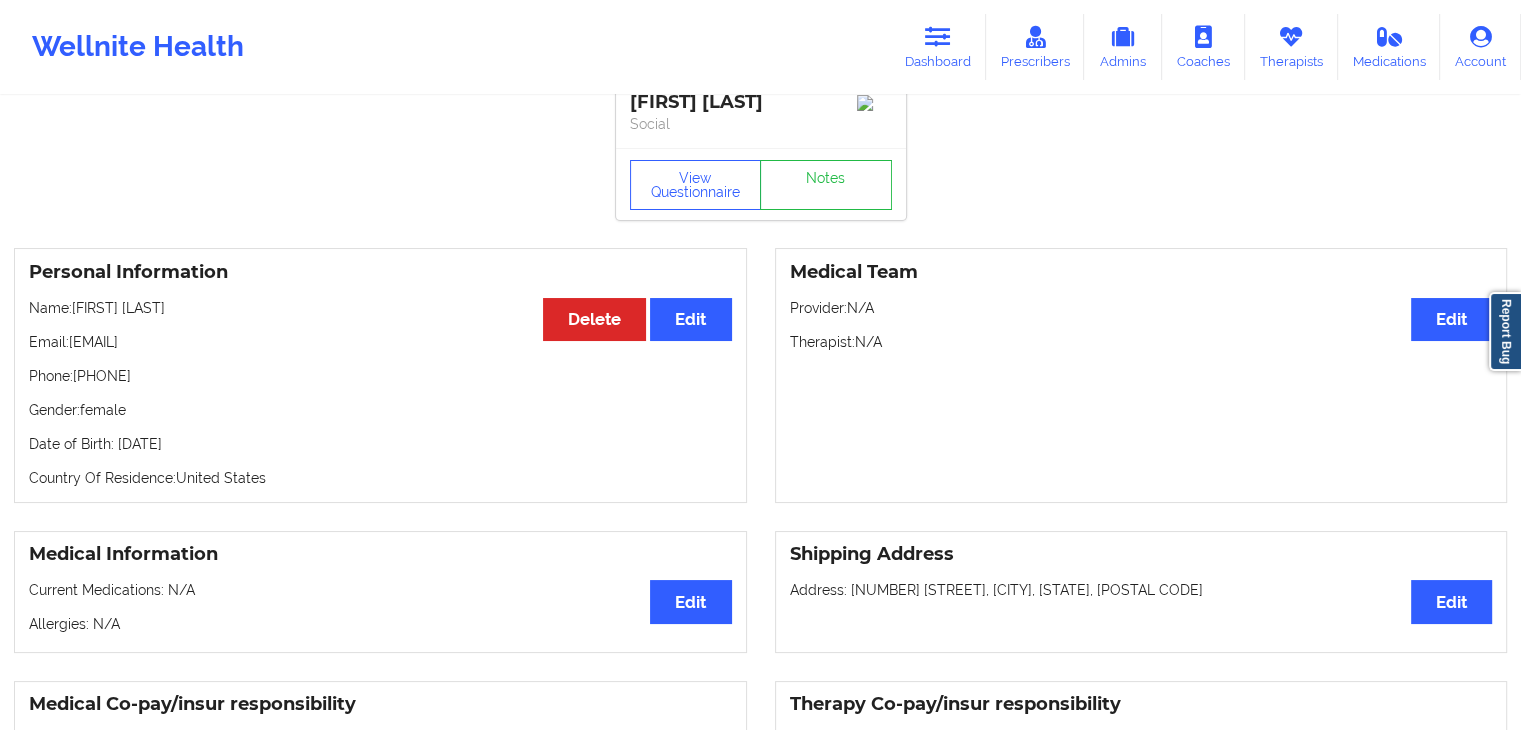scroll, scrollTop: 0, scrollLeft: 0, axis: both 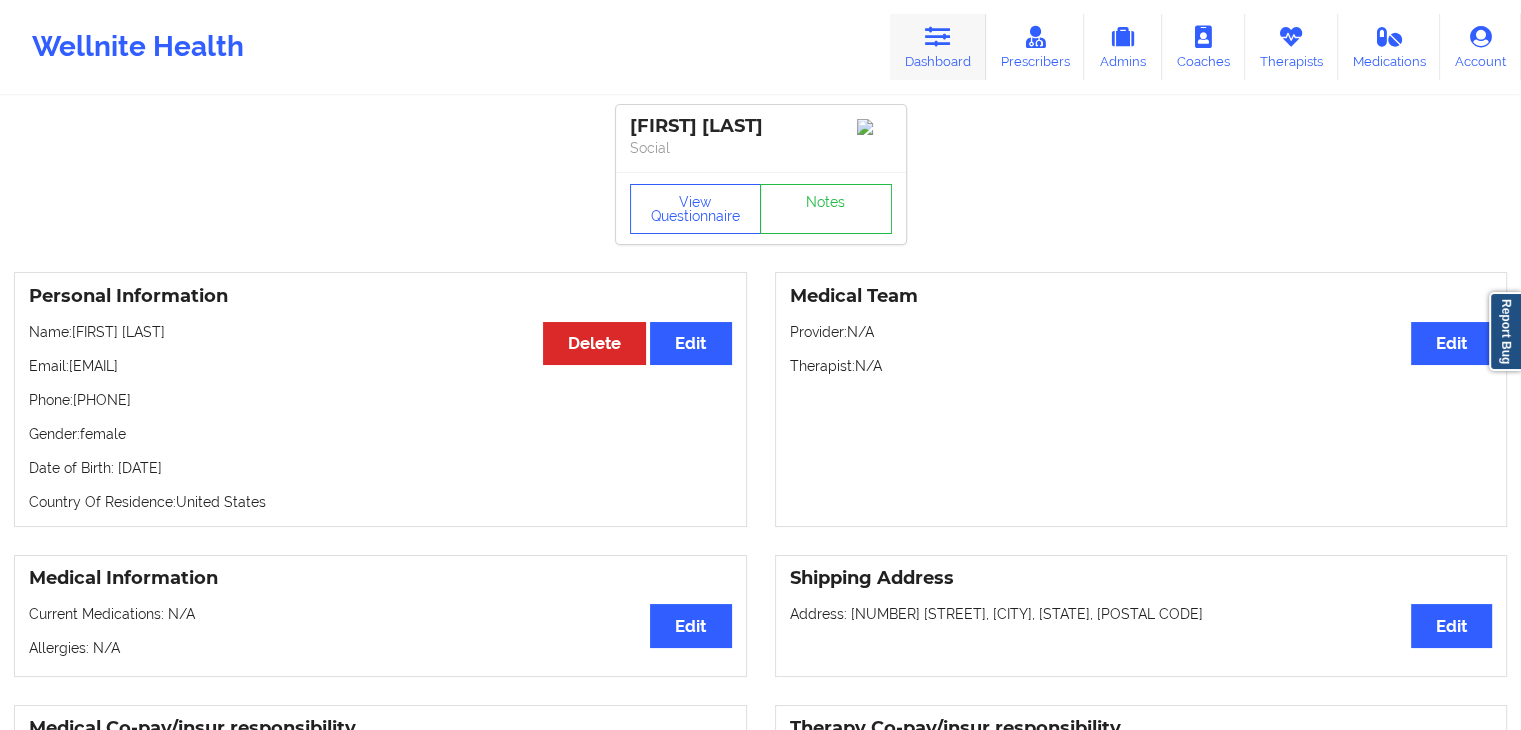 click at bounding box center [938, 37] 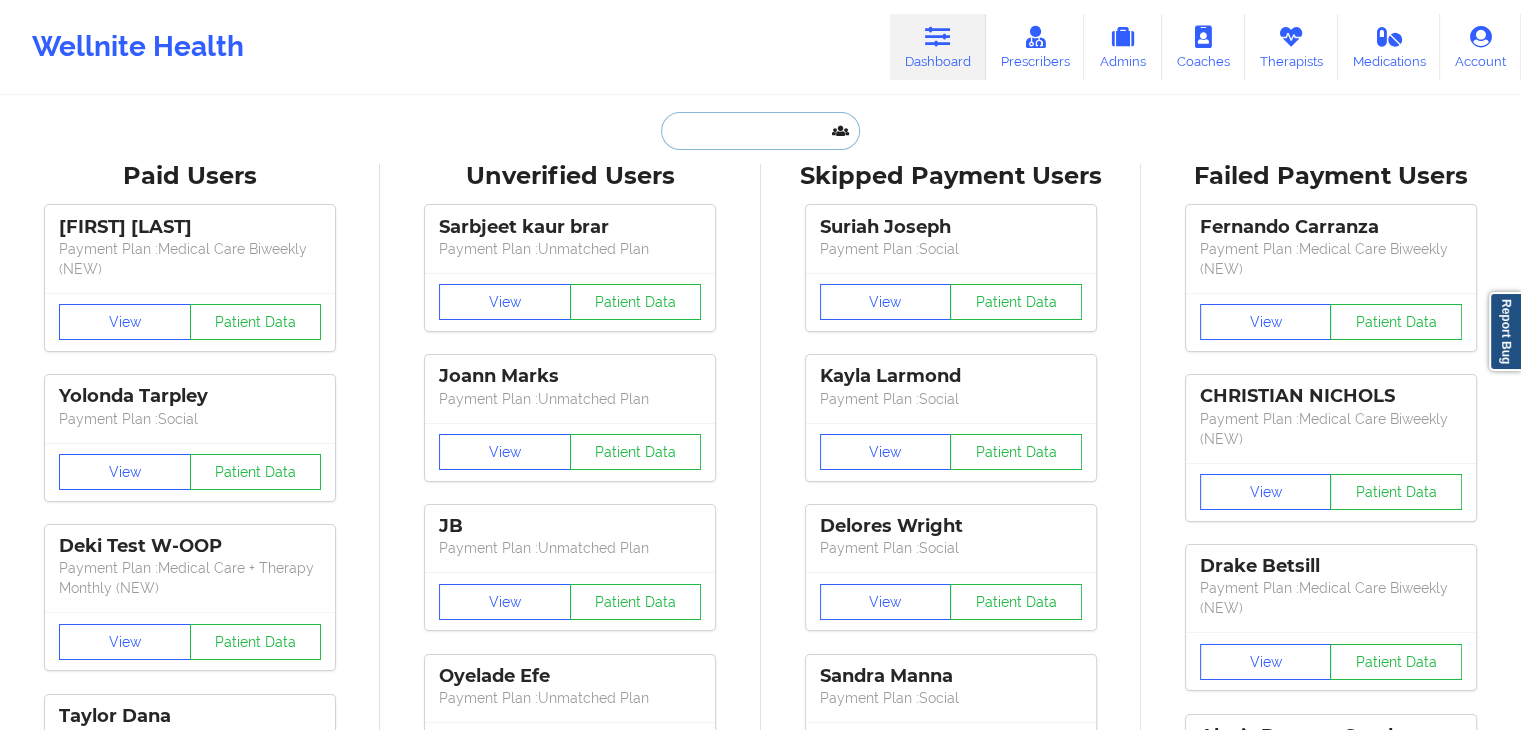 click at bounding box center [760, 131] 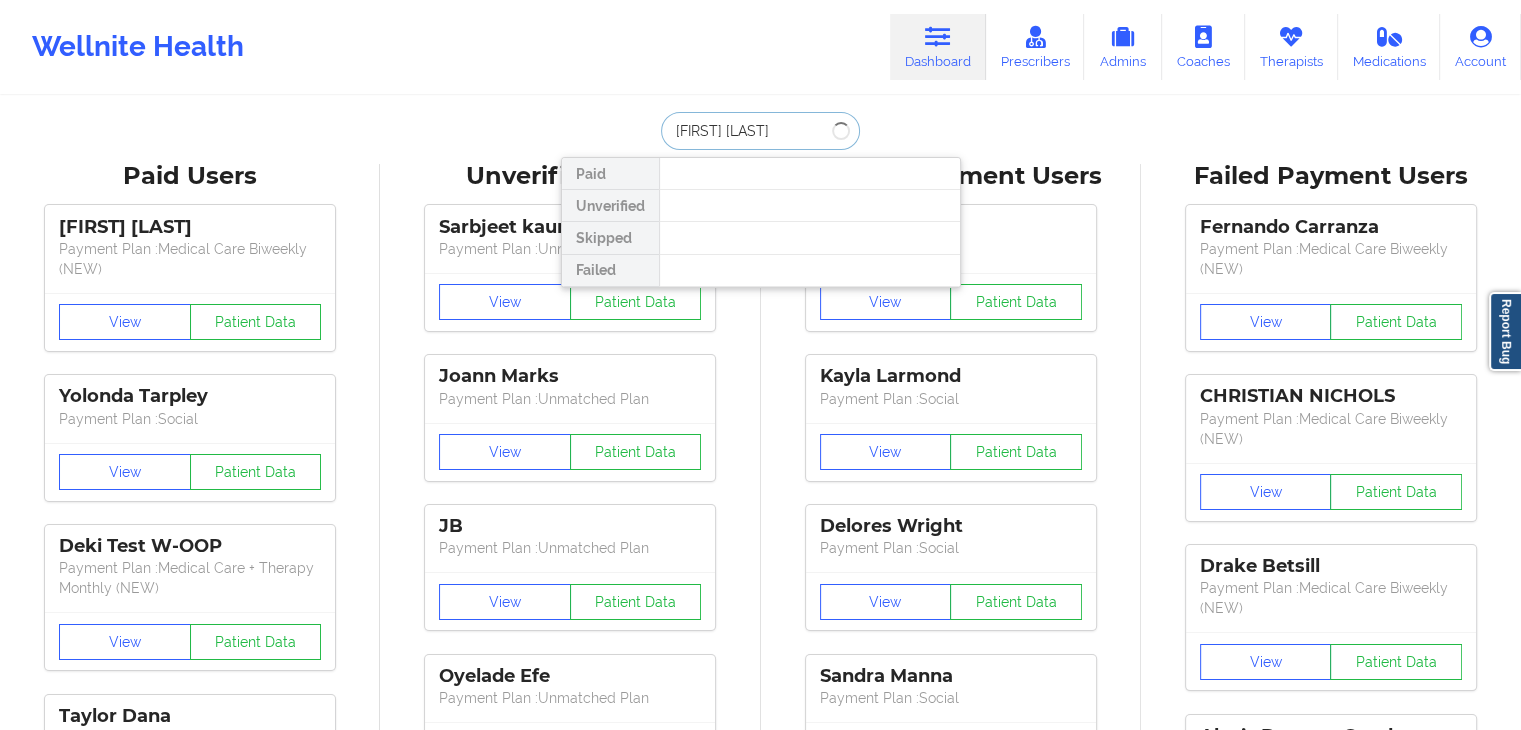 type on "[FIRST] [LAST]" 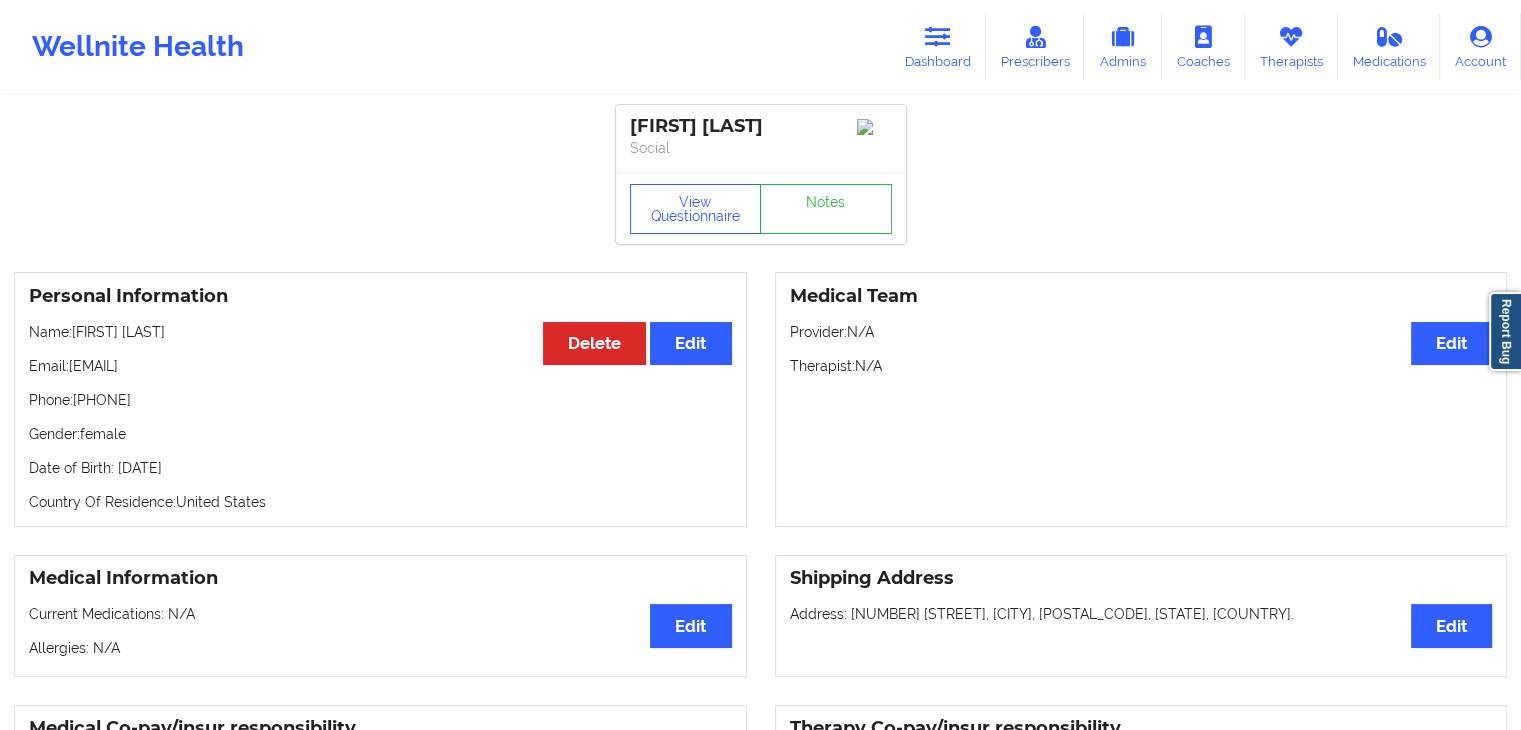 click on "Name:  [FIRST] [LAST]" at bounding box center (380, 332) 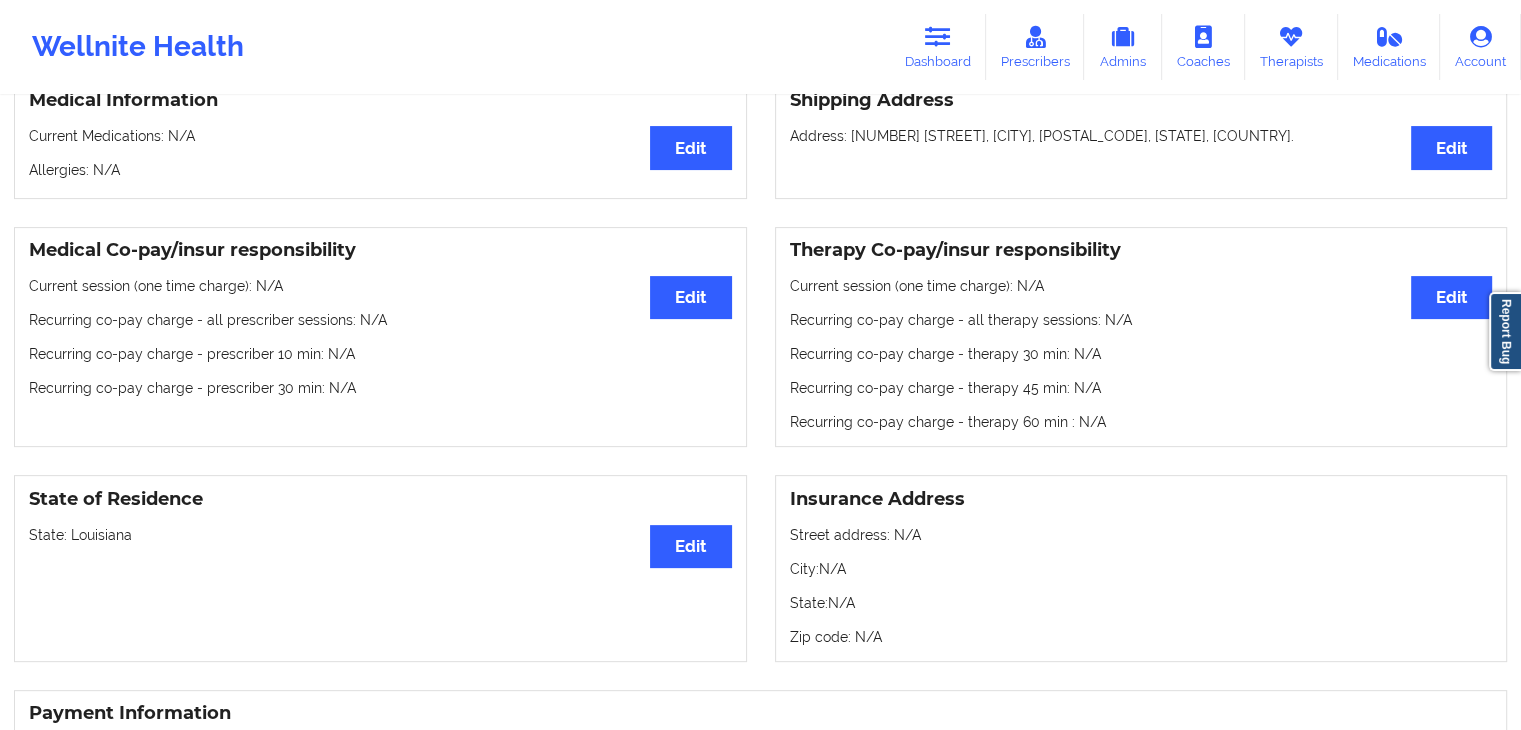 scroll, scrollTop: 480, scrollLeft: 0, axis: vertical 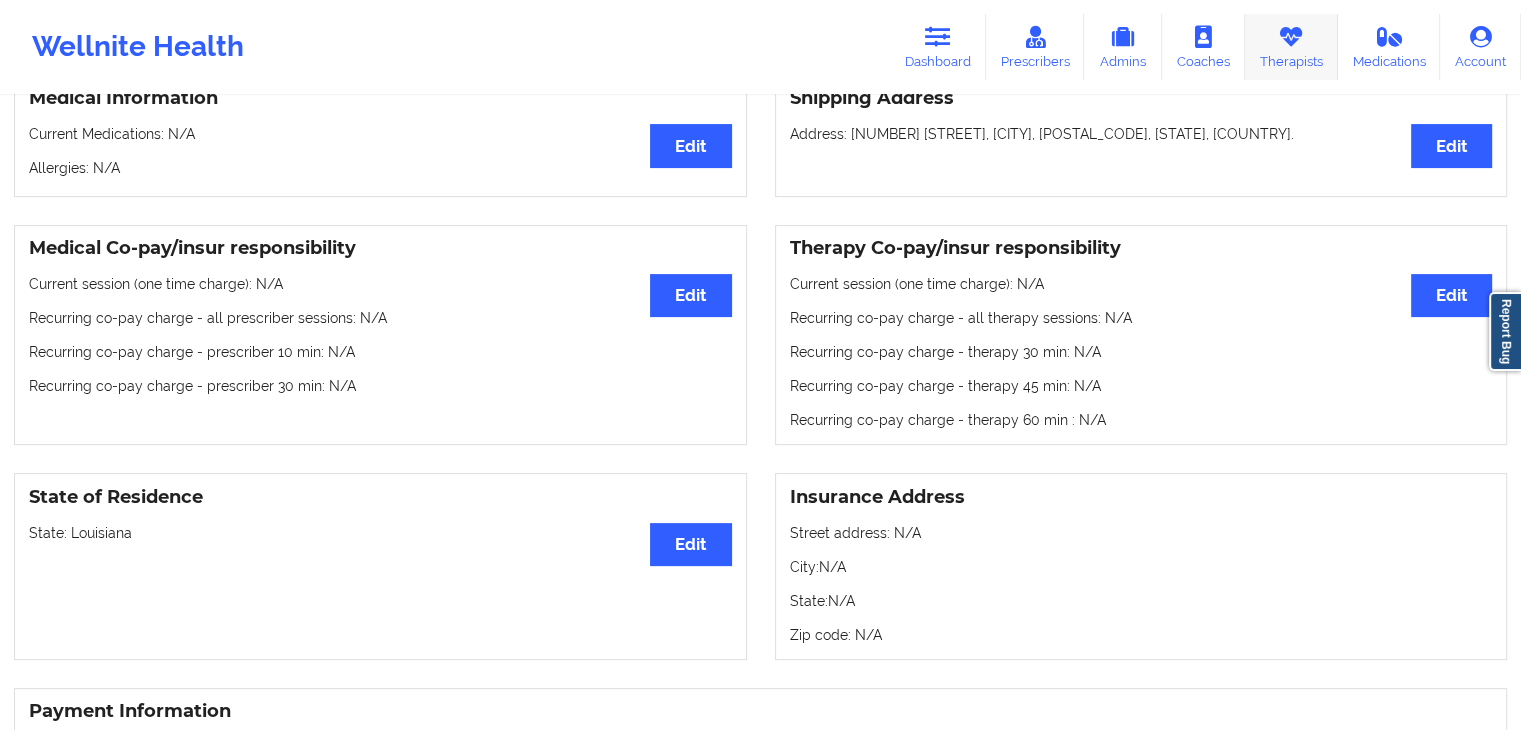 click on "Therapists" at bounding box center [1291, 47] 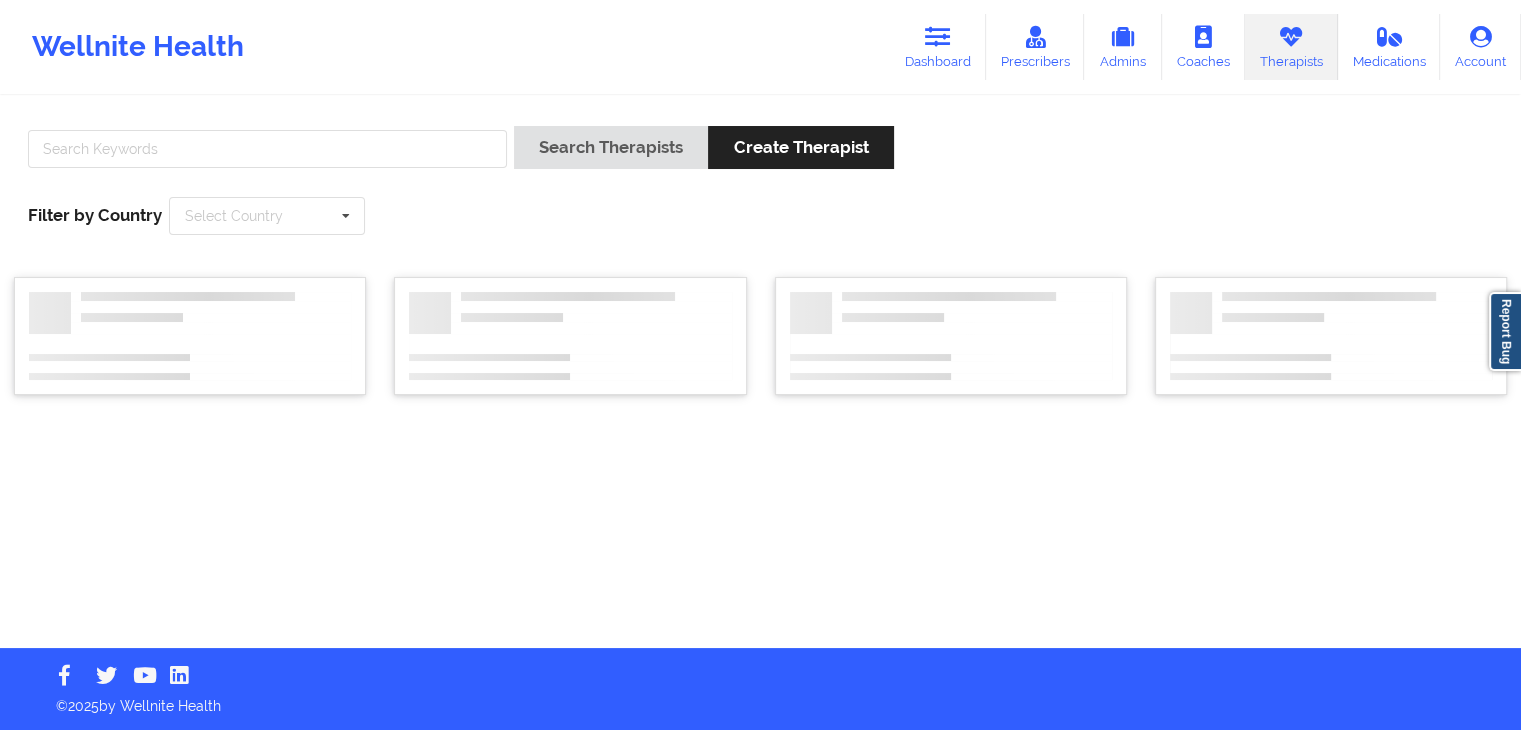 scroll, scrollTop: 0, scrollLeft: 0, axis: both 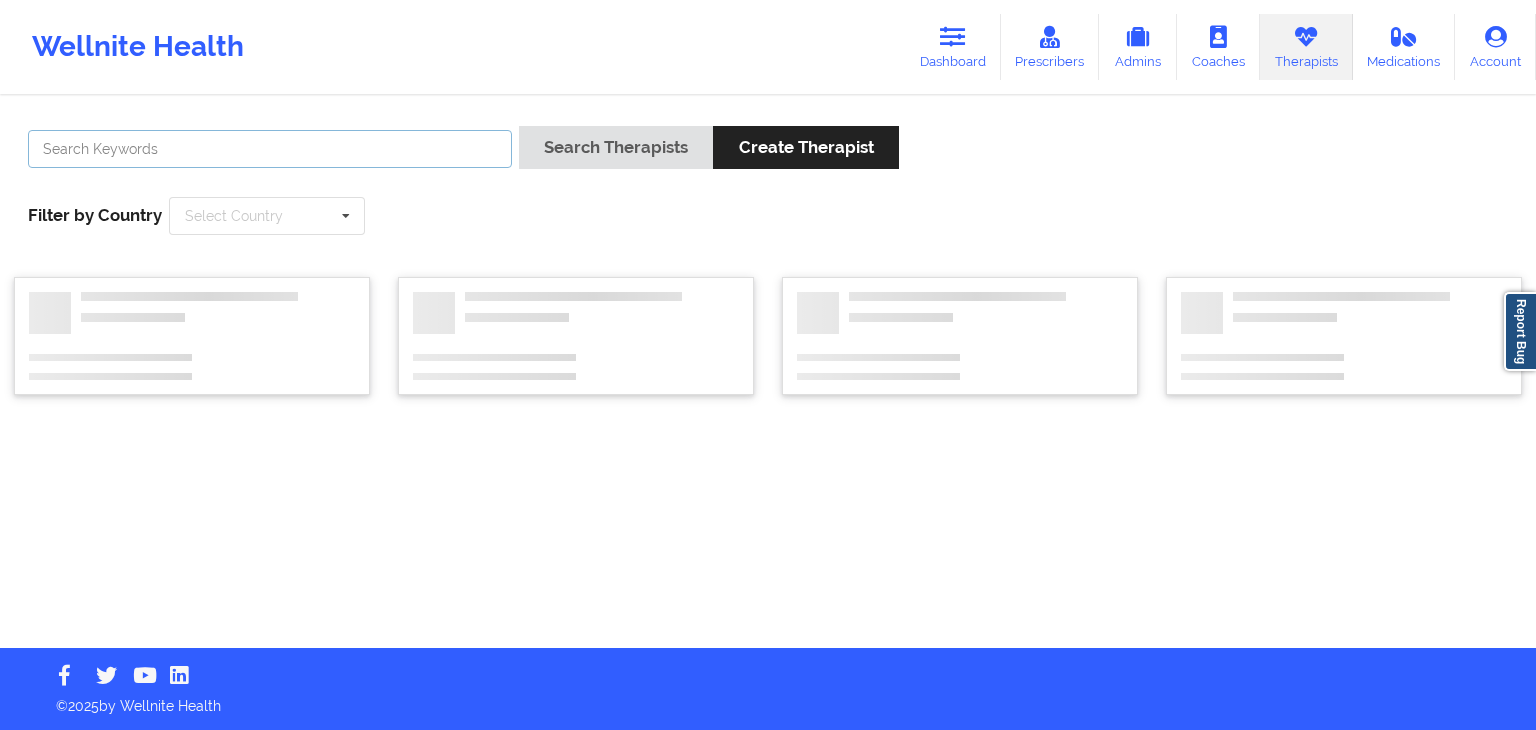 click at bounding box center (270, 149) 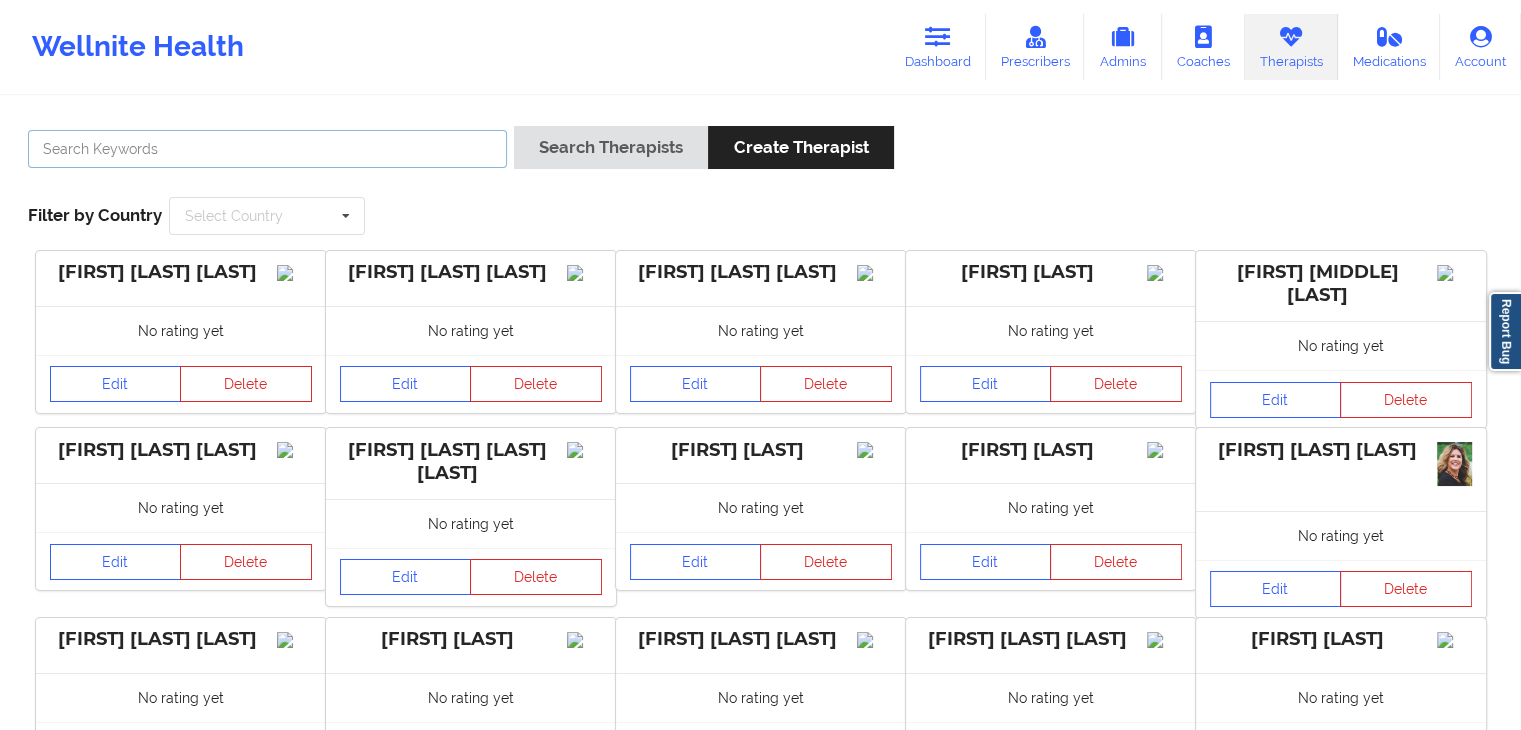 click at bounding box center (267, 149) 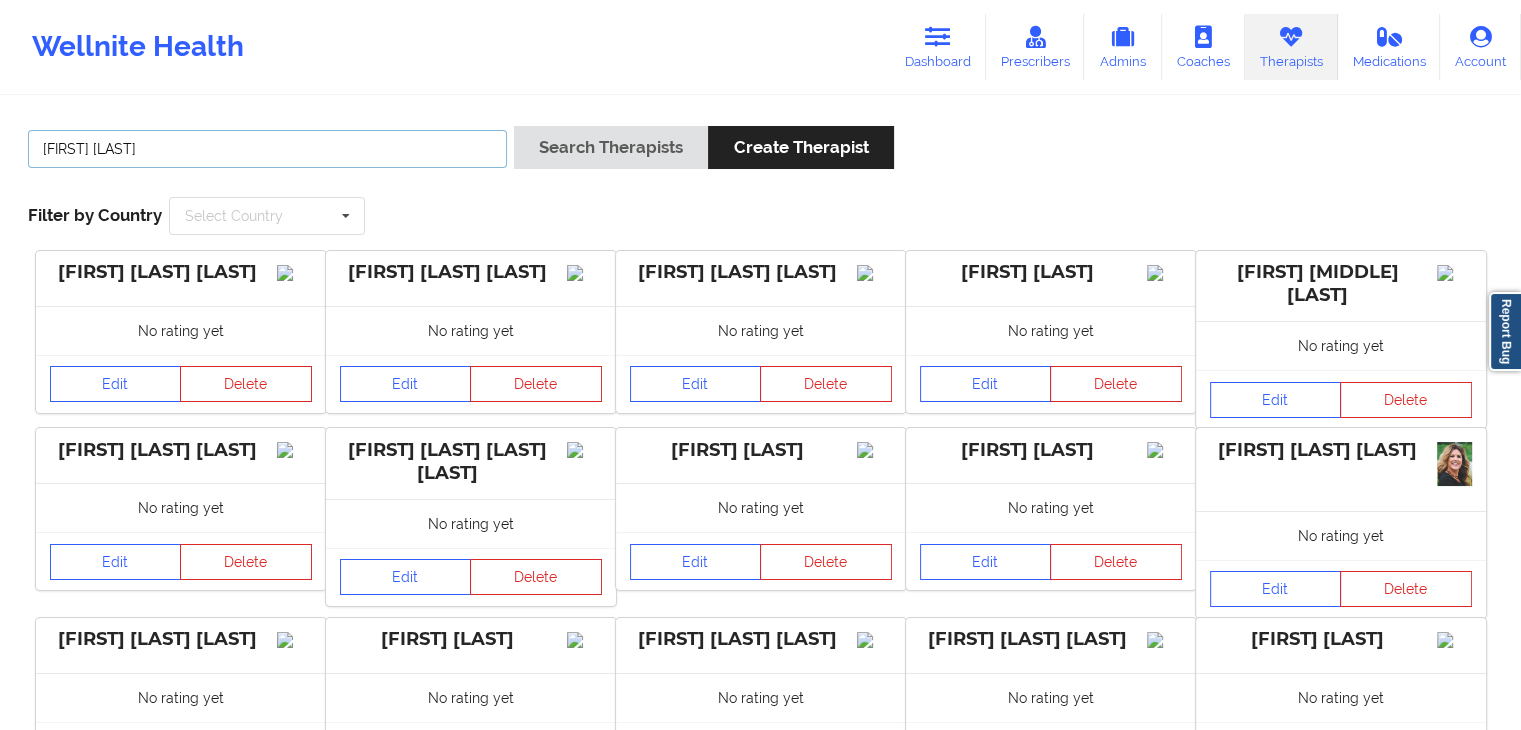 type on "[FIRST] [LAST]" 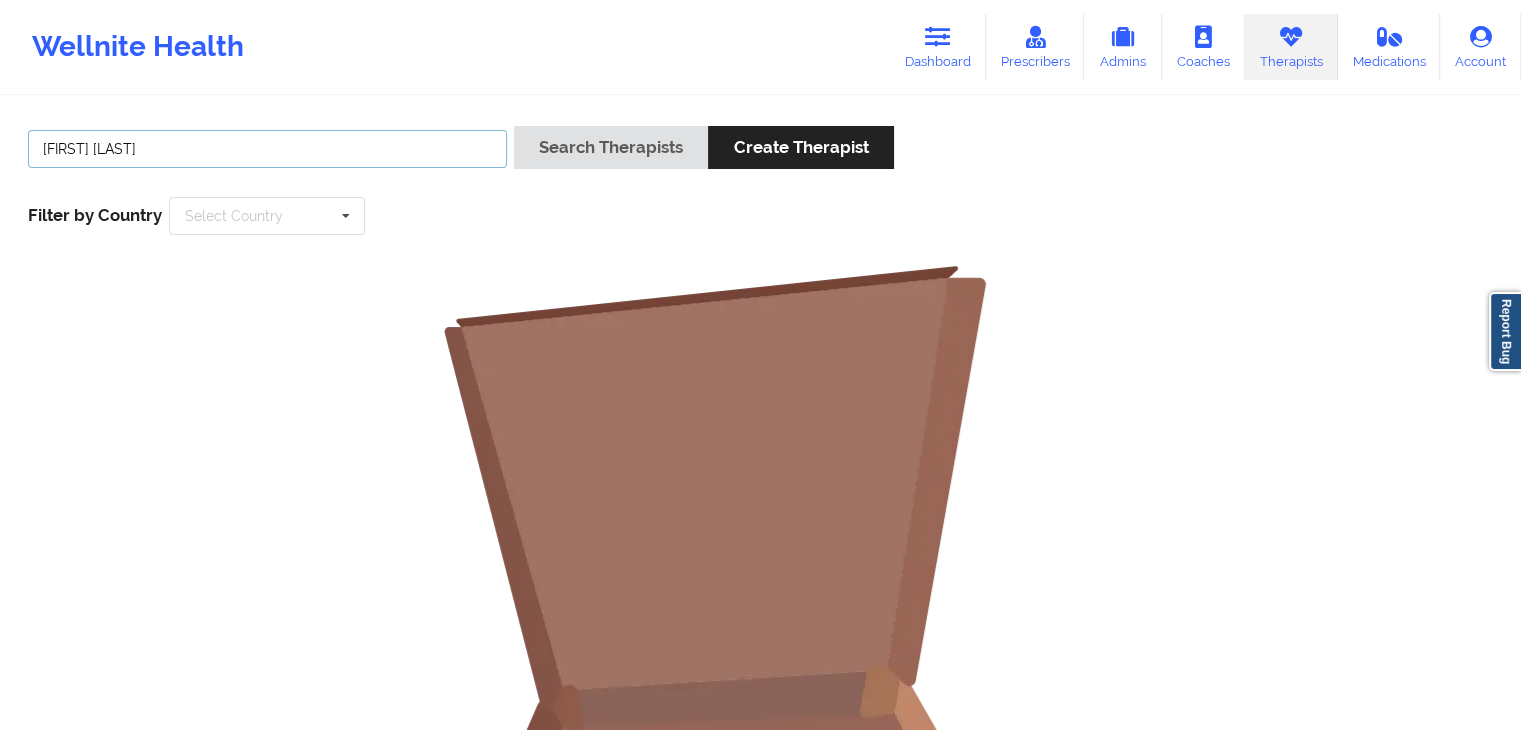 drag, startPoint x: 171, startPoint y: 143, endPoint x: 19, endPoint y: 141, distance: 152.01315 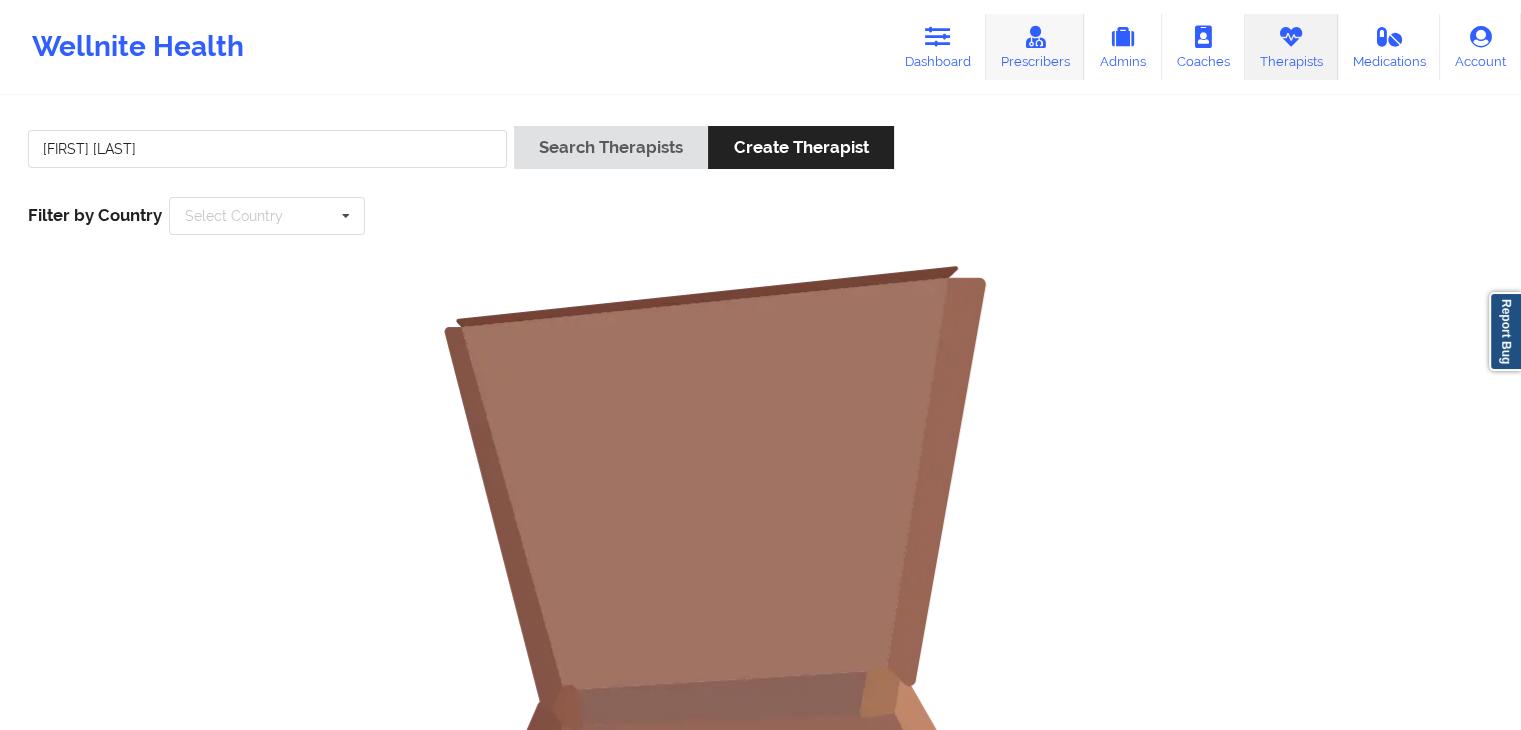 click on "Prescribers" at bounding box center [1035, 47] 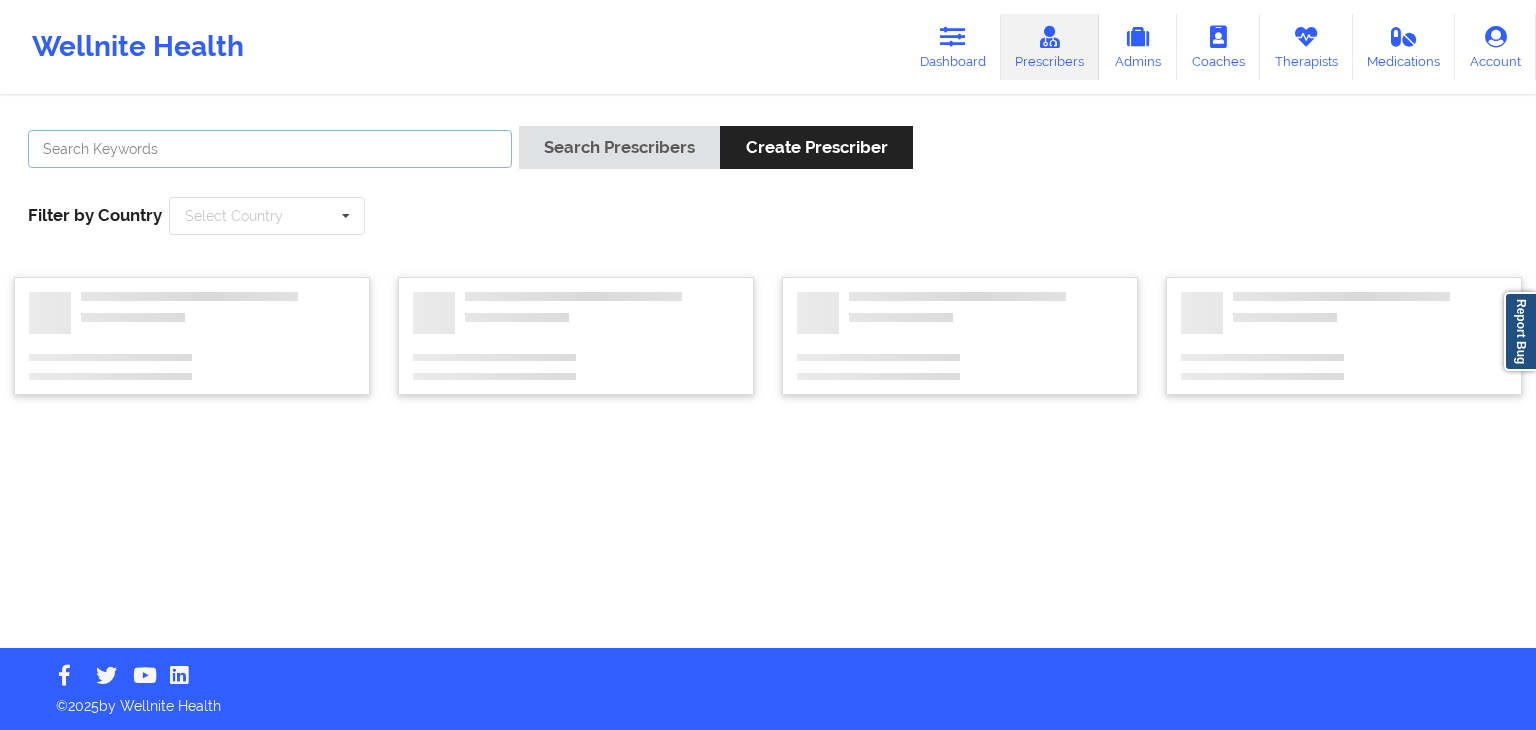paste on "[FIRST] [LAST]" 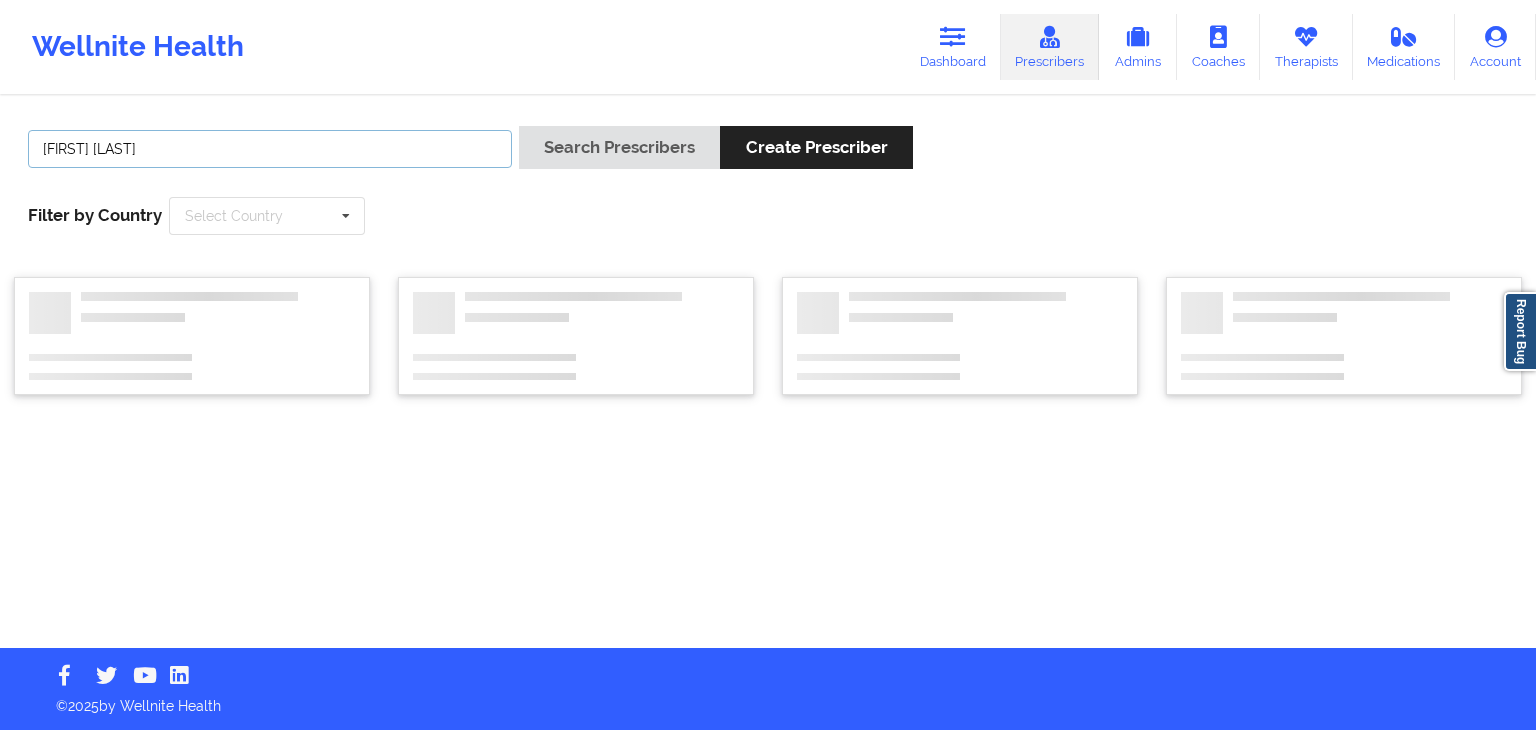 type on "[FIRST] [LAST]" 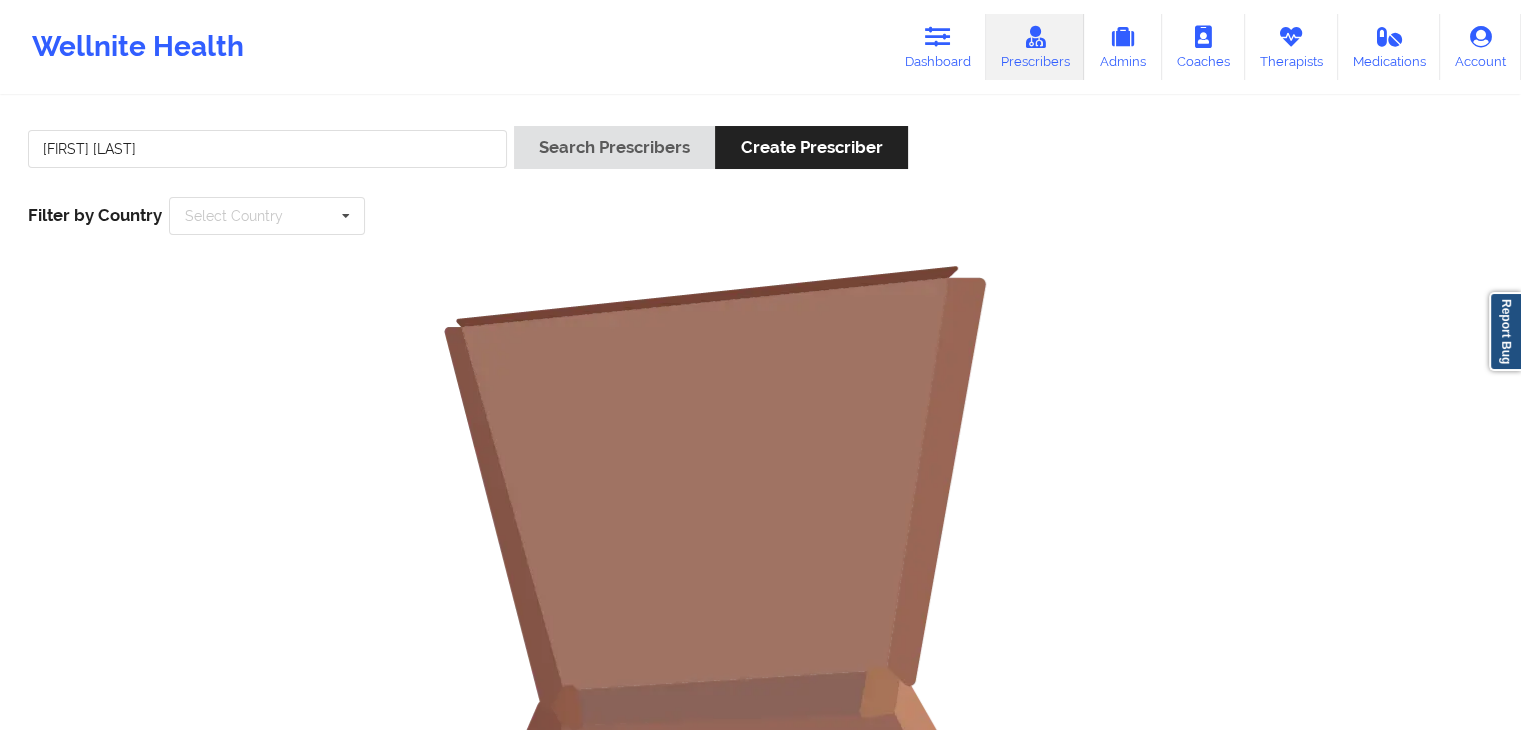 click on "[FIRST] [LAST]" at bounding box center (267, 154) 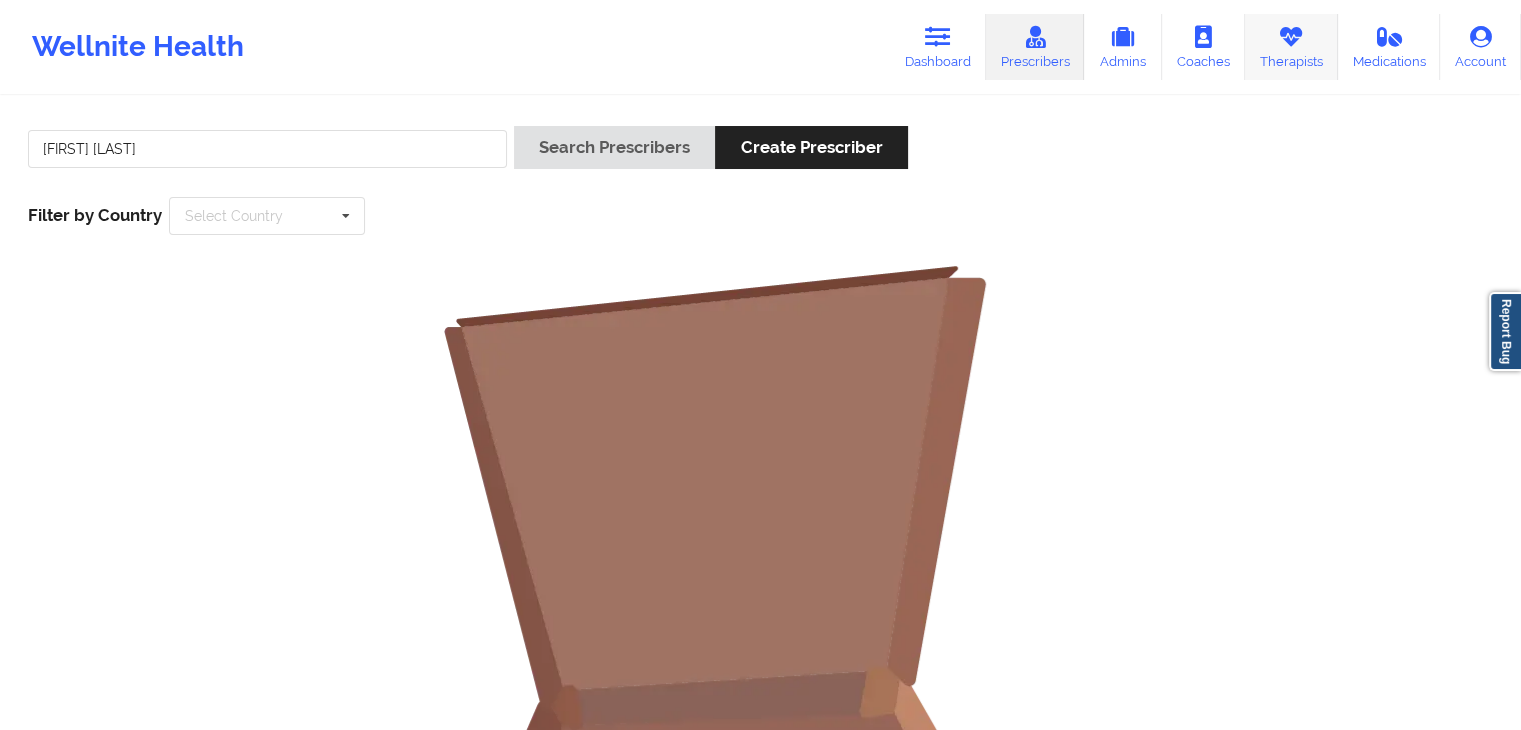 click on "Therapists" at bounding box center (1291, 47) 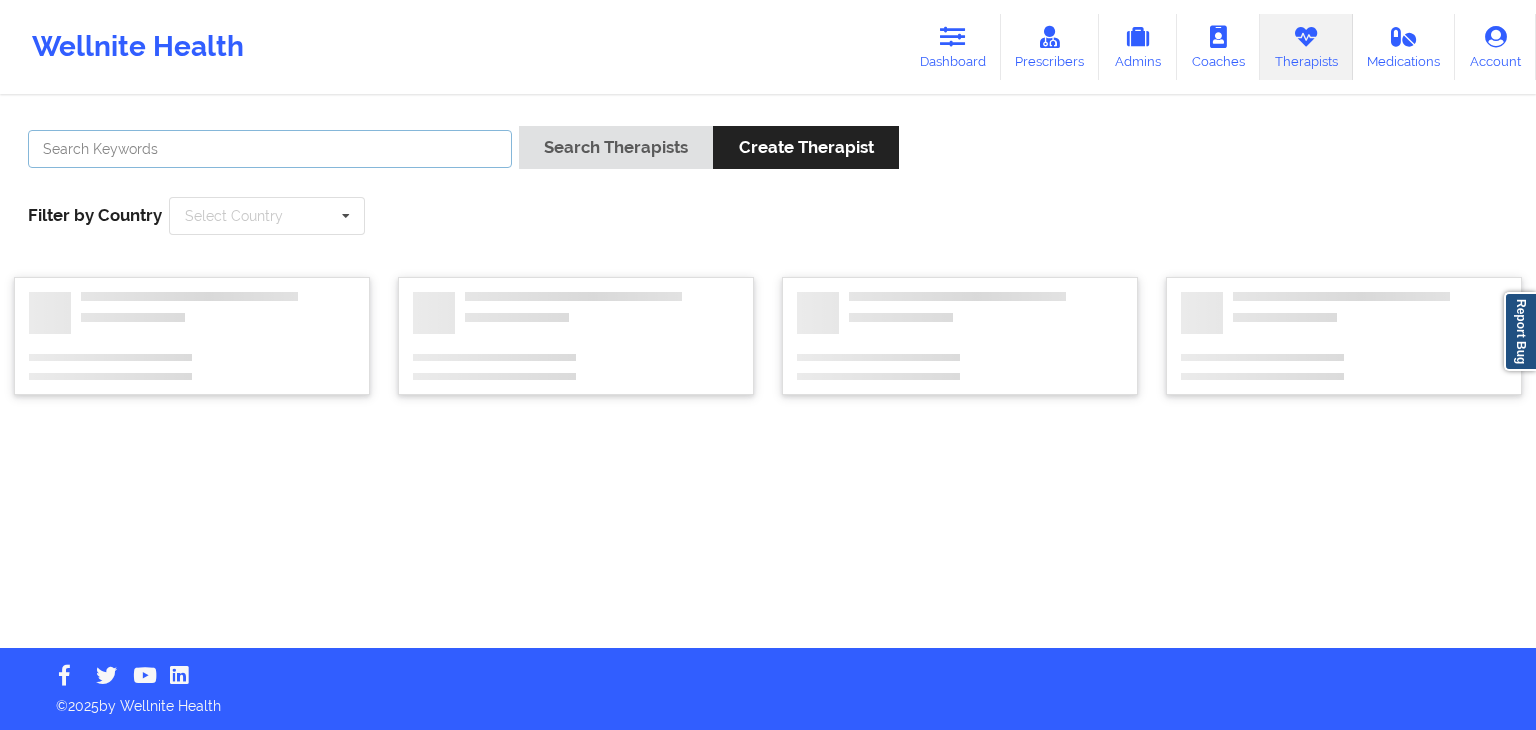 click at bounding box center (270, 149) 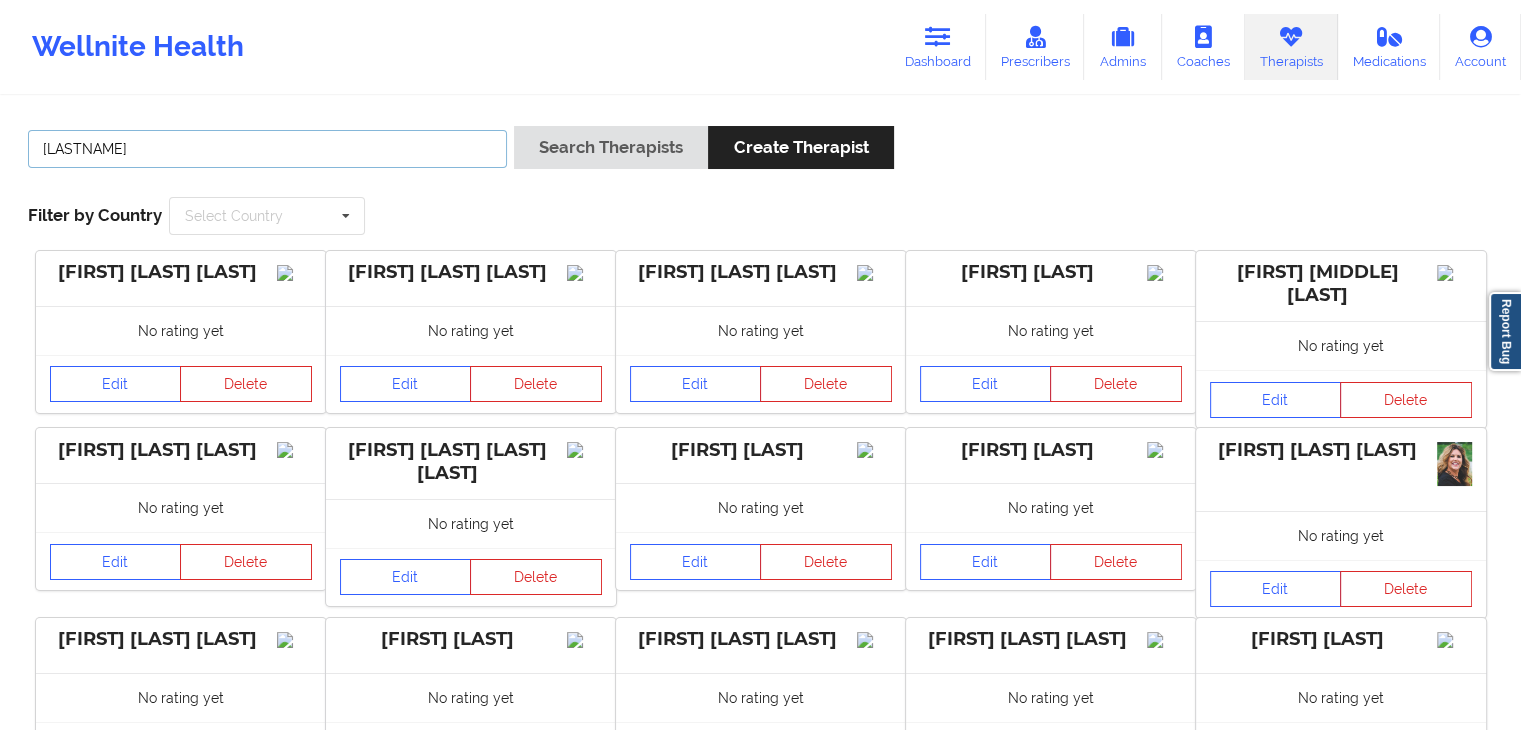 type on "[LASTNAME]" 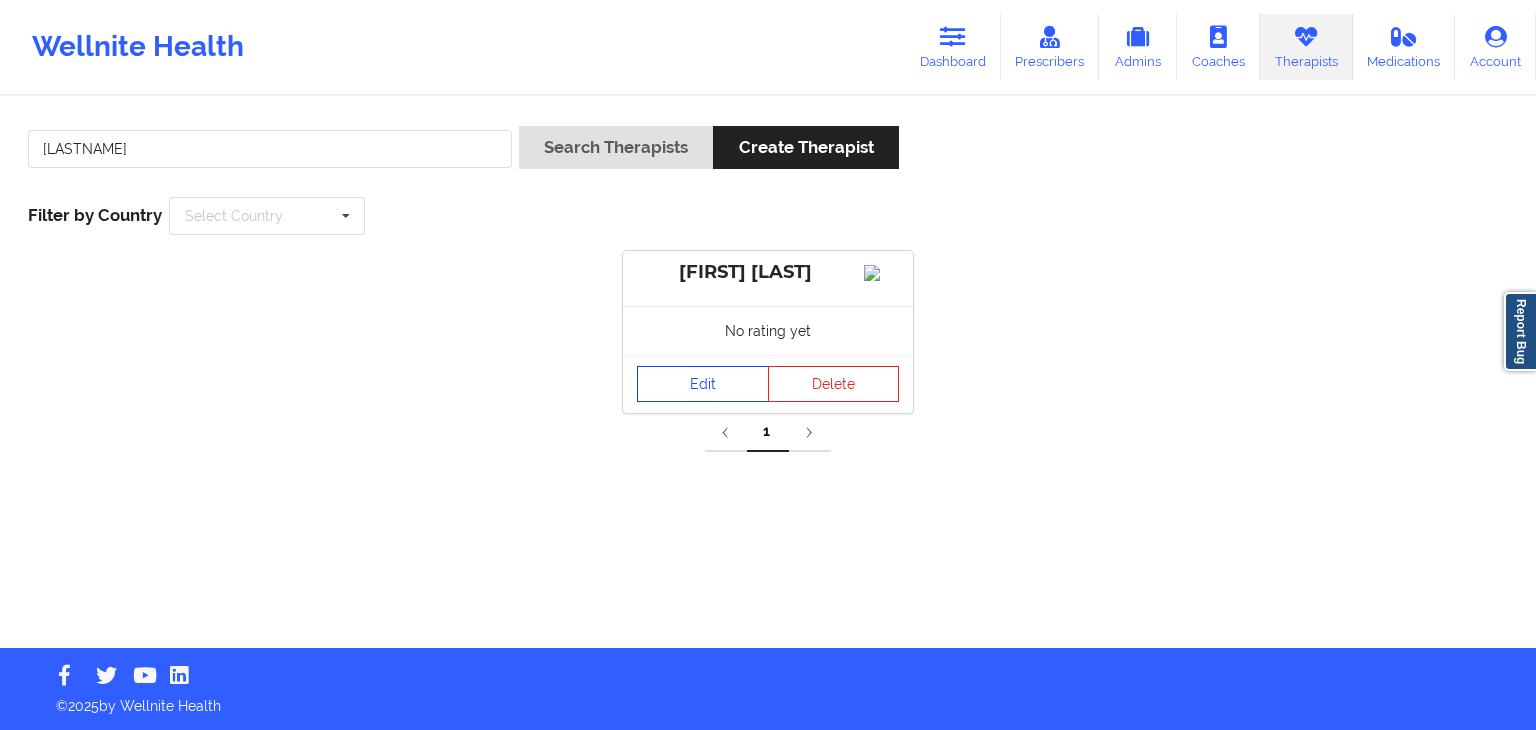 click on "Edit" at bounding box center [703, 384] 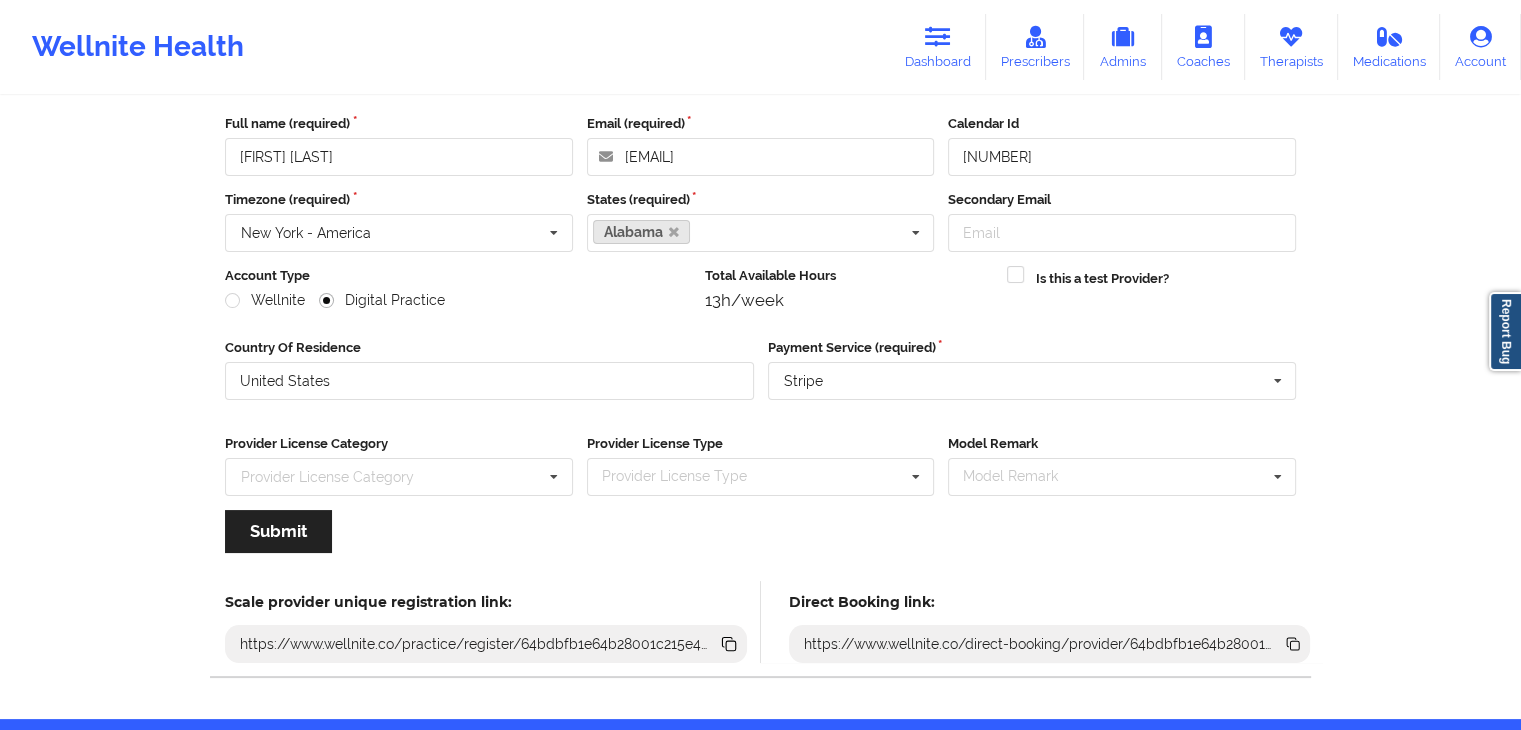 scroll, scrollTop: 166, scrollLeft: 0, axis: vertical 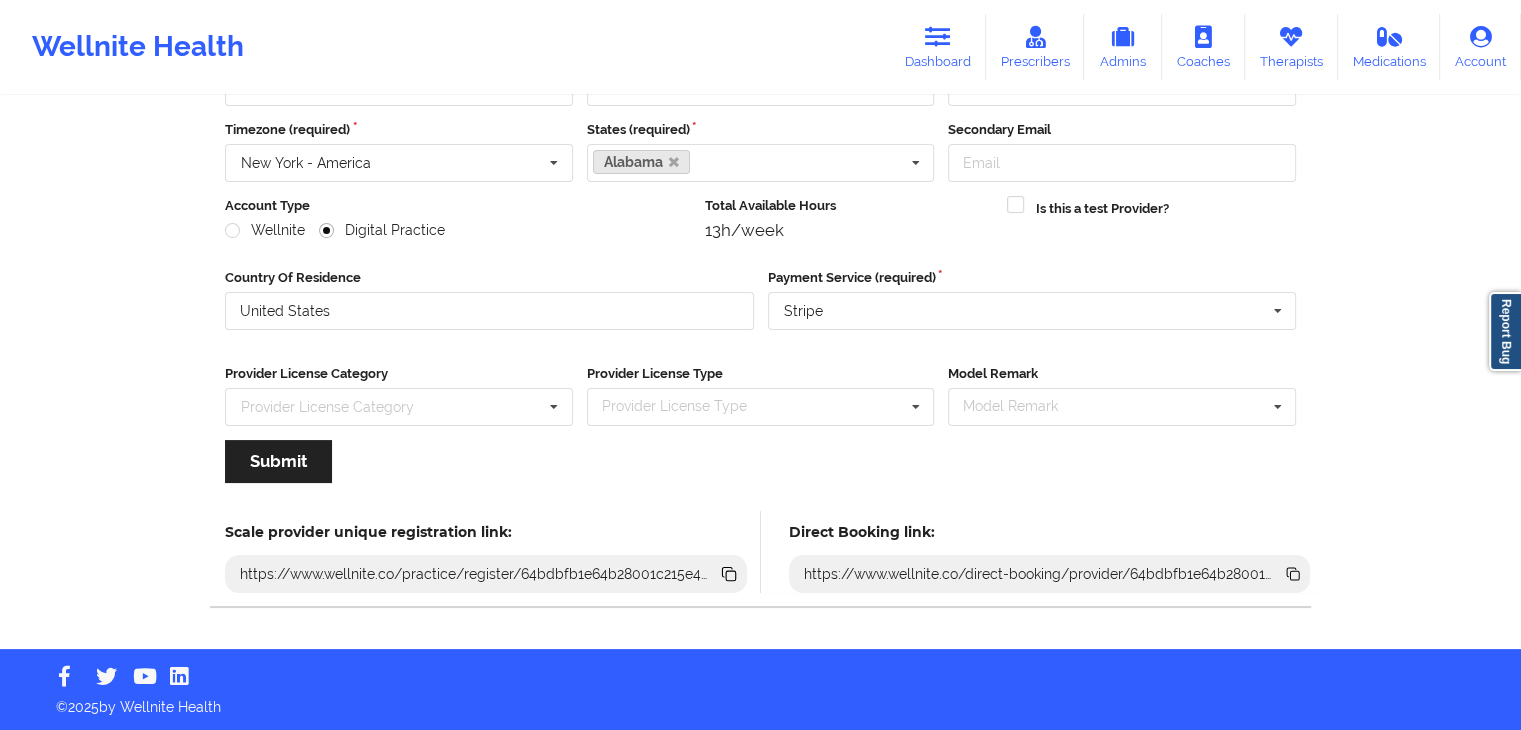 click 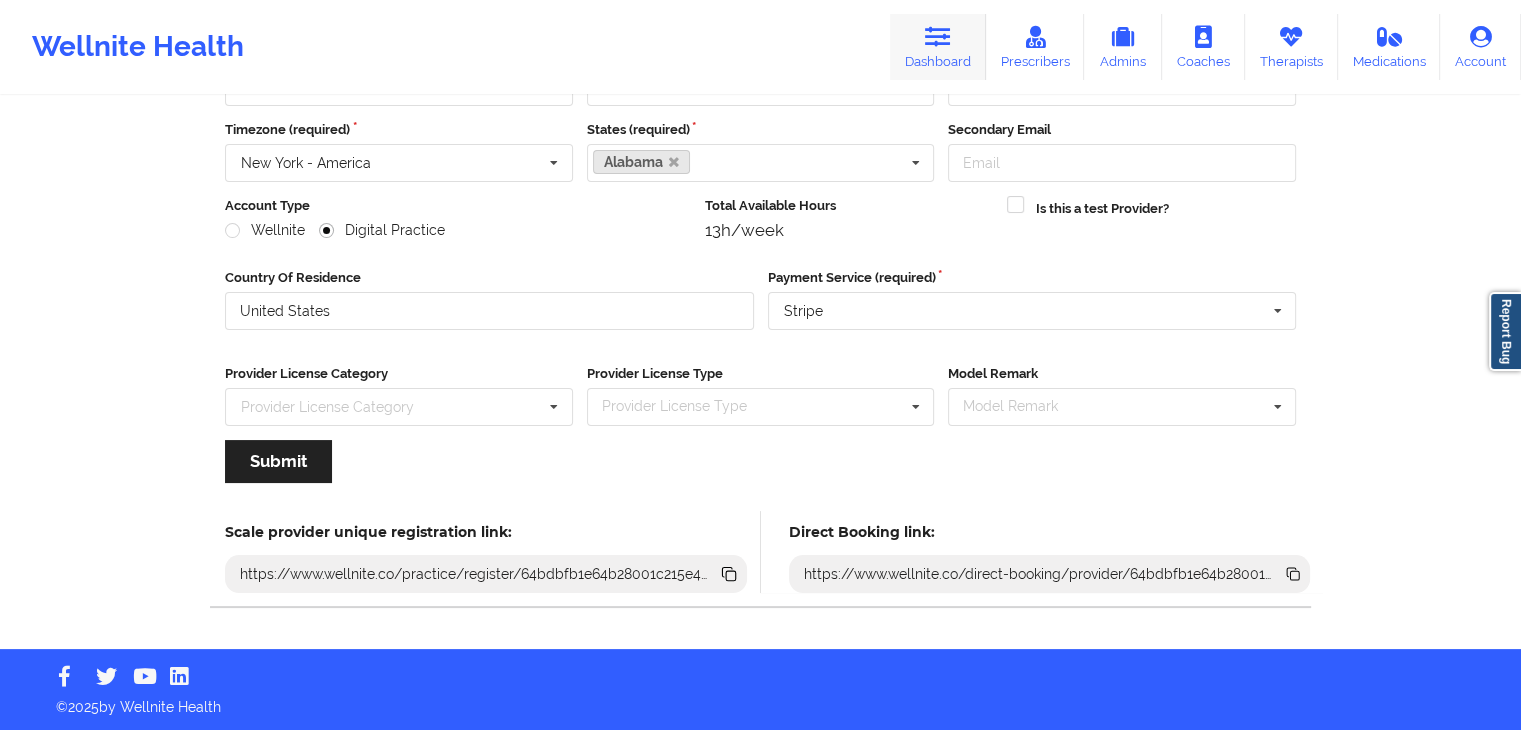 click at bounding box center [938, 37] 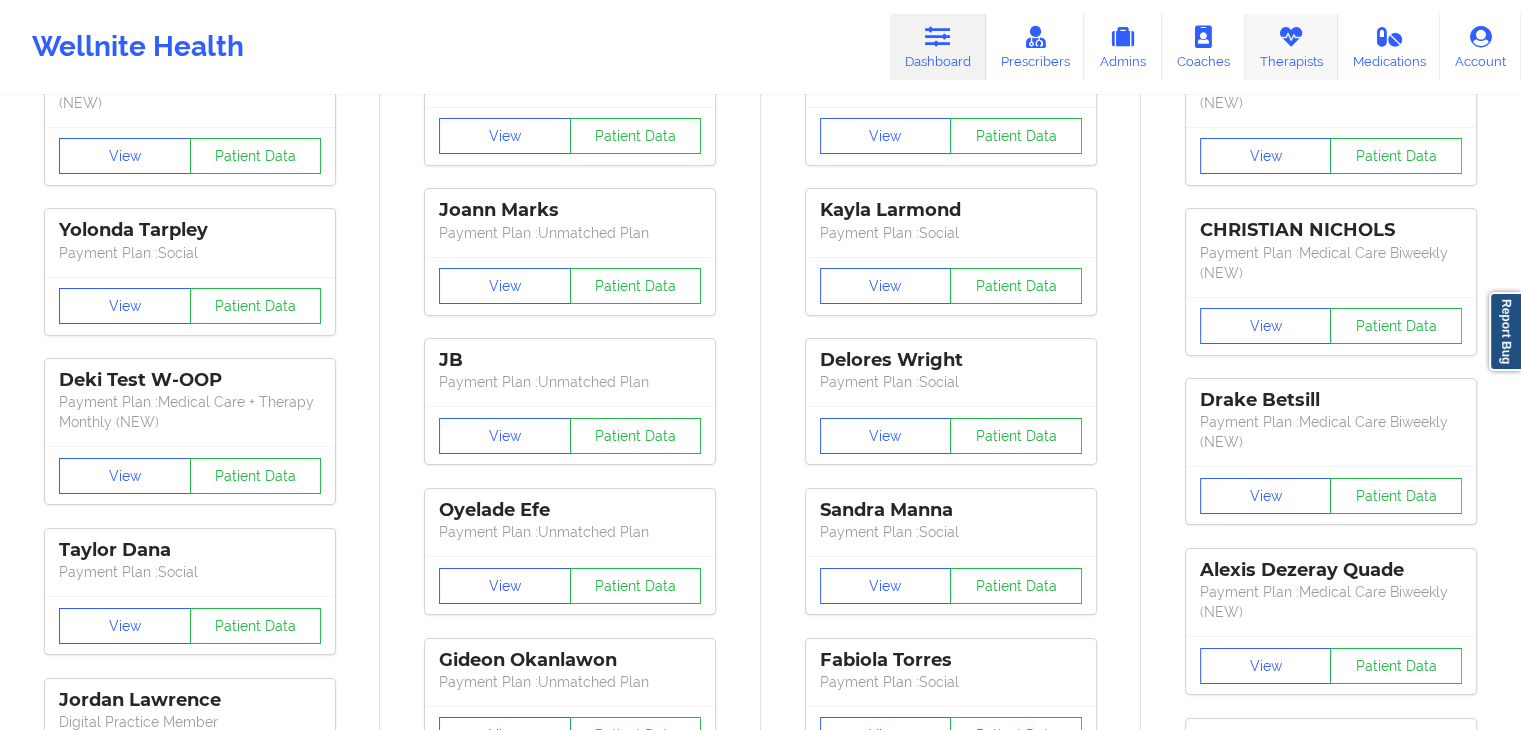 click on "Therapists" at bounding box center (1291, 47) 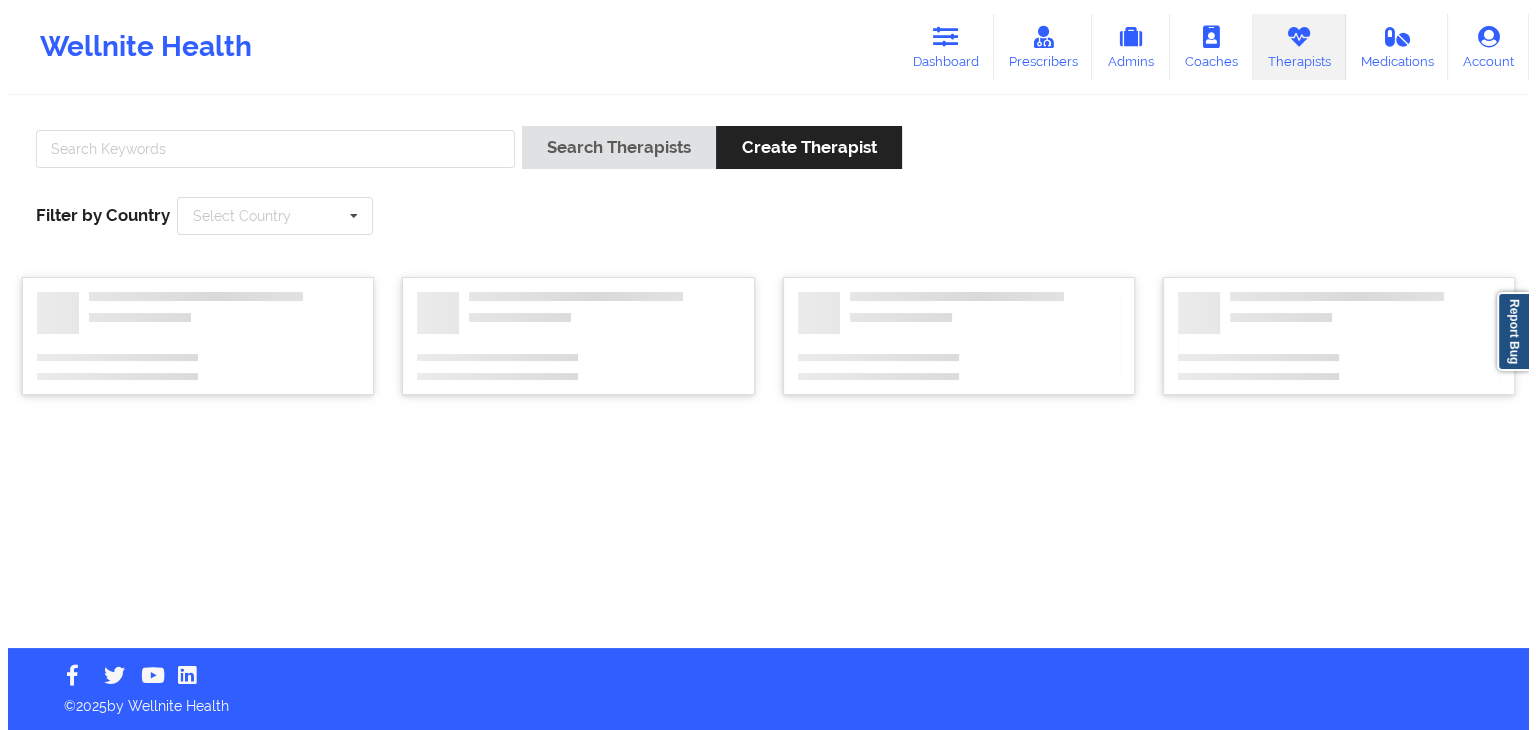 scroll, scrollTop: 0, scrollLeft: 0, axis: both 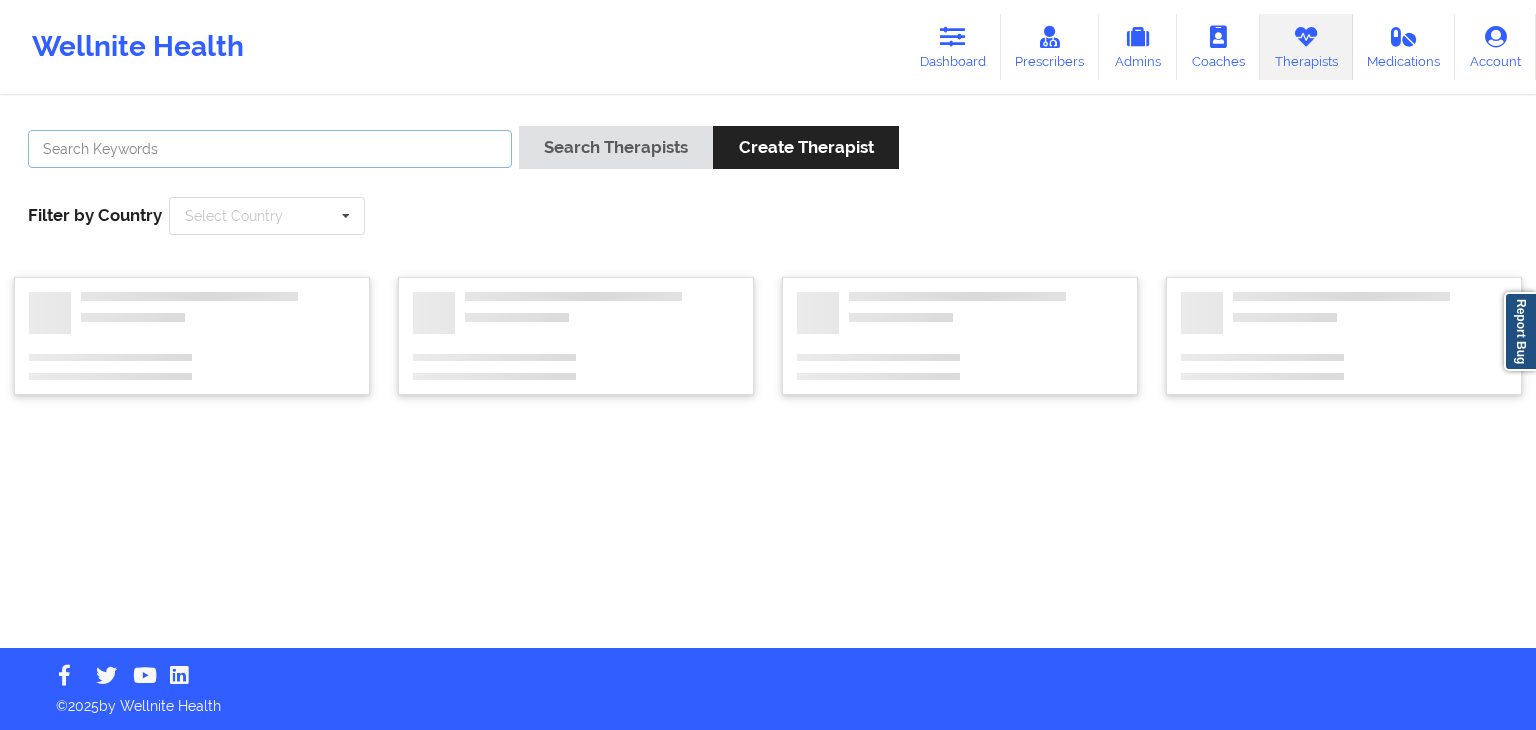 click at bounding box center (270, 149) 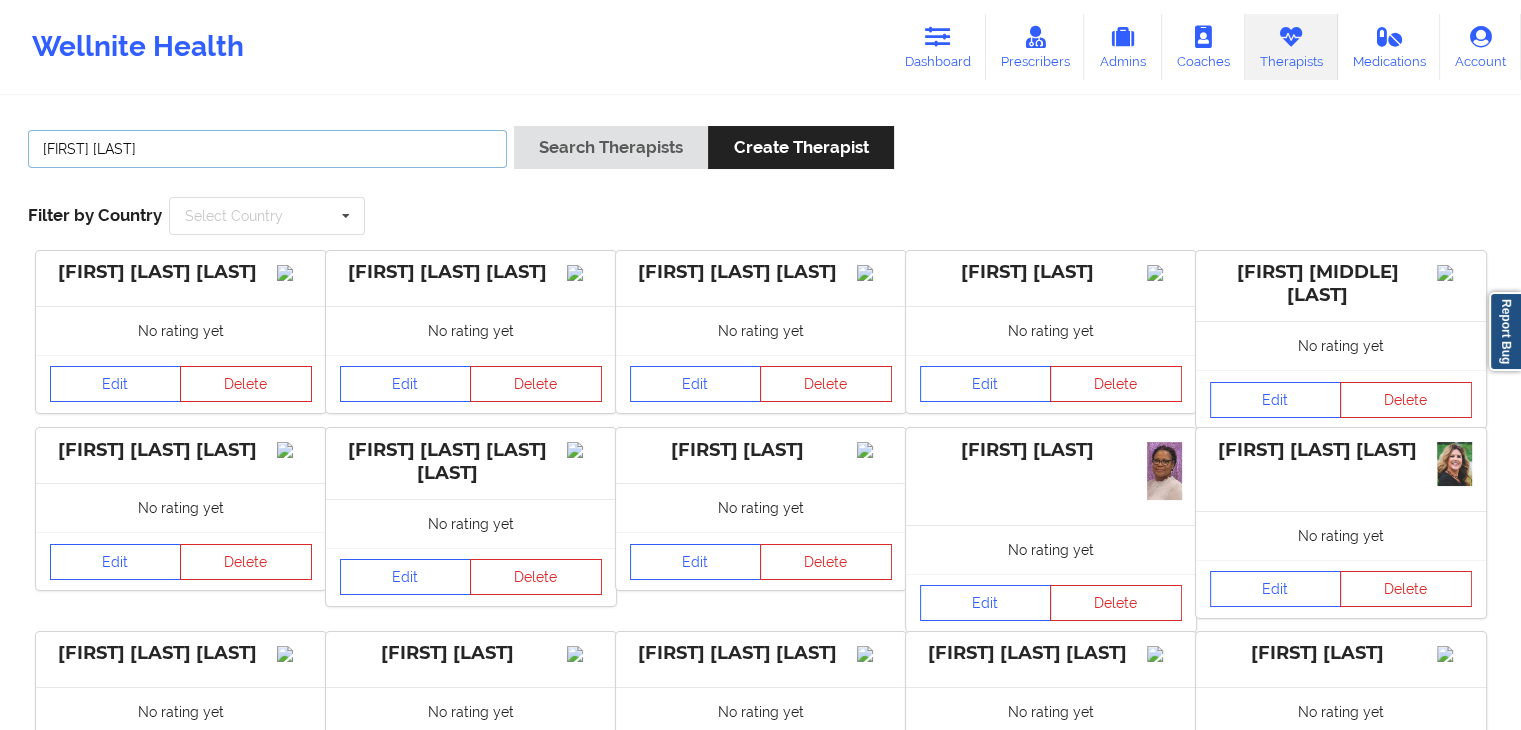 type on "[FIRST] [LAST]" 